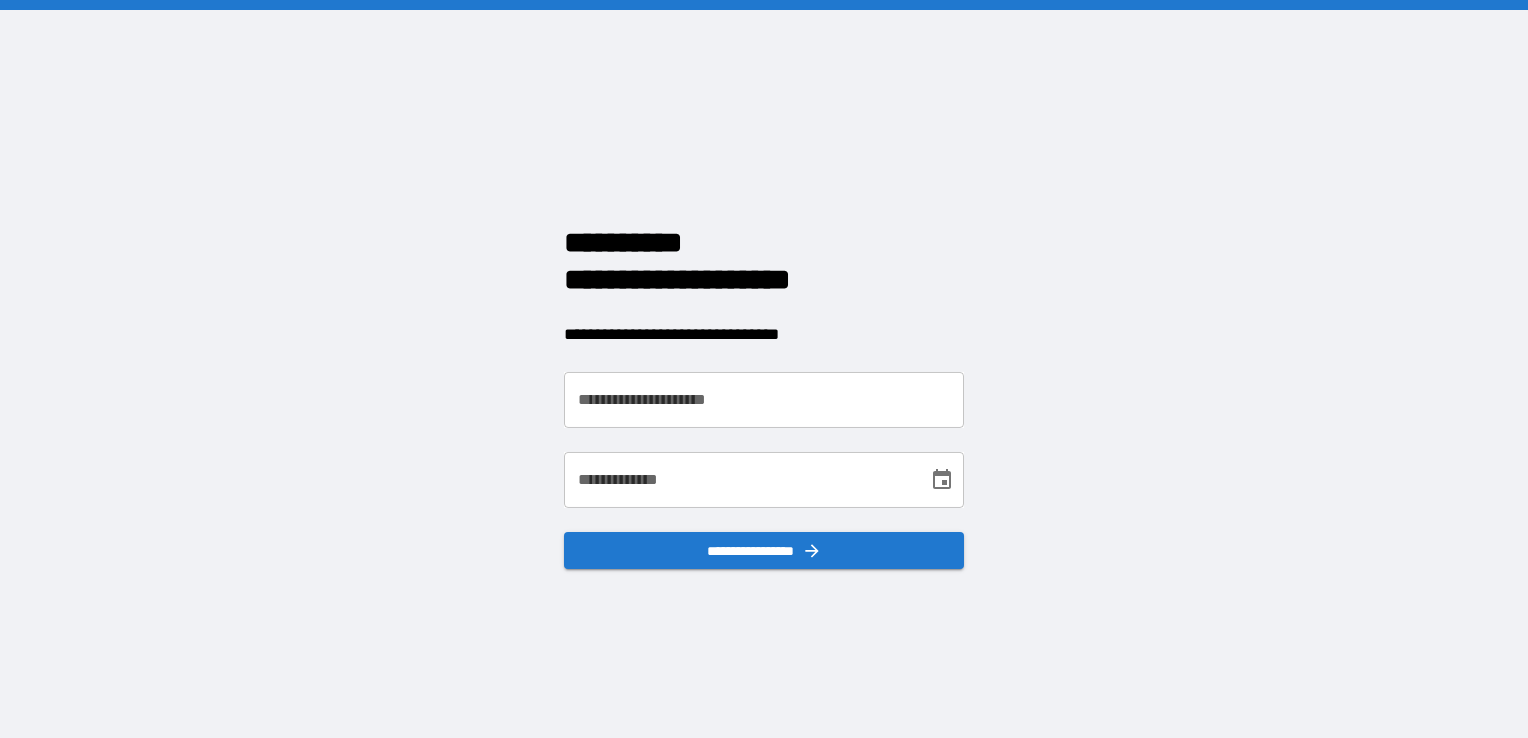 scroll, scrollTop: 0, scrollLeft: 0, axis: both 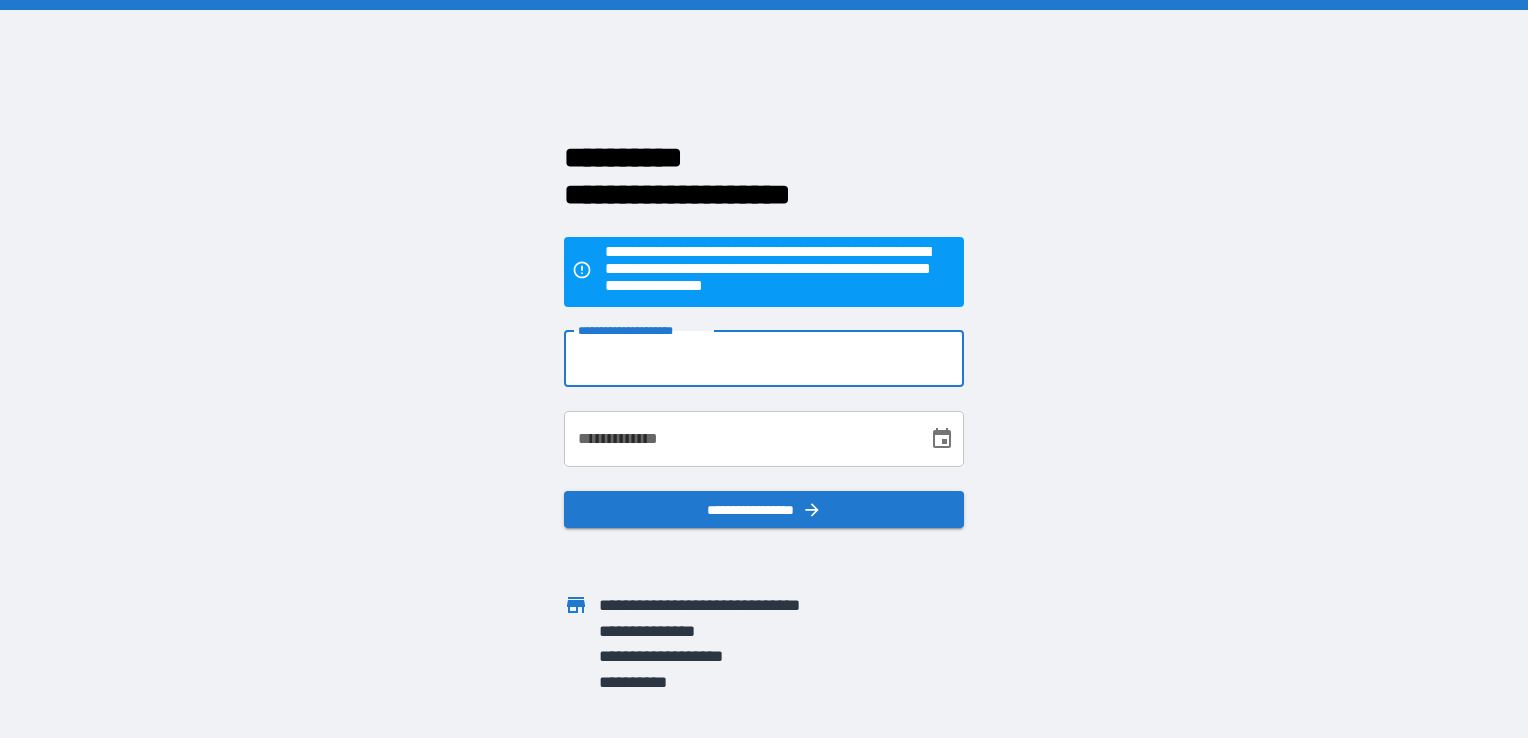 click on "**********" at bounding box center (764, 359) 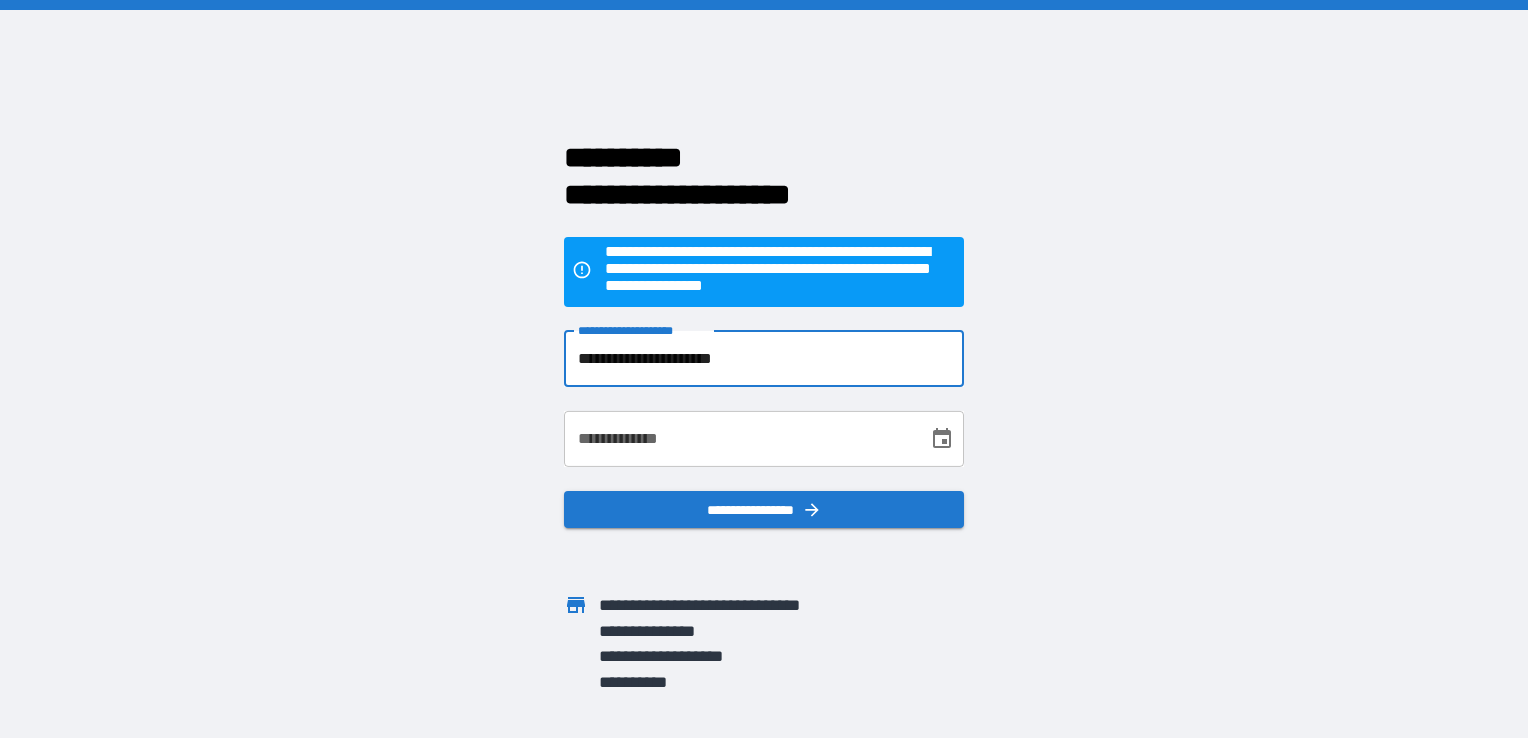type on "**********" 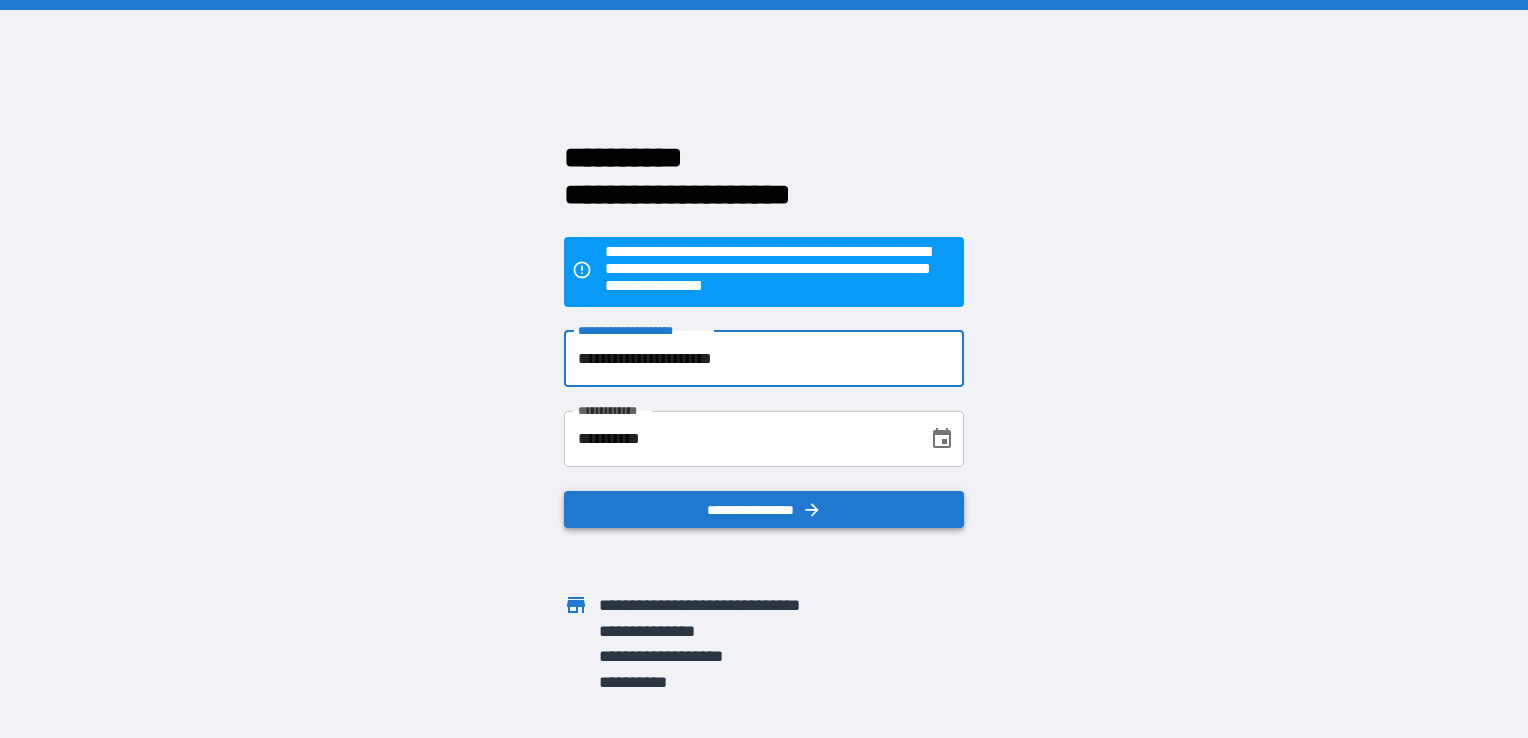 click on "**********" at bounding box center (764, 510) 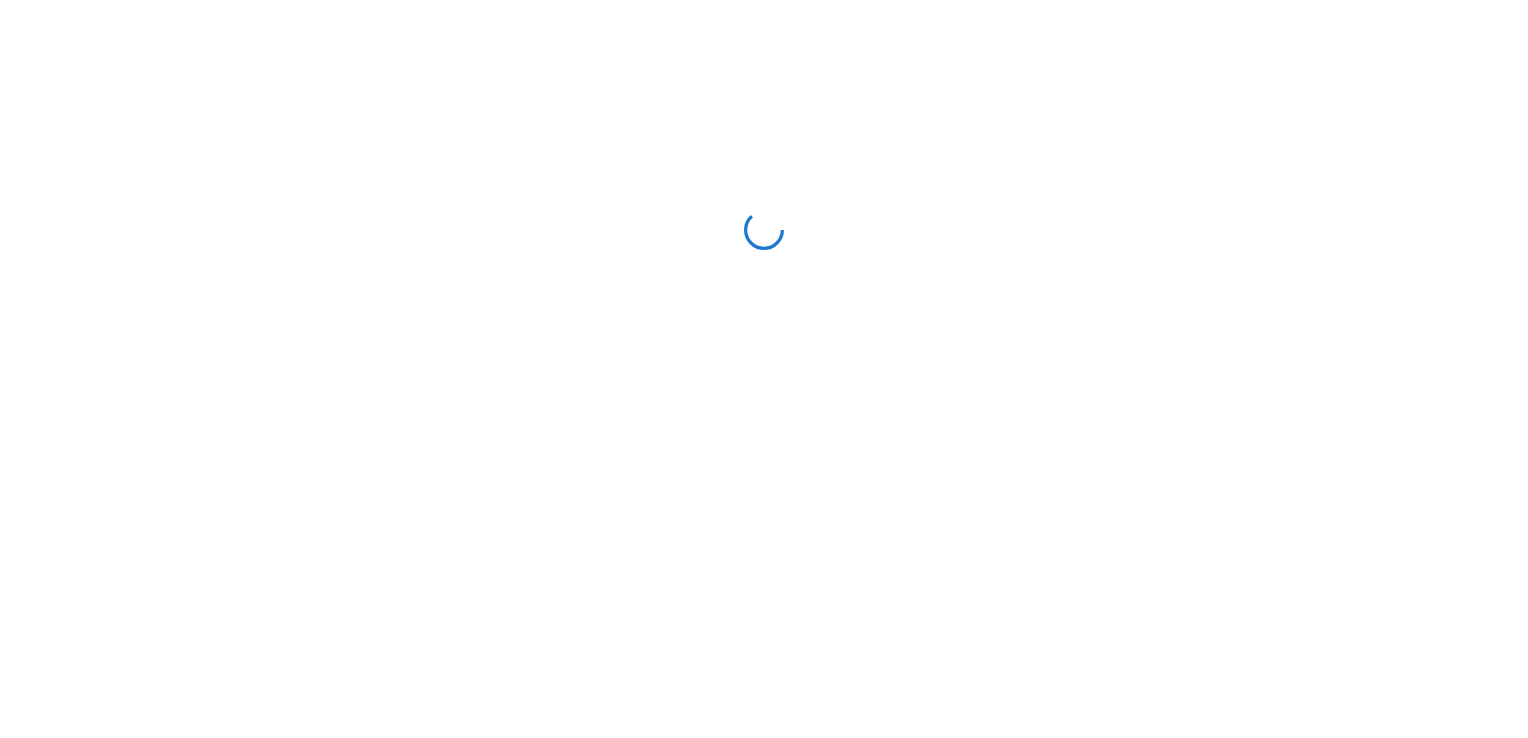 scroll, scrollTop: 0, scrollLeft: 0, axis: both 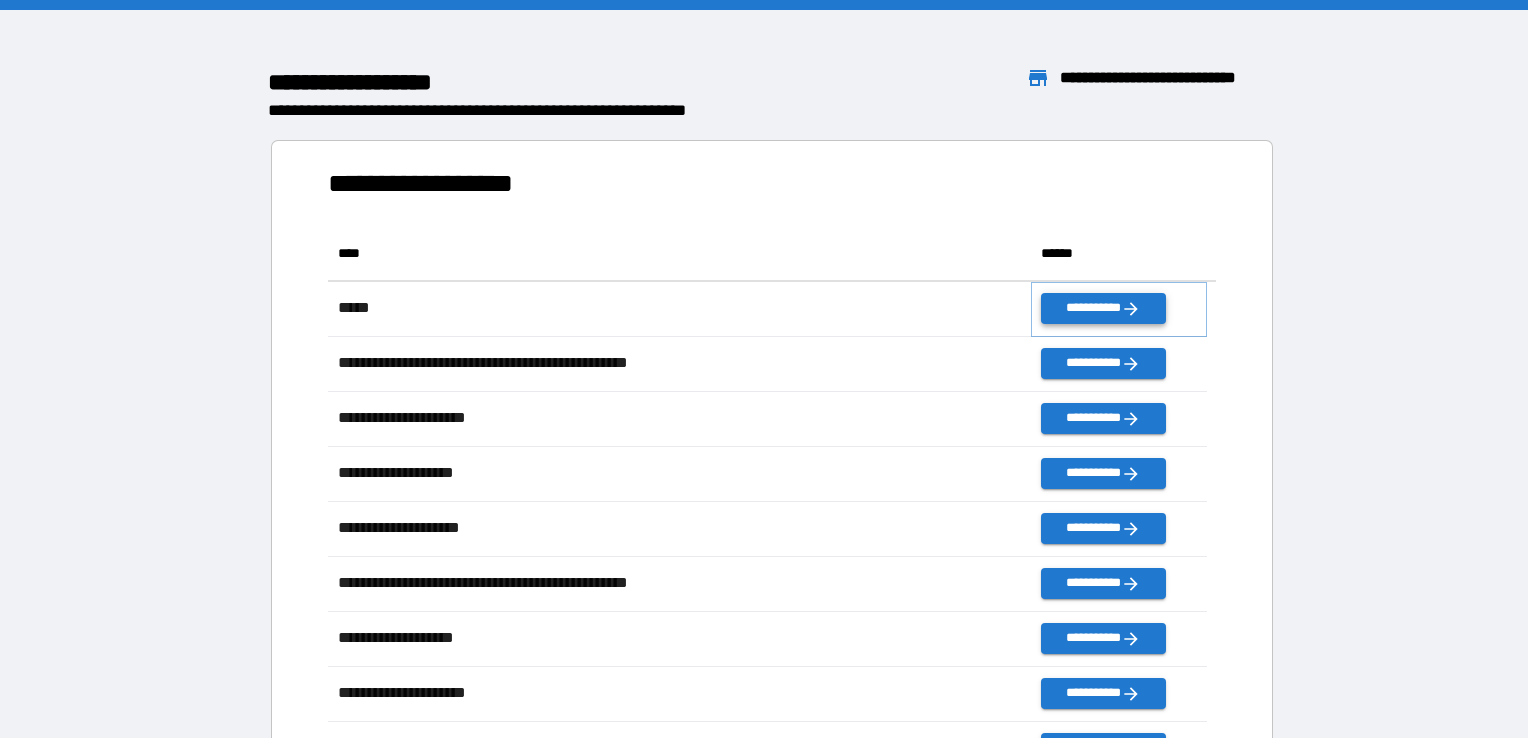 click on "**********" at bounding box center [1103, 308] 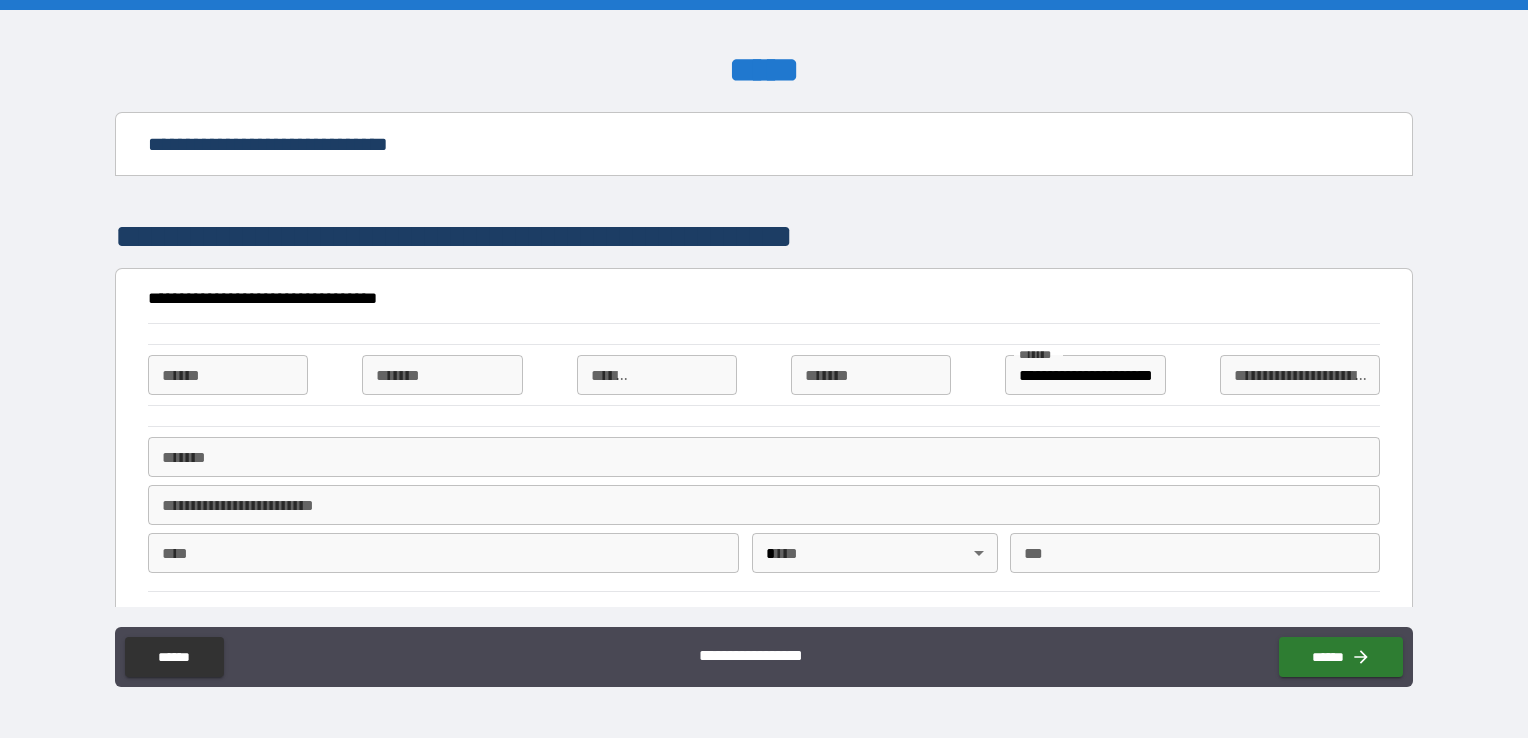 click on "****   *" at bounding box center (228, 375) 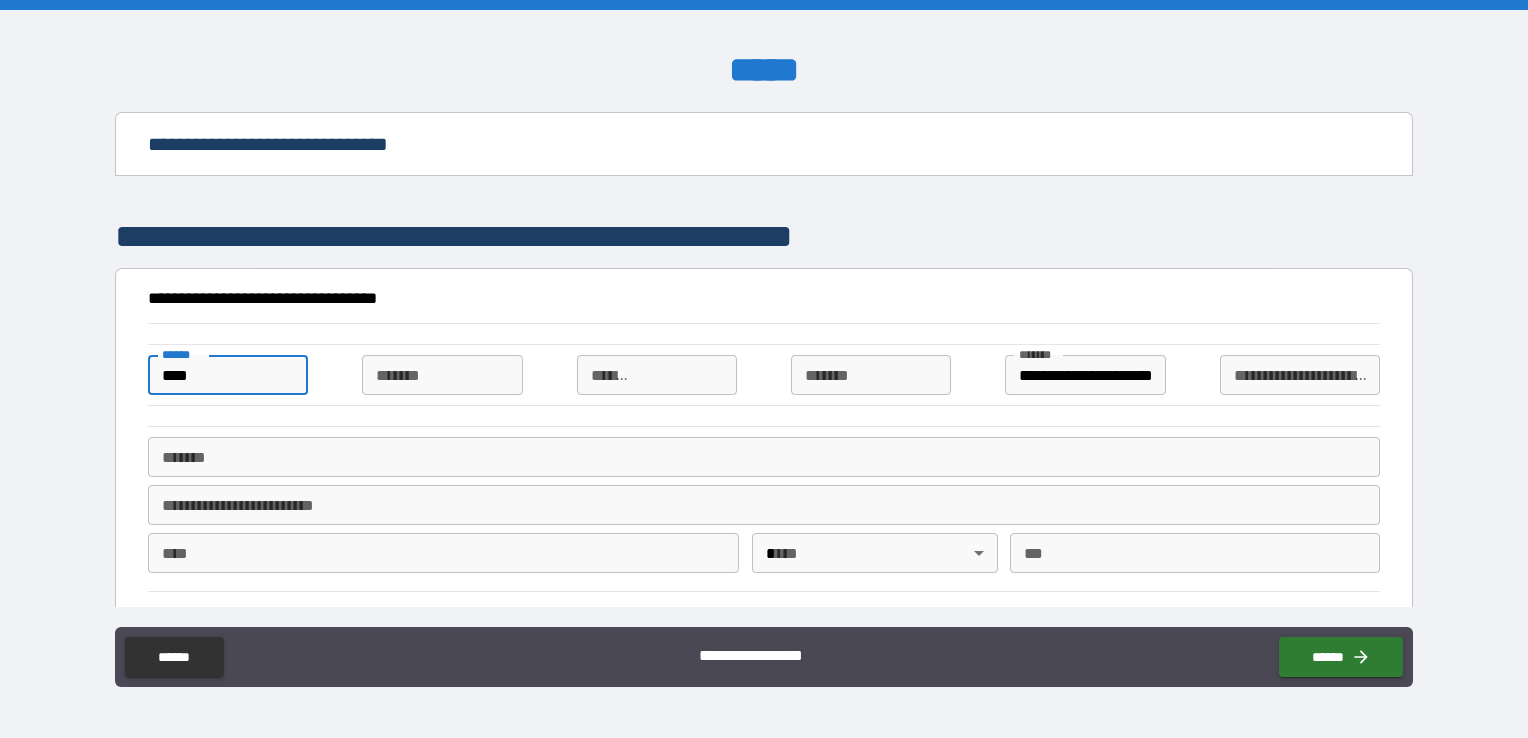 type on "**********" 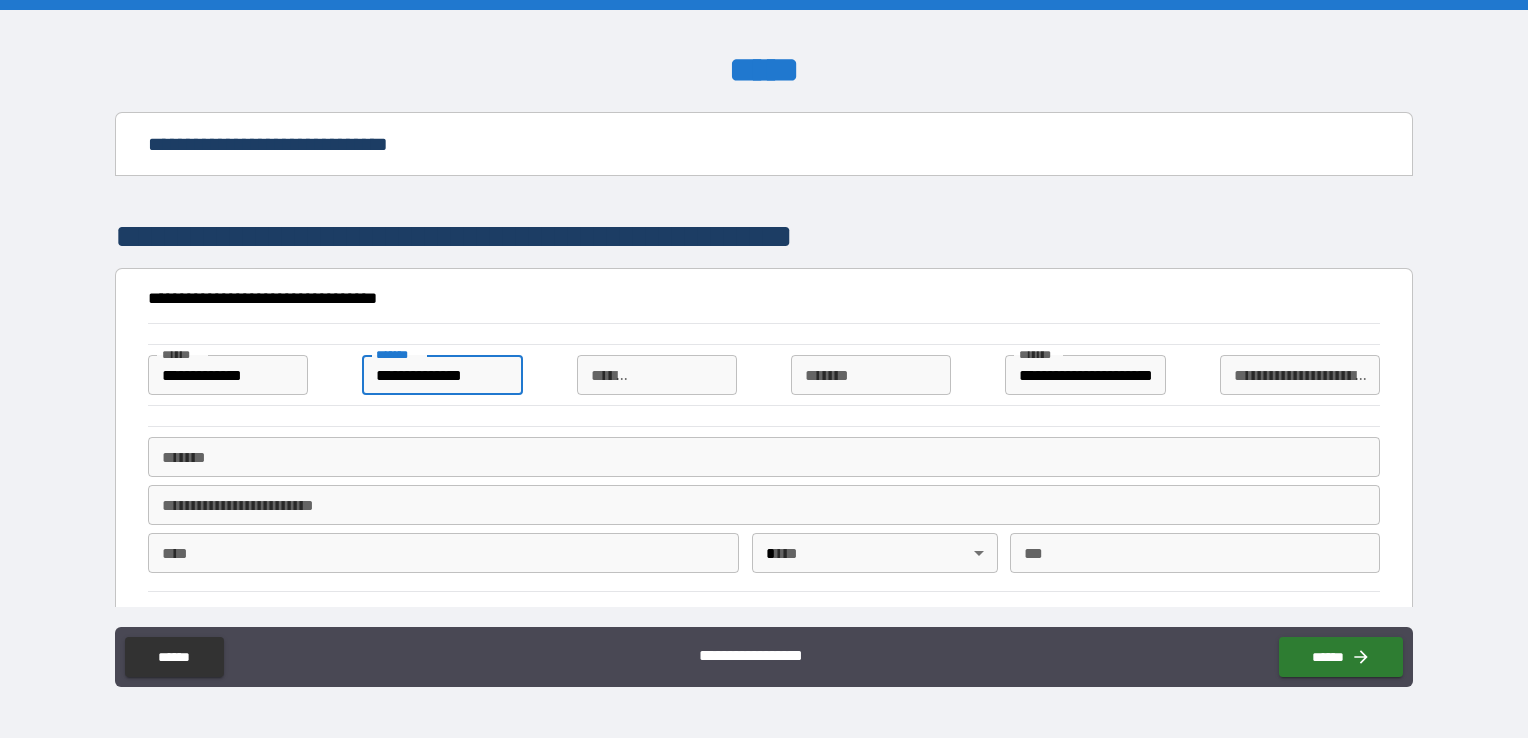 type on "**********" 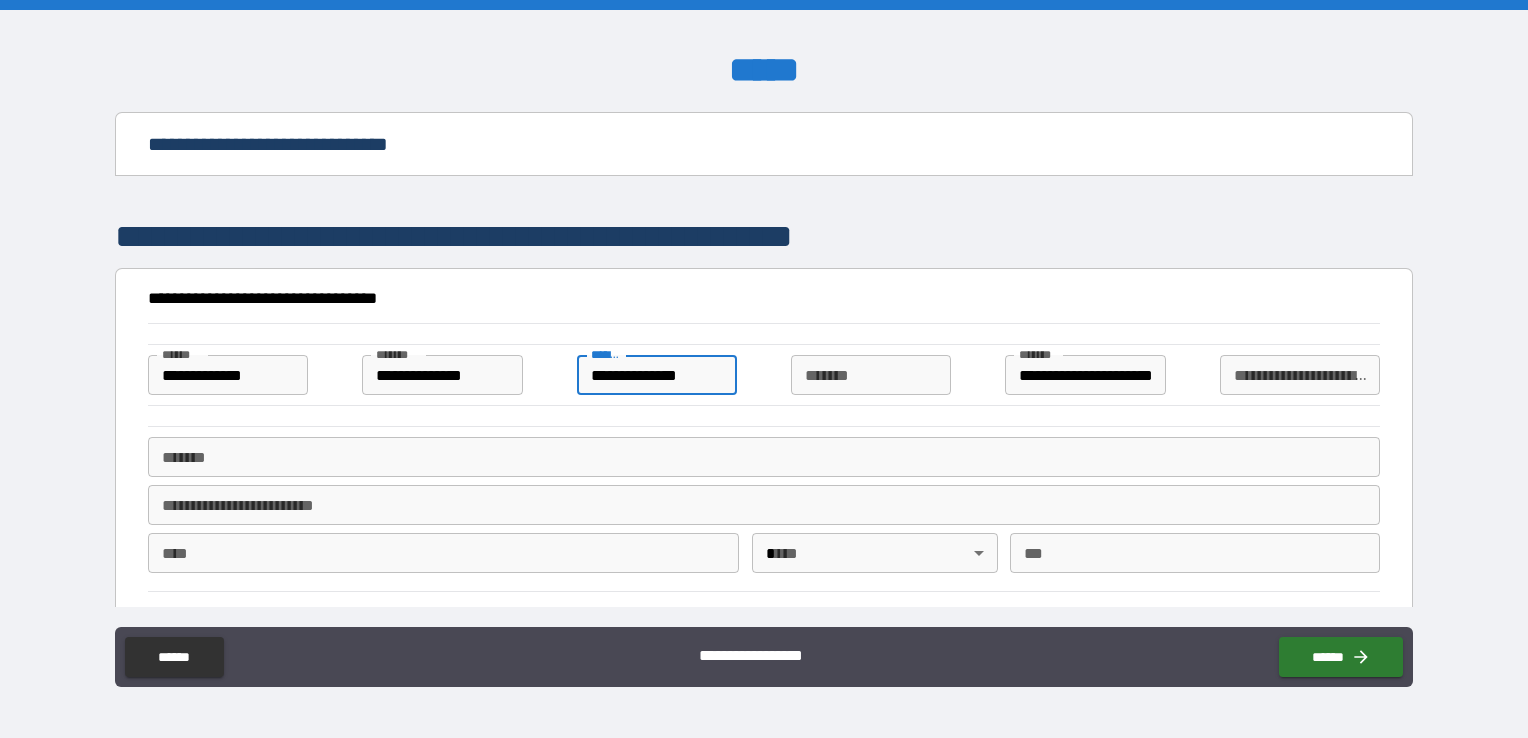 type on "**********" 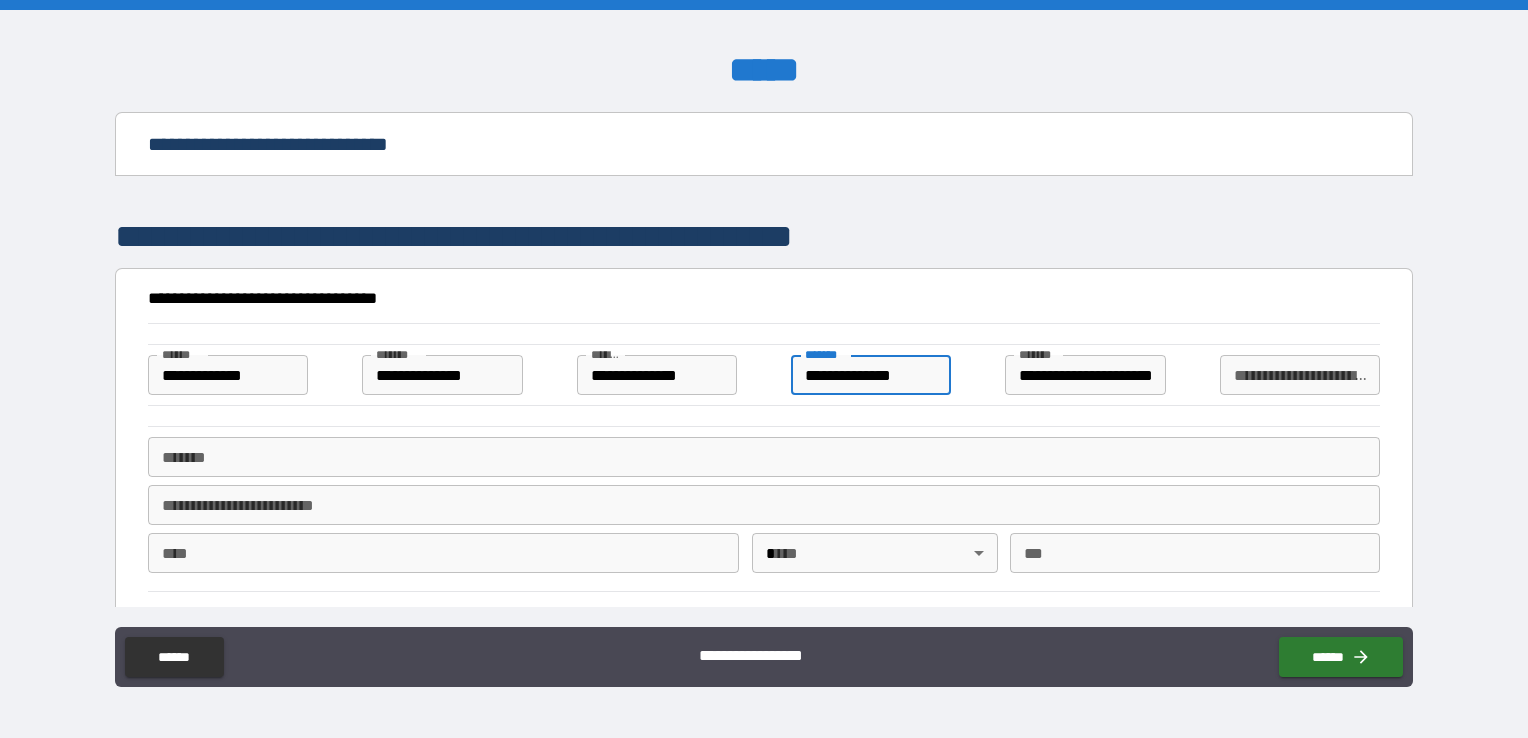 type on "**********" 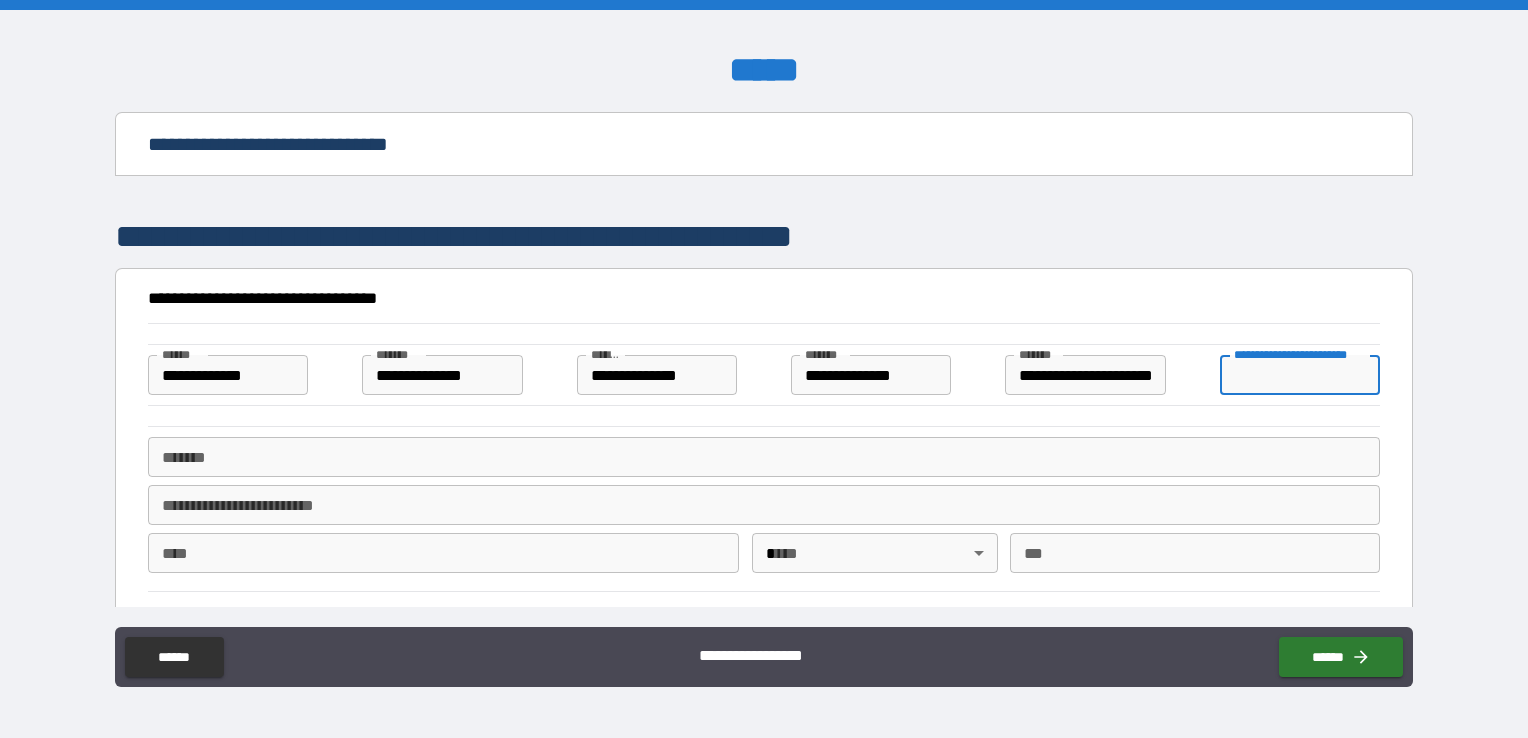 click on "**********" at bounding box center (1300, 375) 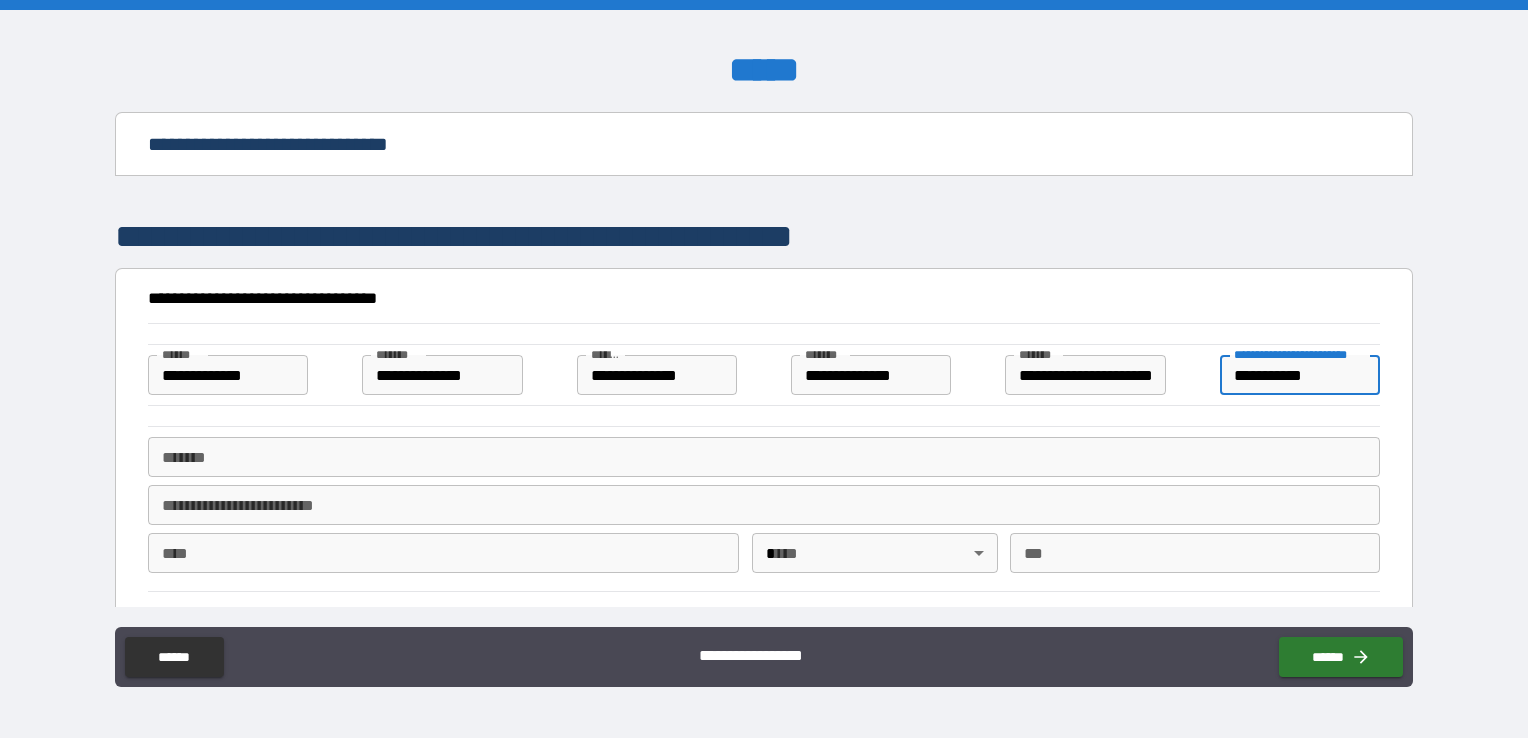 type on "**********" 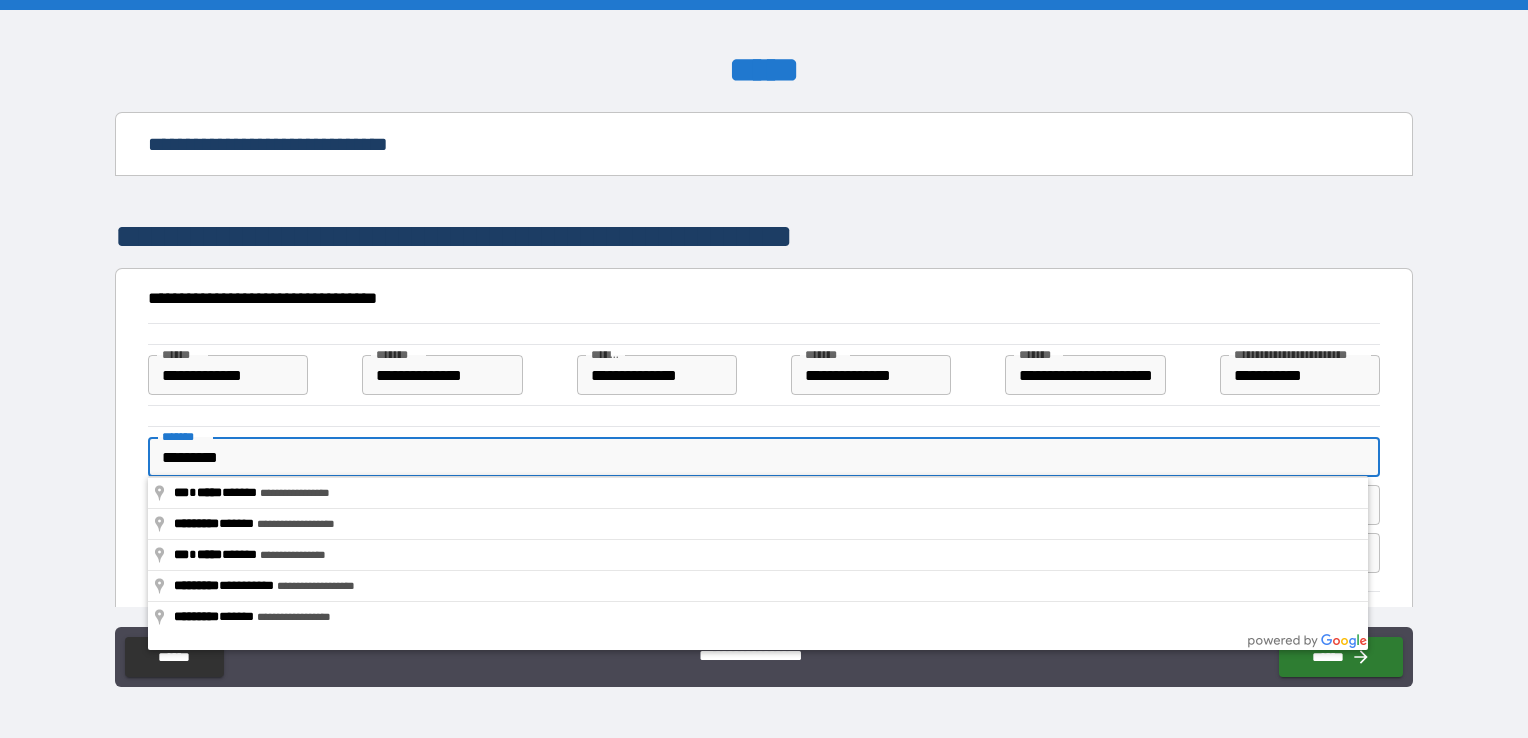 type on "*********" 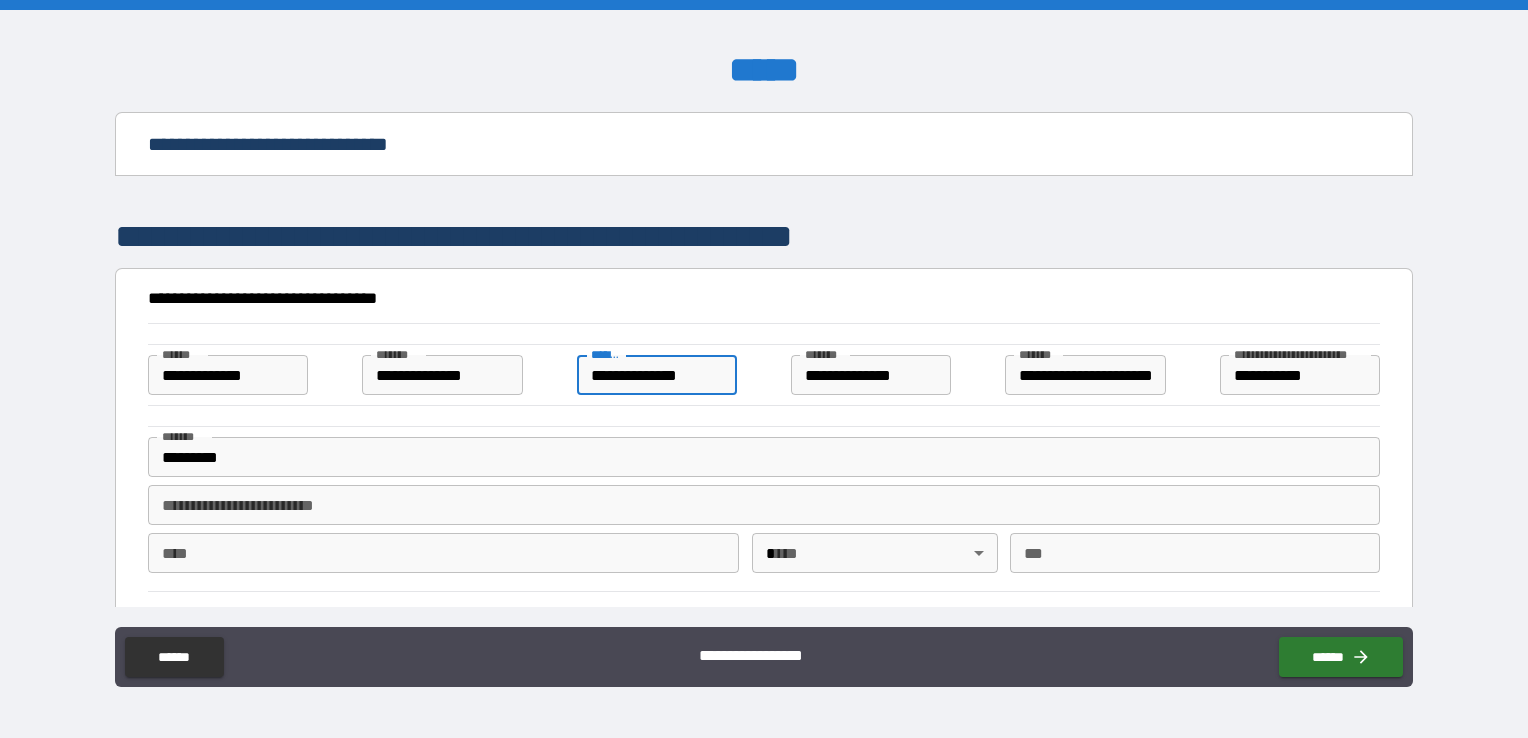 click on "**********" at bounding box center [657, 375] 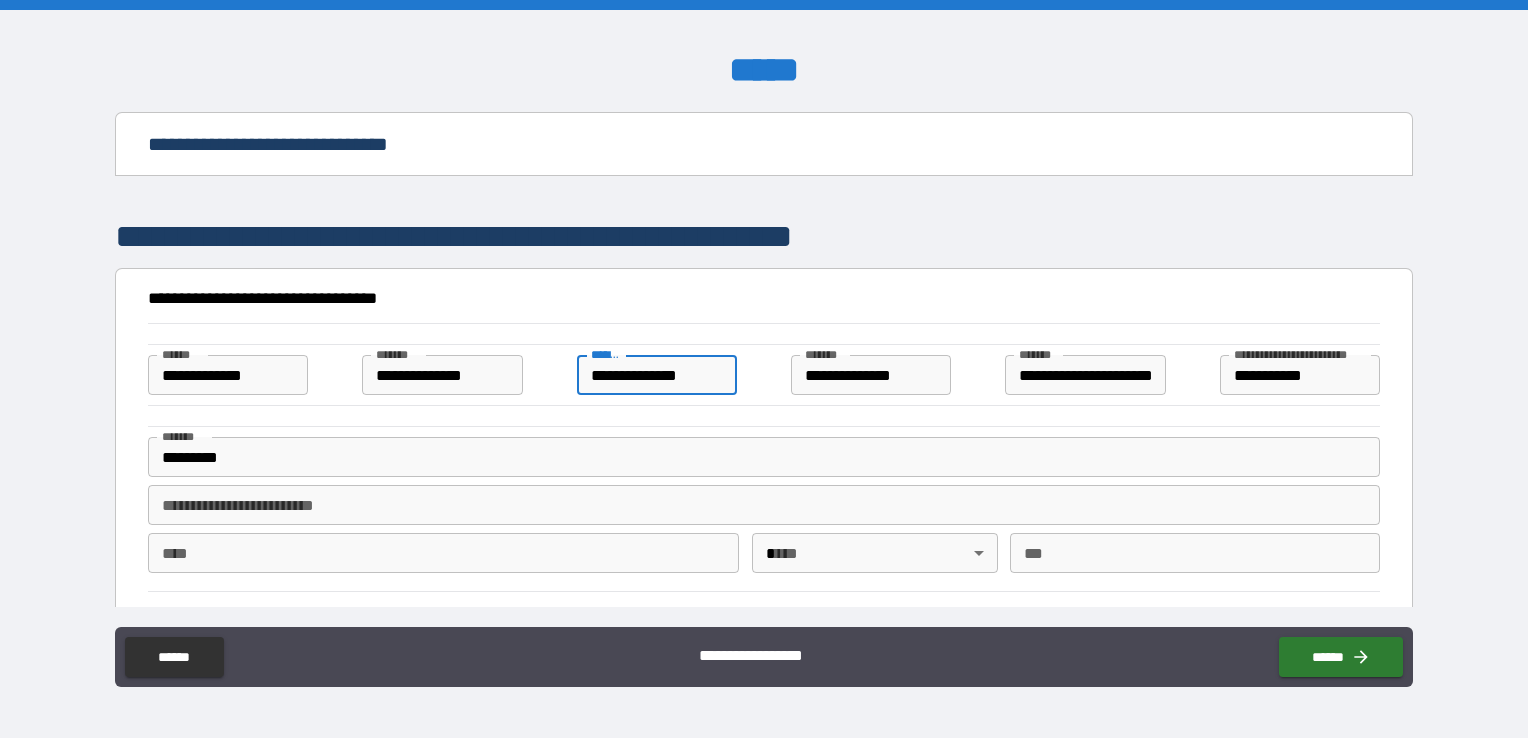 click on "****" at bounding box center (443, 553) 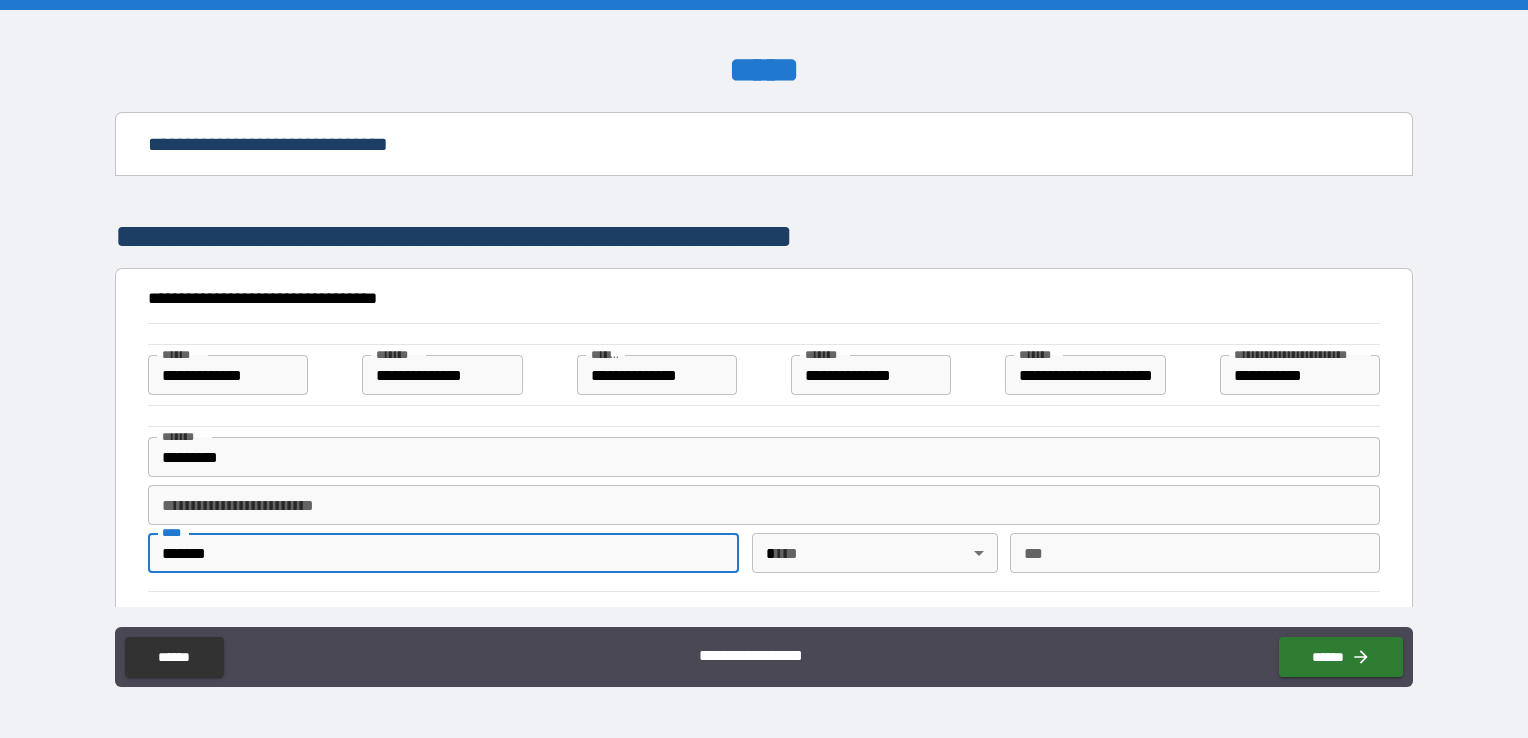 type on "*******" 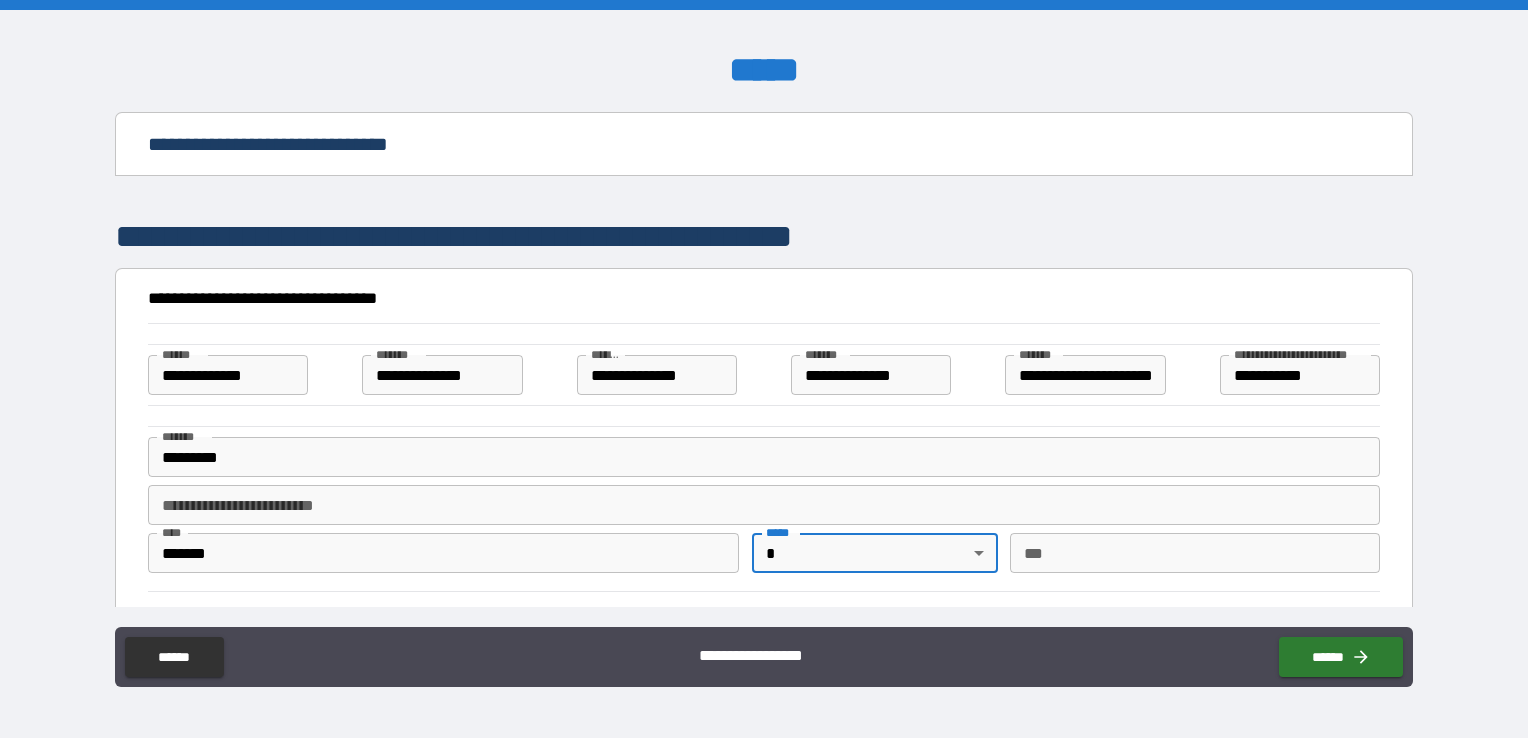 click on "[FIRST] [LAST] [STREET] [CITY], [STATE] [ZIP] [COUNTRY] [PHONE] [EMAIL]" at bounding box center [764, 369] 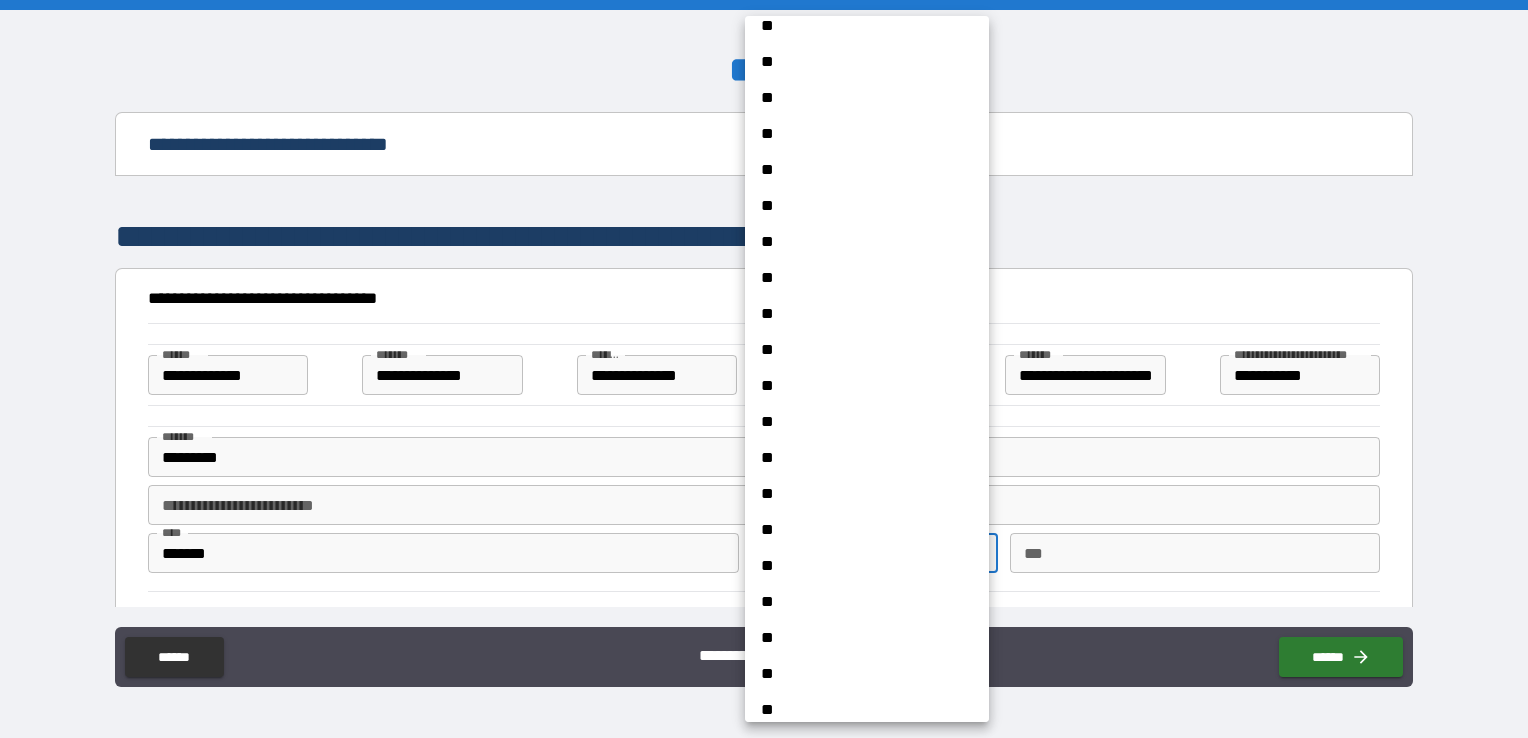 scroll, scrollTop: 581, scrollLeft: 0, axis: vertical 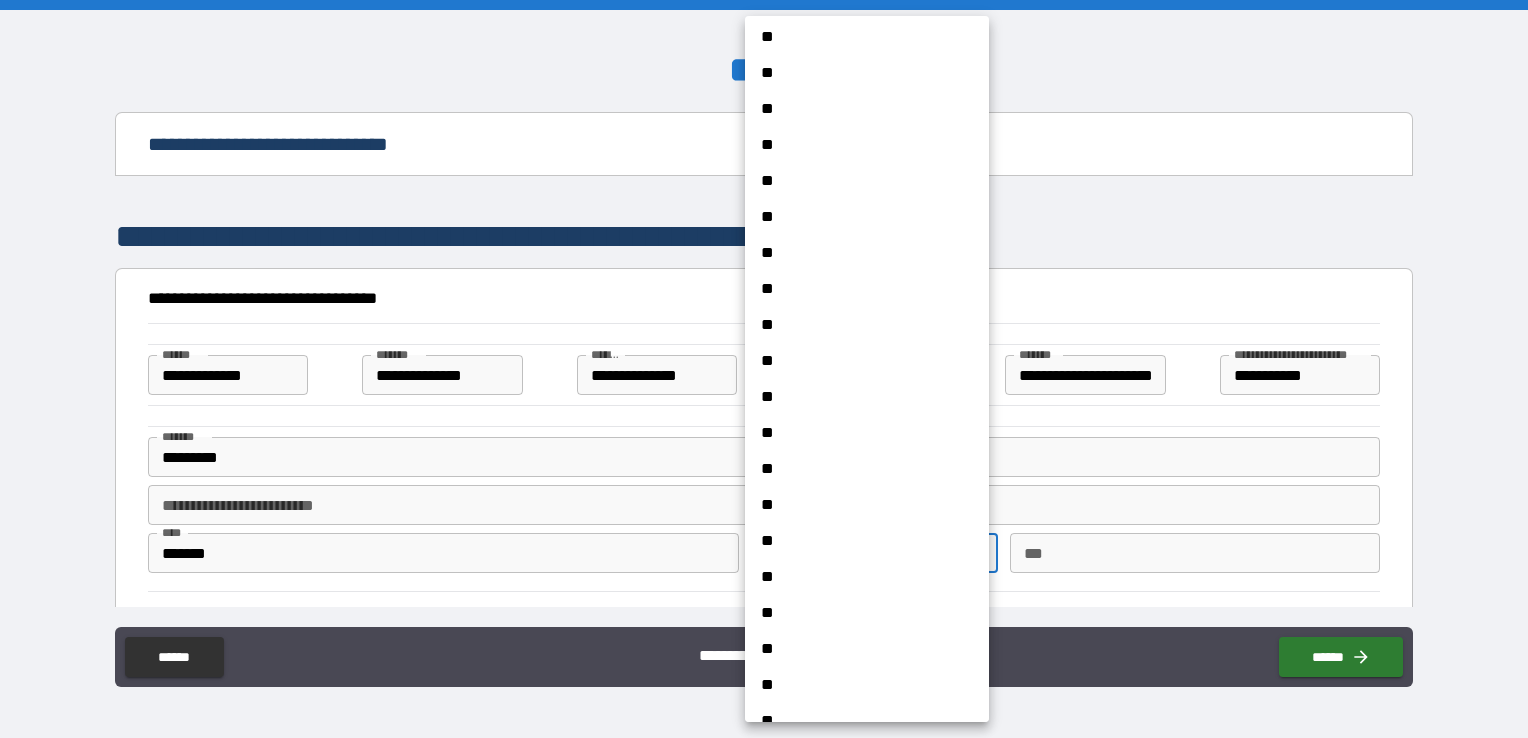 click on "**" at bounding box center [859, 433] 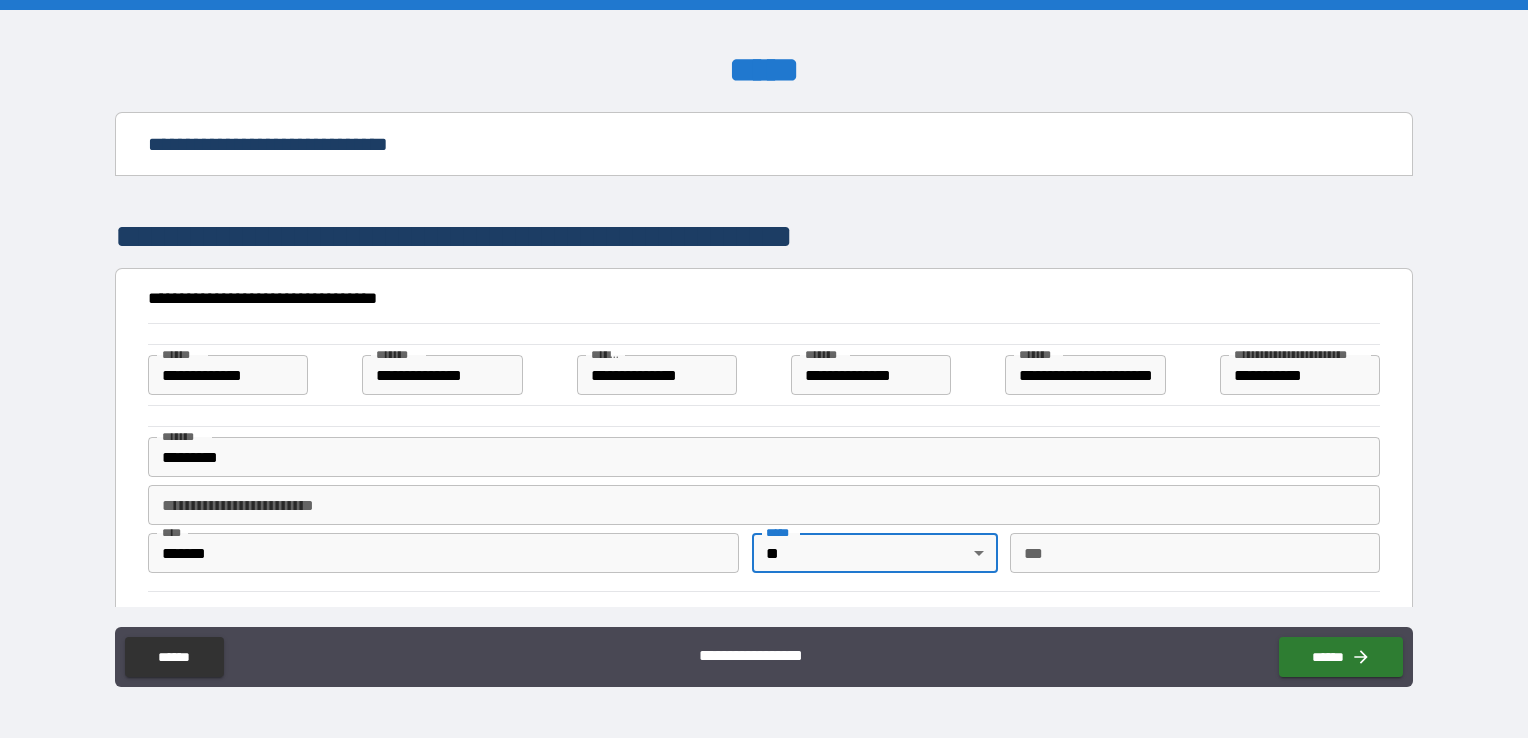 click on "***" at bounding box center [1195, 553] 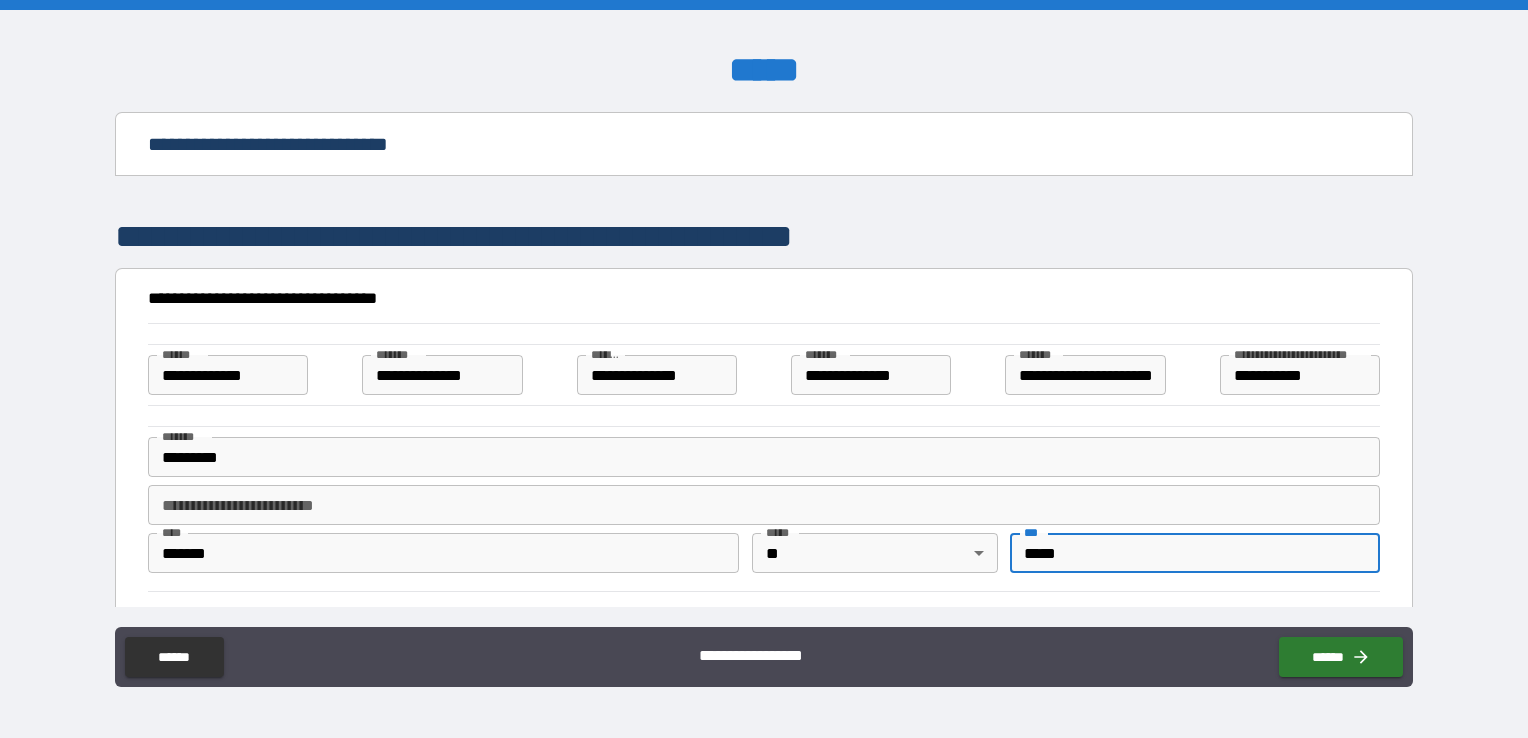 type on "*****" 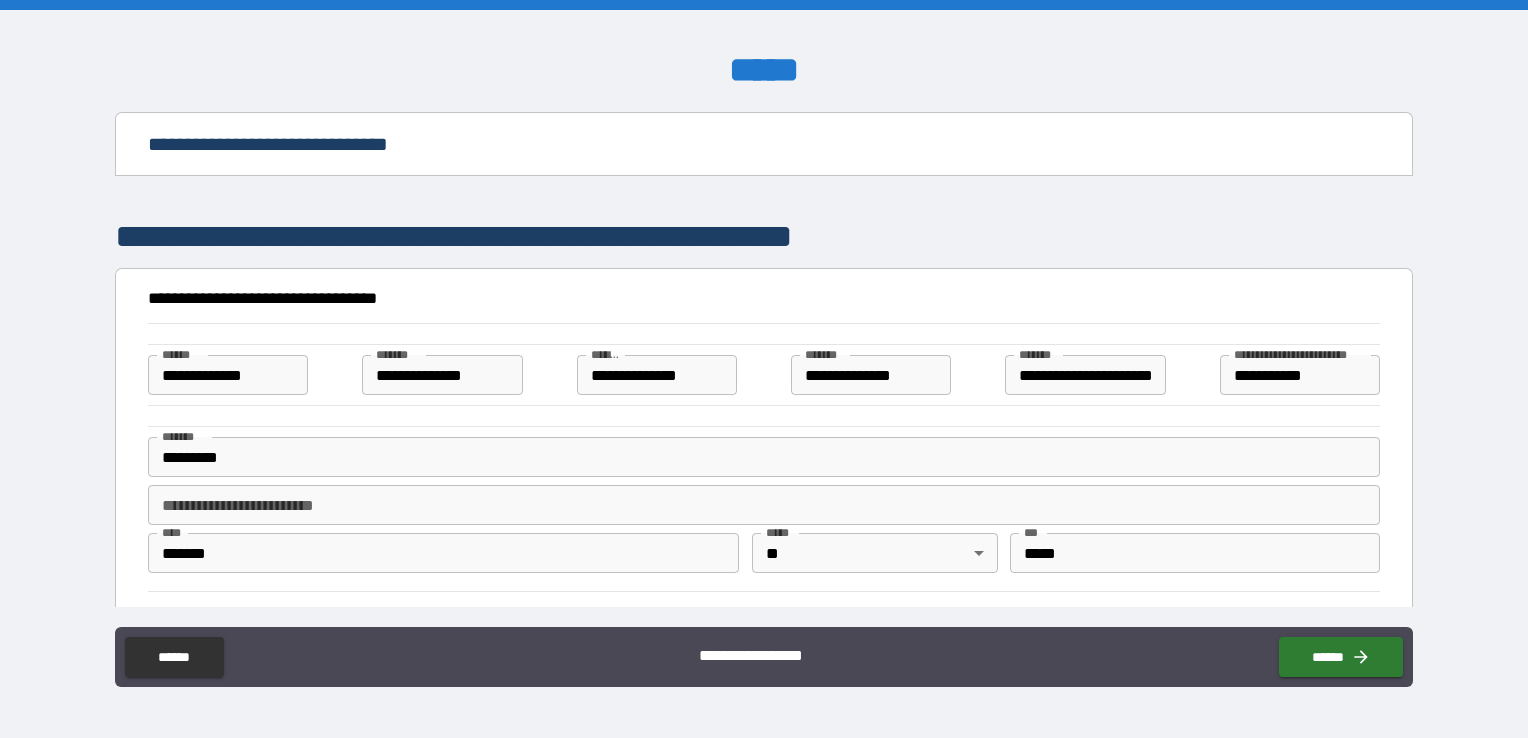 click on "******" at bounding box center [1337, 653] 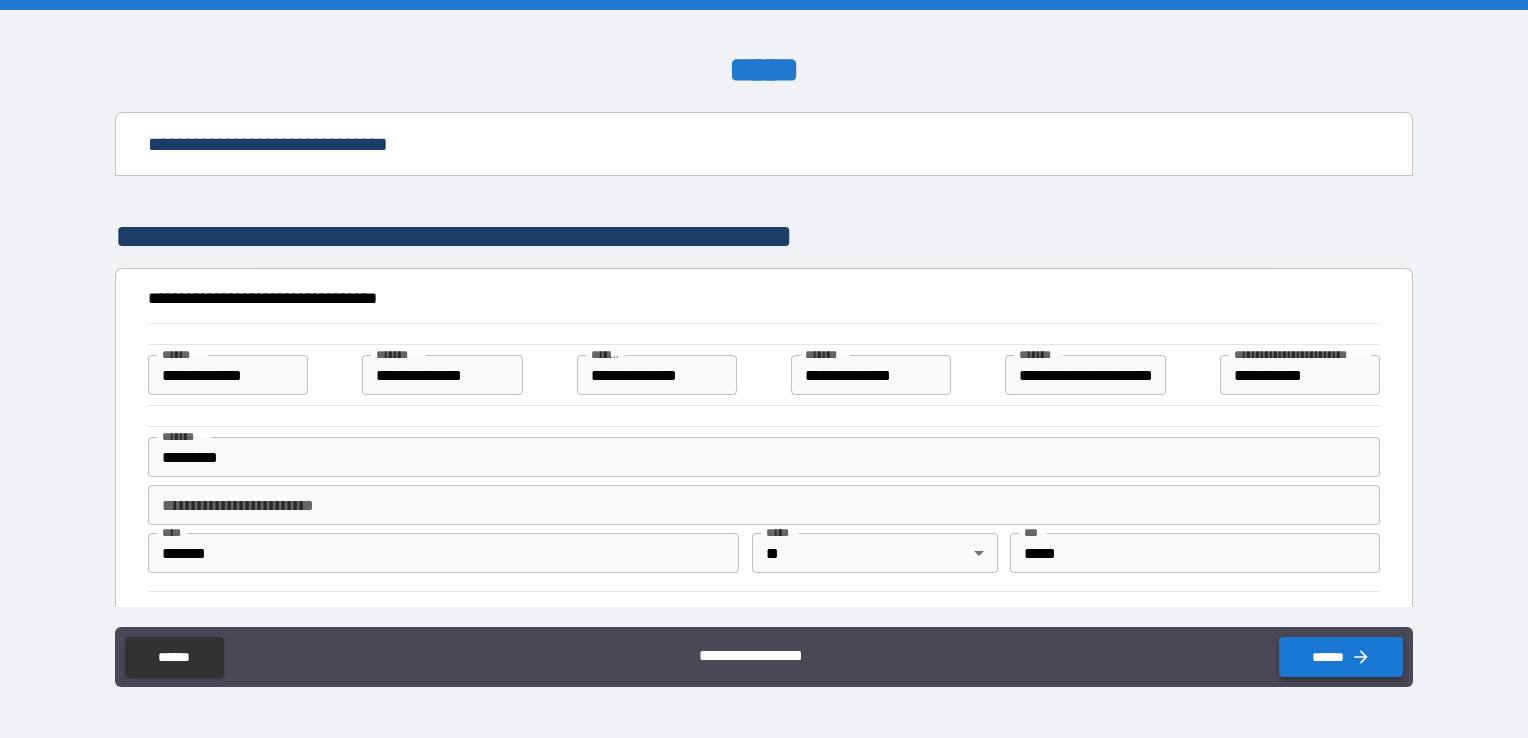 click on "******" at bounding box center (1341, 657) 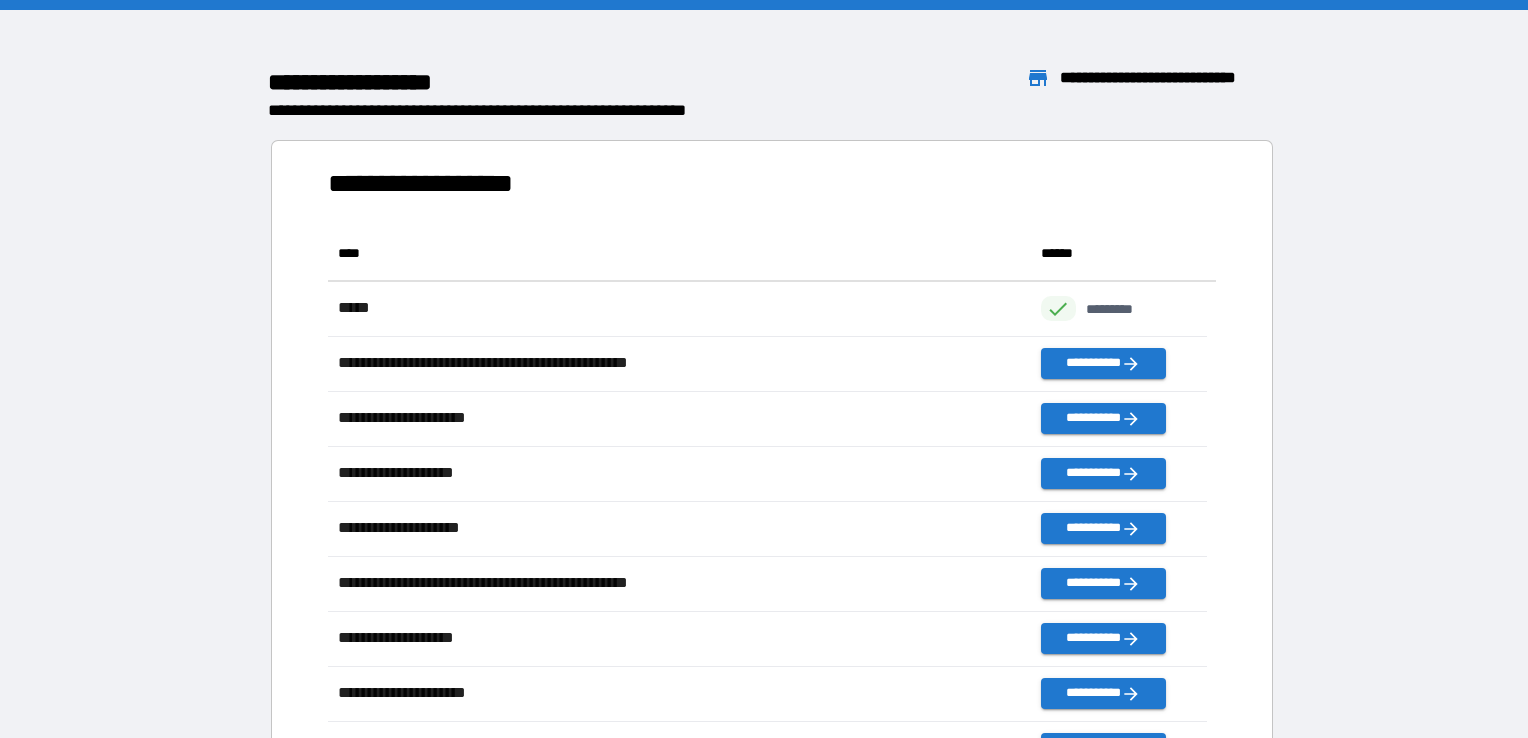 scroll, scrollTop: 16, scrollLeft: 16, axis: both 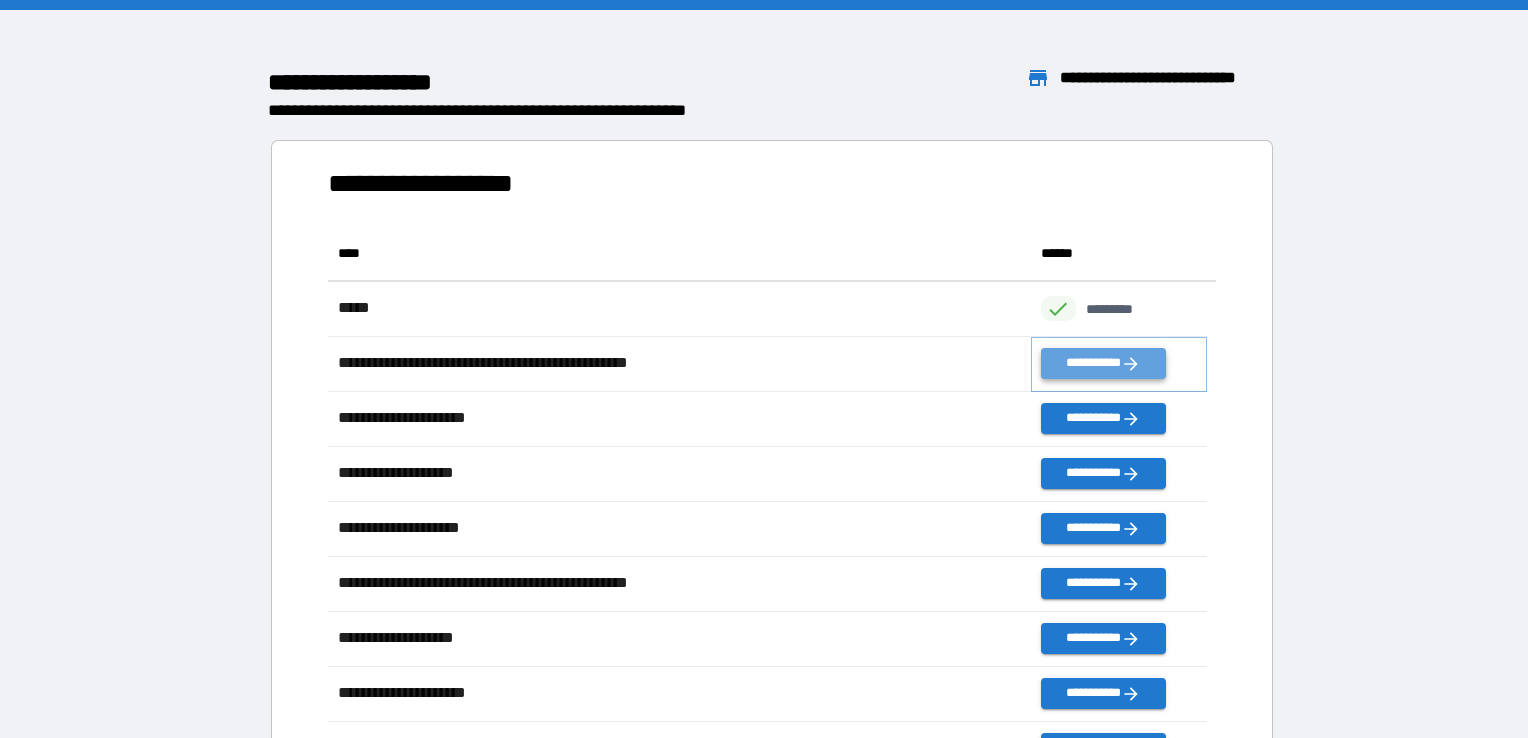 click on "**********" at bounding box center [1103, 363] 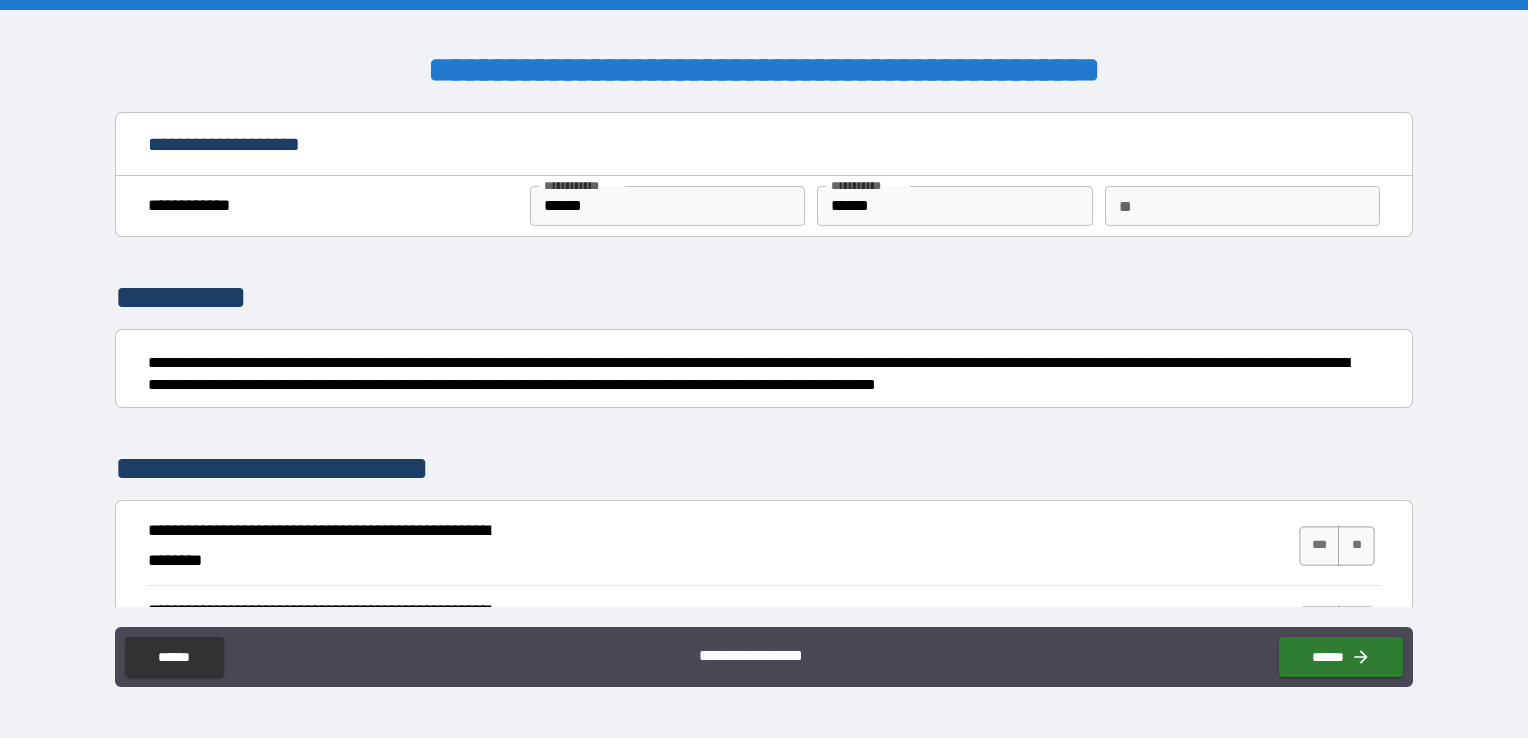 scroll, scrollTop: 300, scrollLeft: 0, axis: vertical 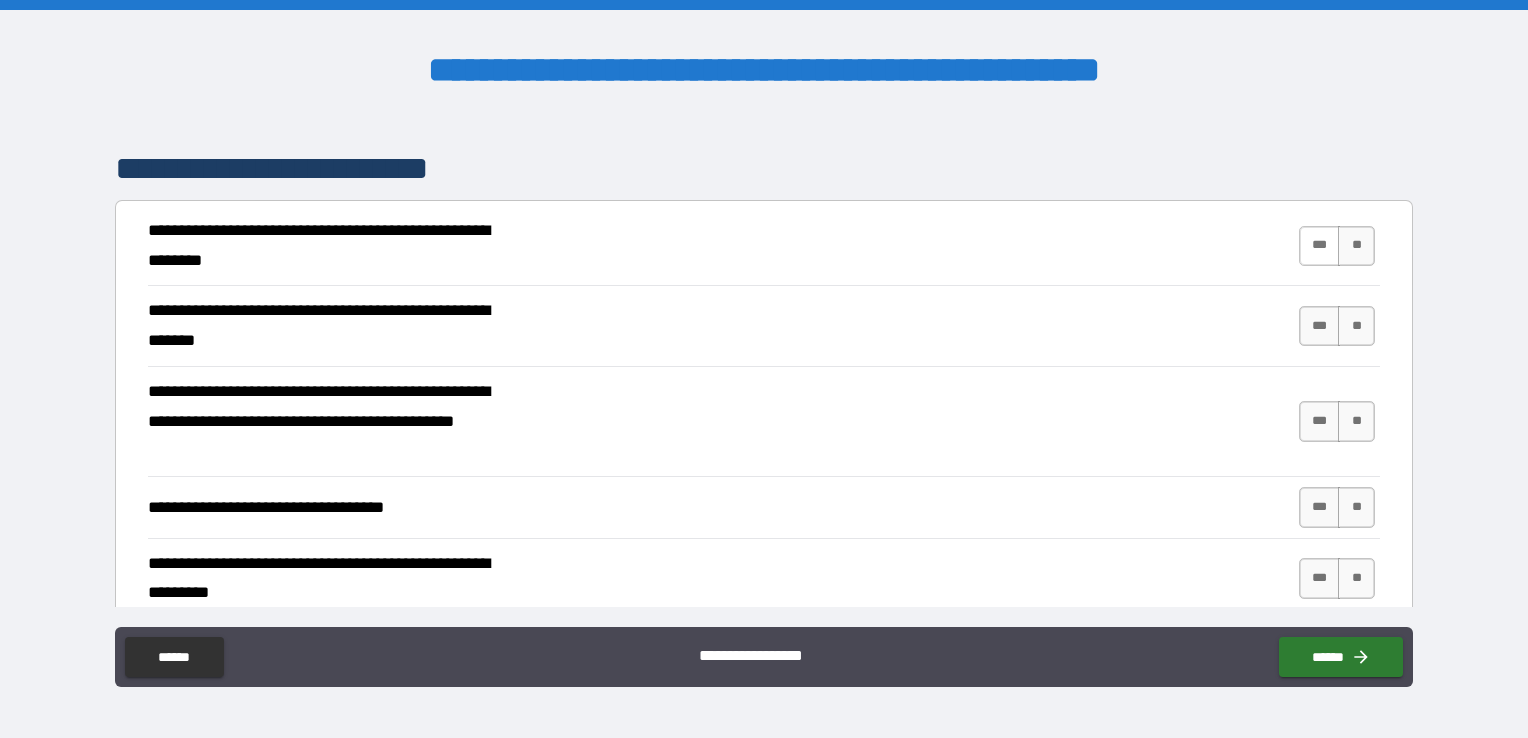 click on "***" at bounding box center [1320, 246] 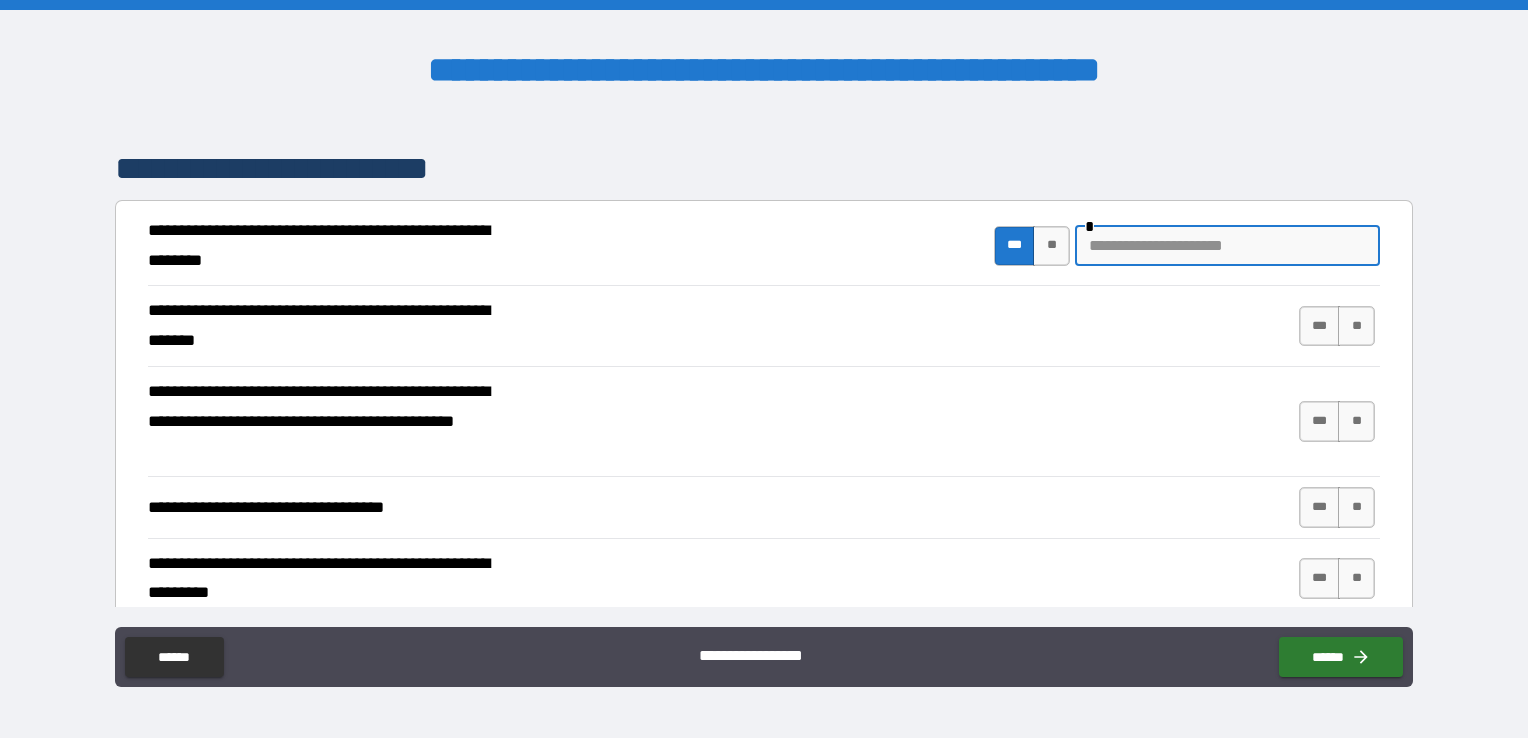 click at bounding box center [1227, 246] 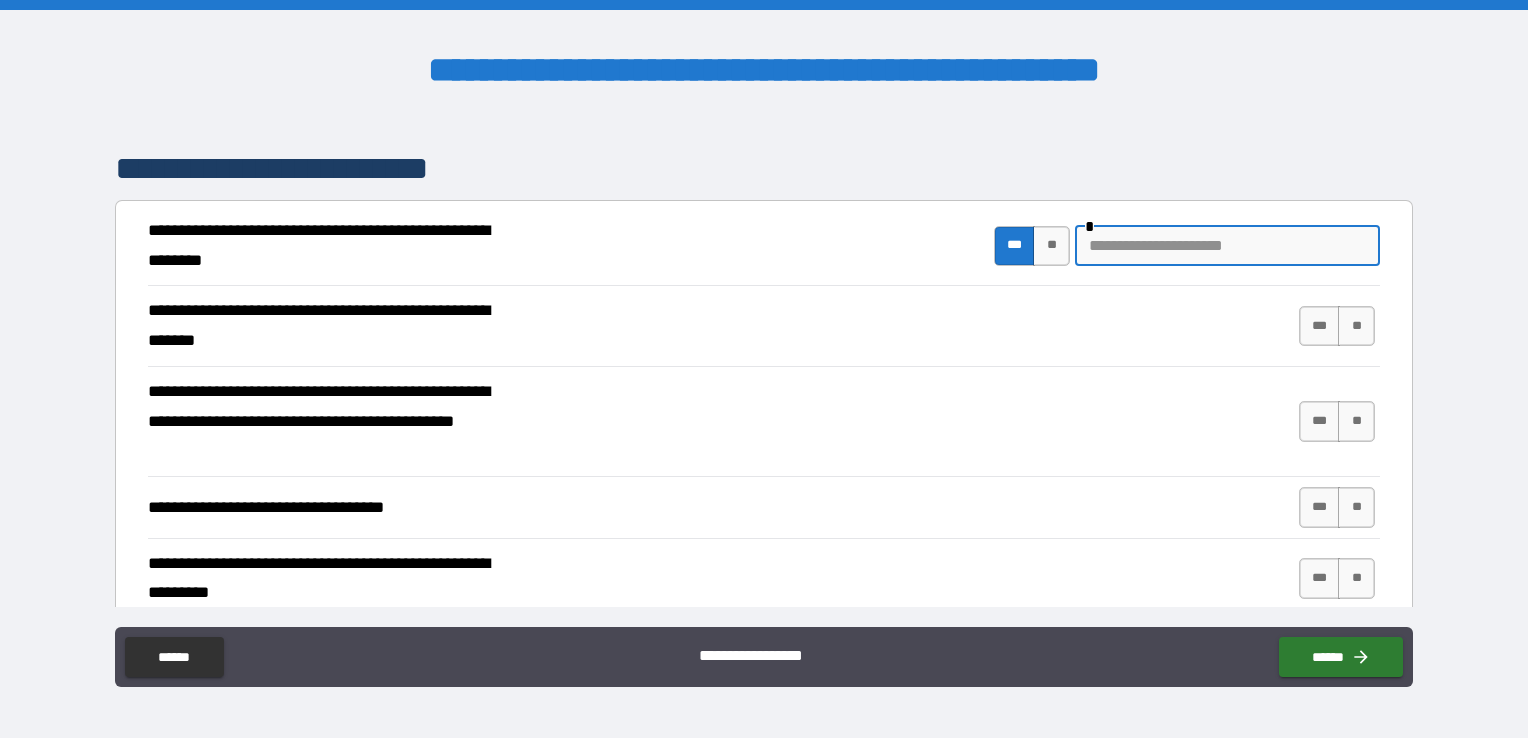 click at bounding box center [1227, 246] 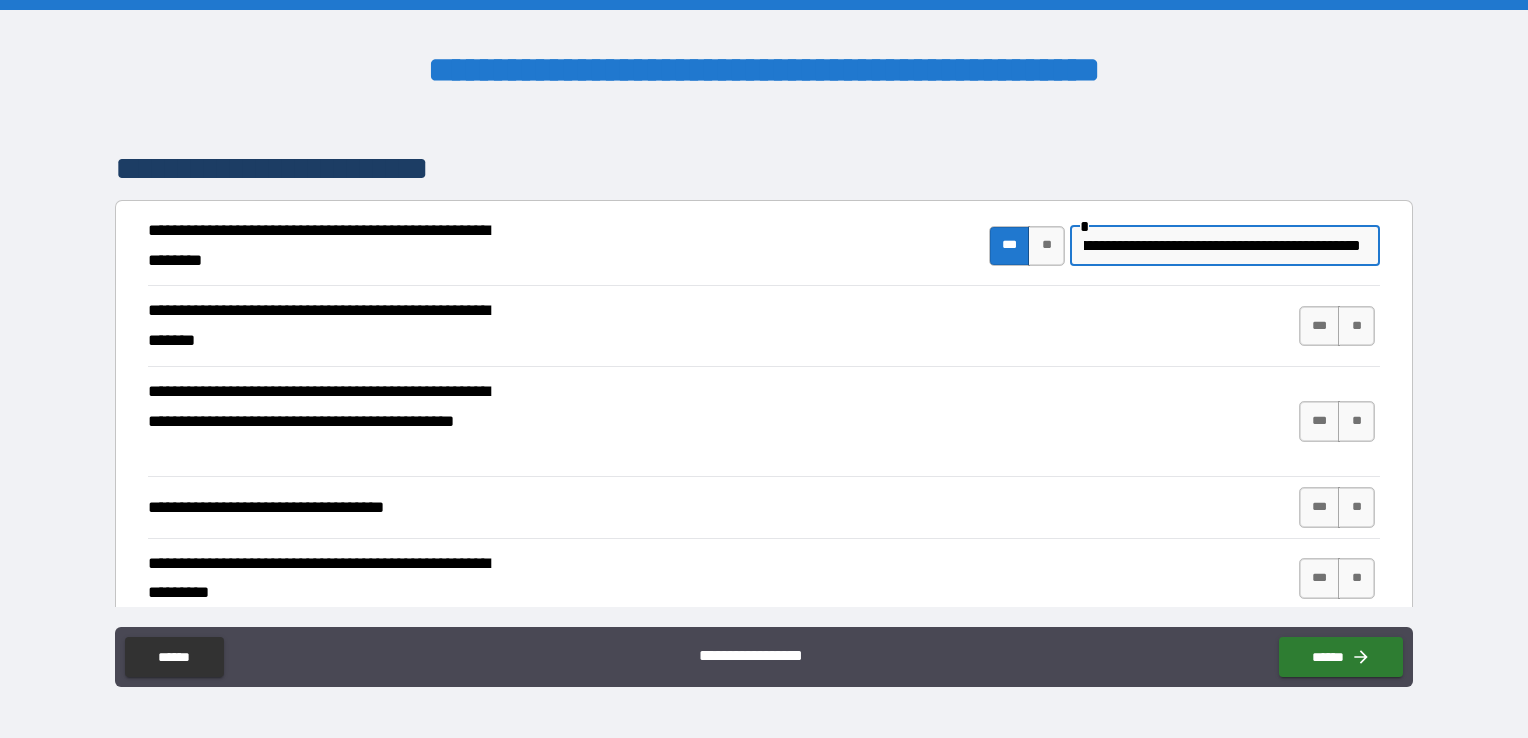 scroll, scrollTop: 0, scrollLeft: 172, axis: horizontal 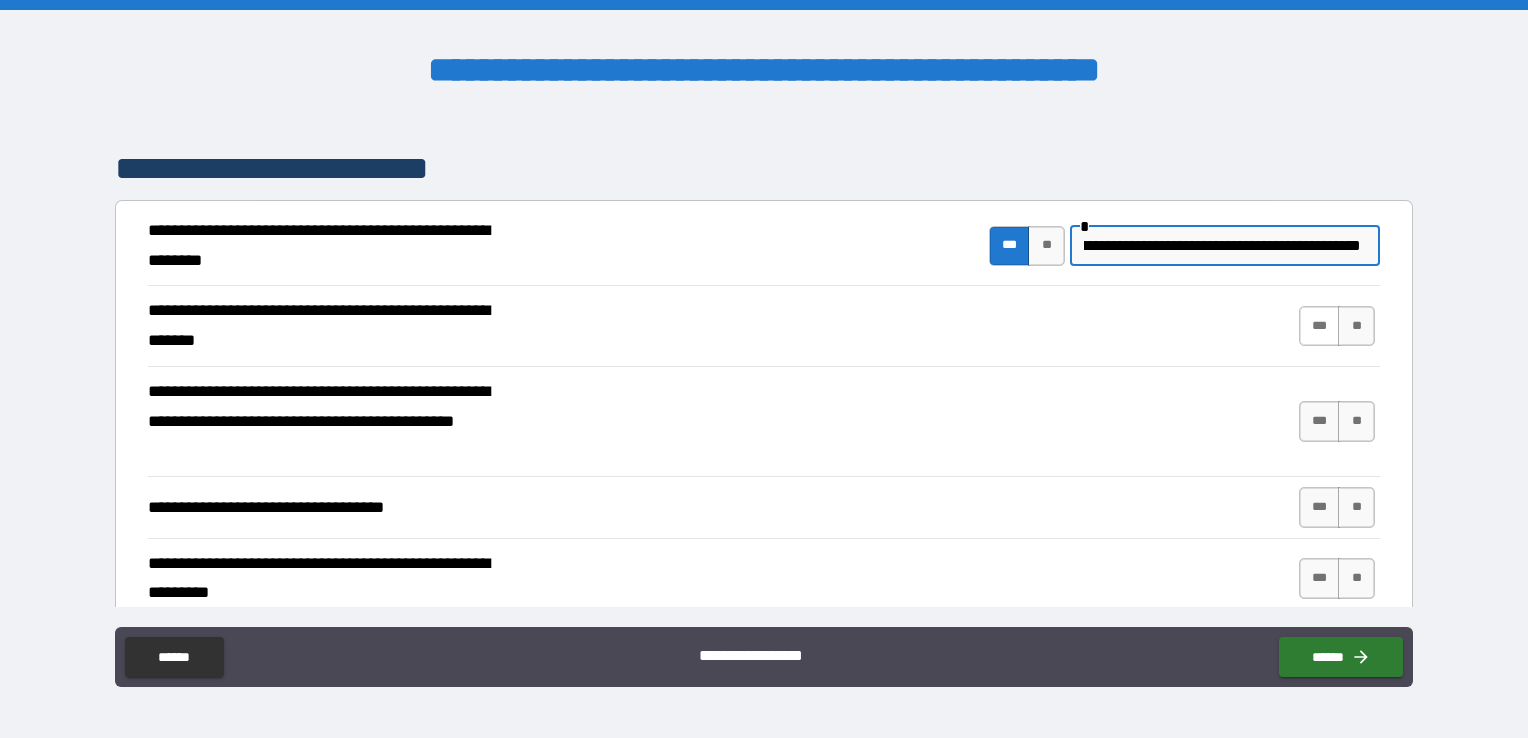 type on "**********" 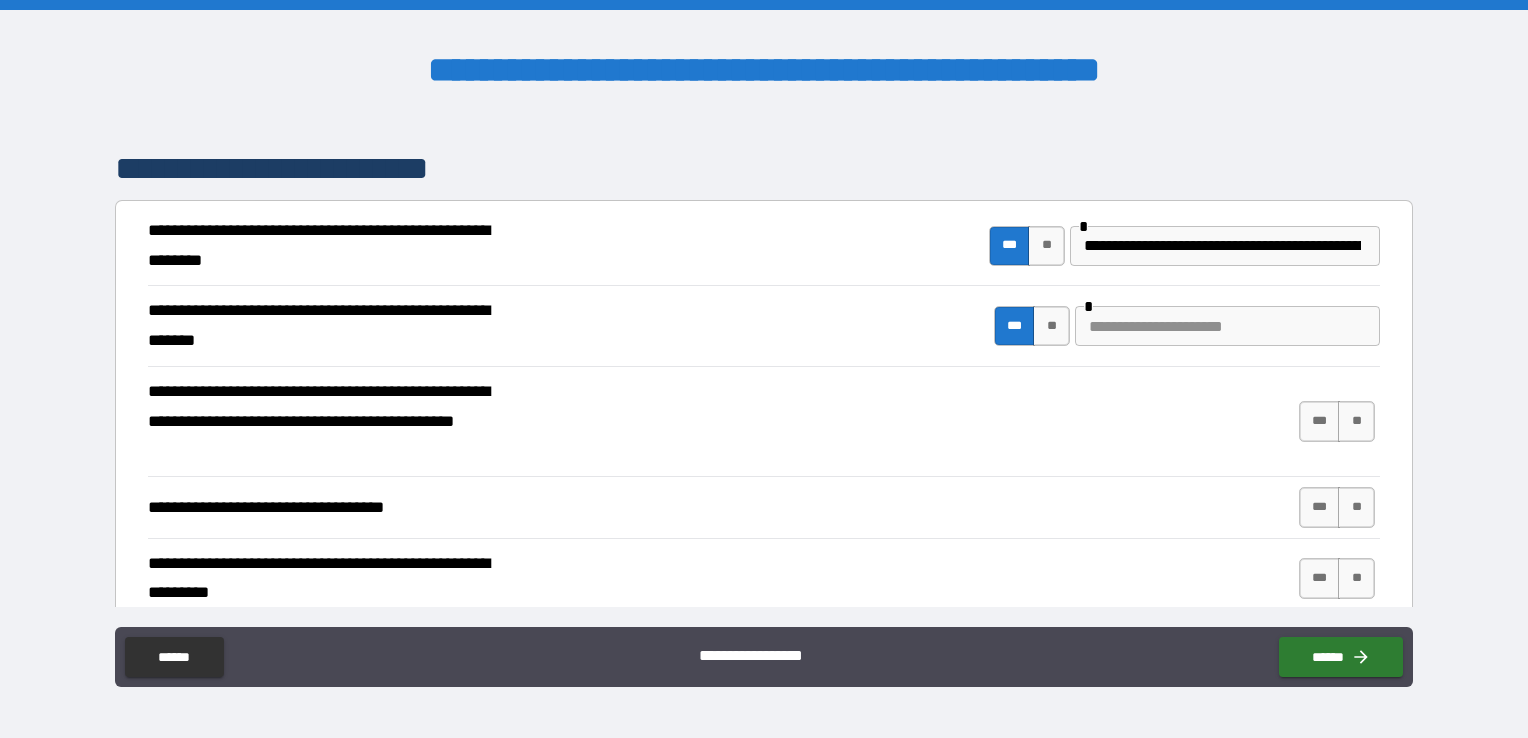 click at bounding box center (1227, 326) 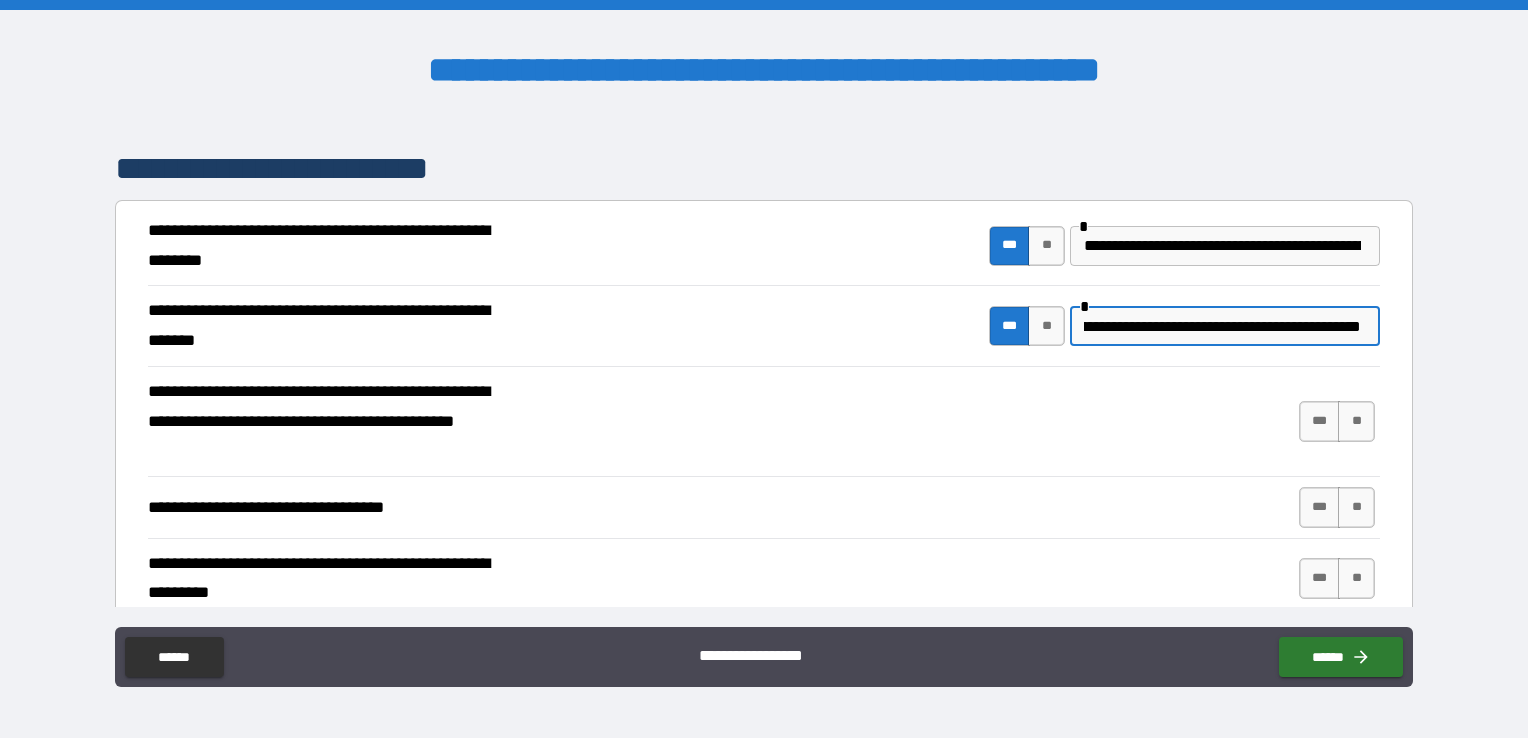 scroll, scrollTop: 0, scrollLeft: 161, axis: horizontal 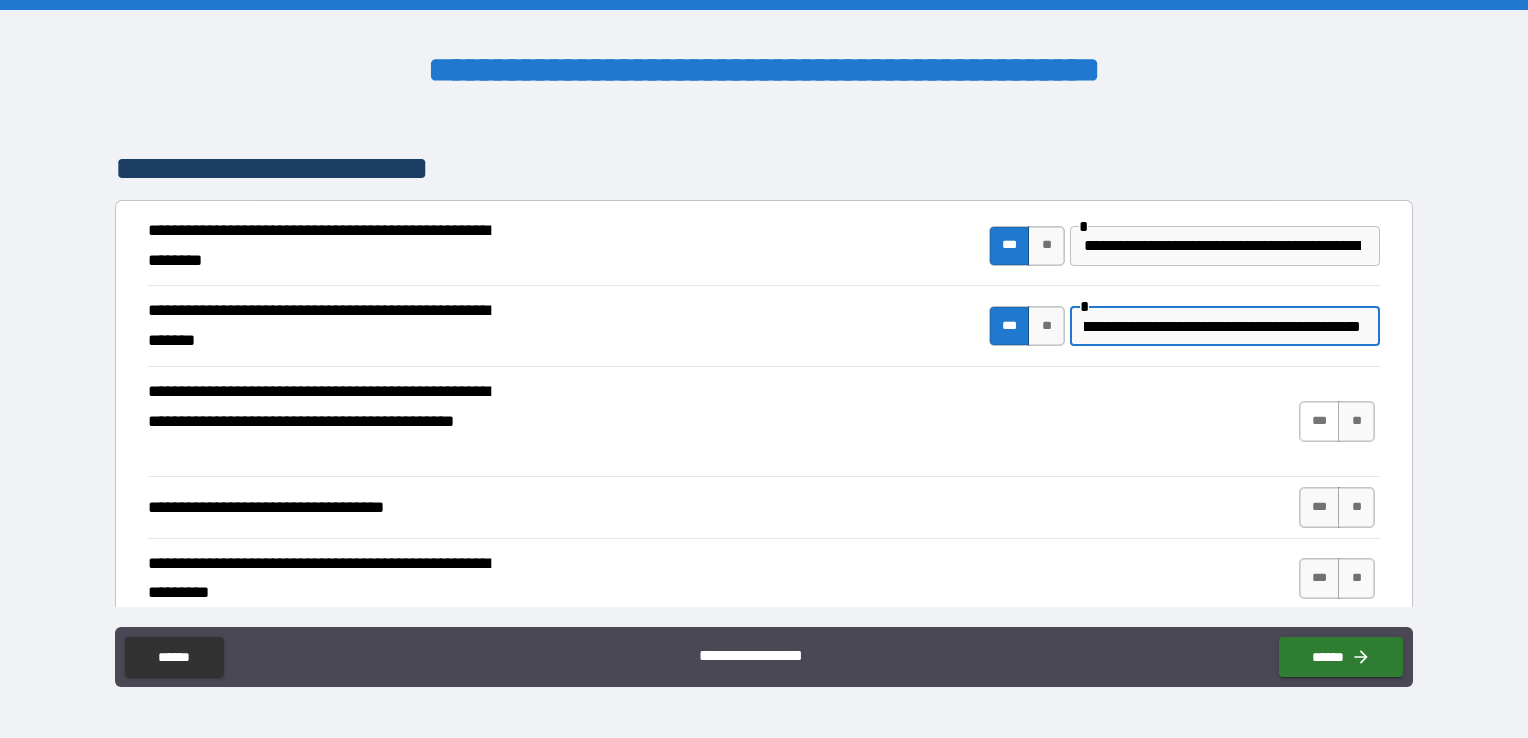 type on "**********" 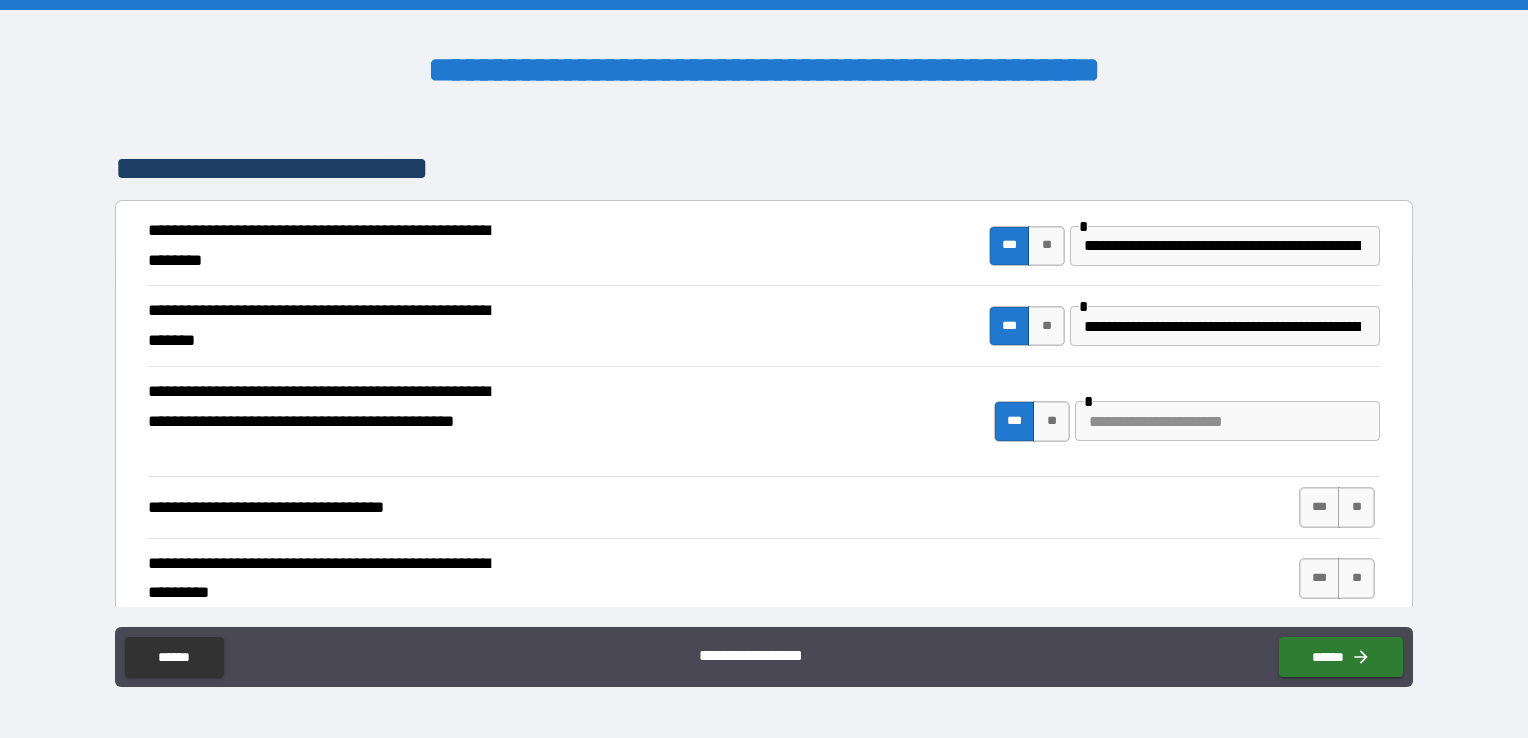 click at bounding box center (1227, 421) 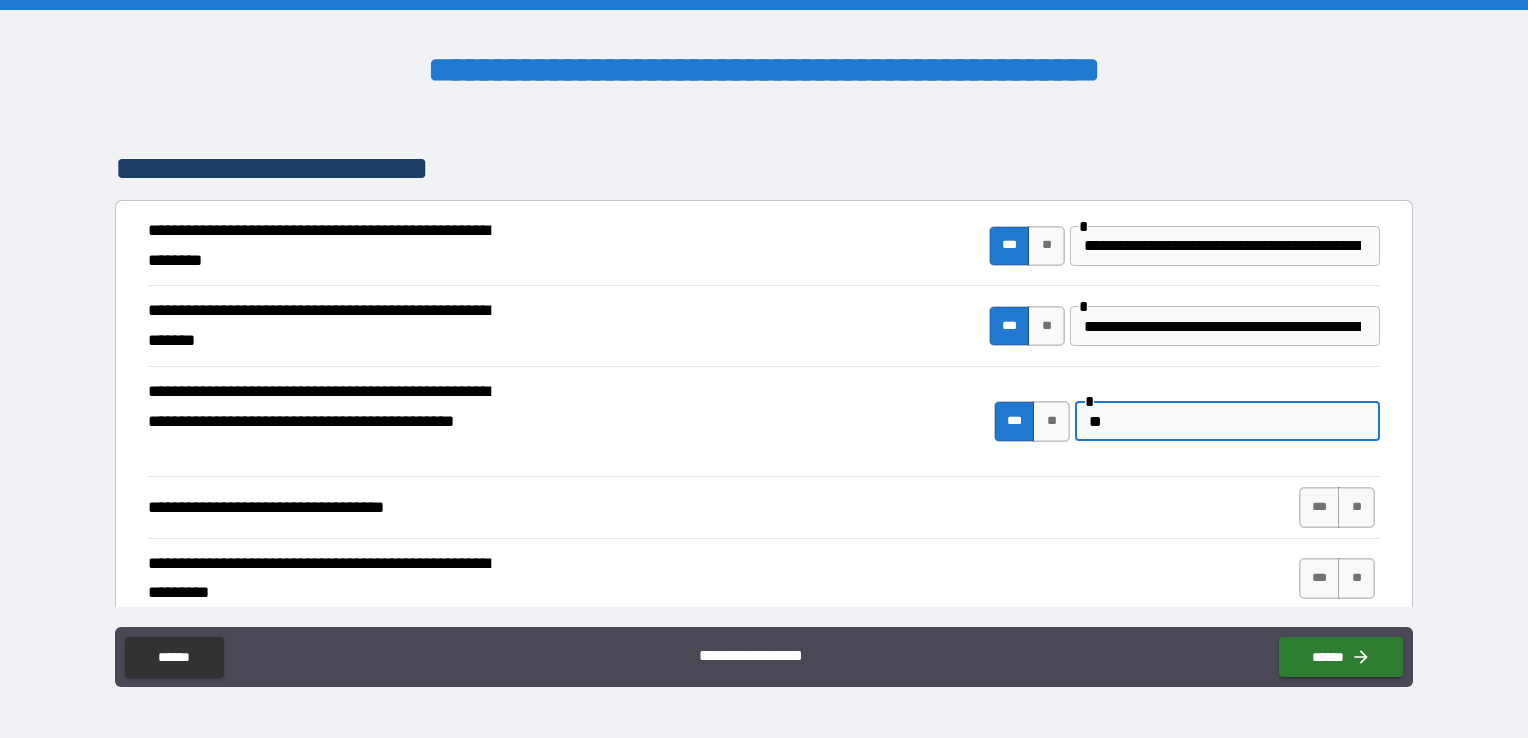 type on "*" 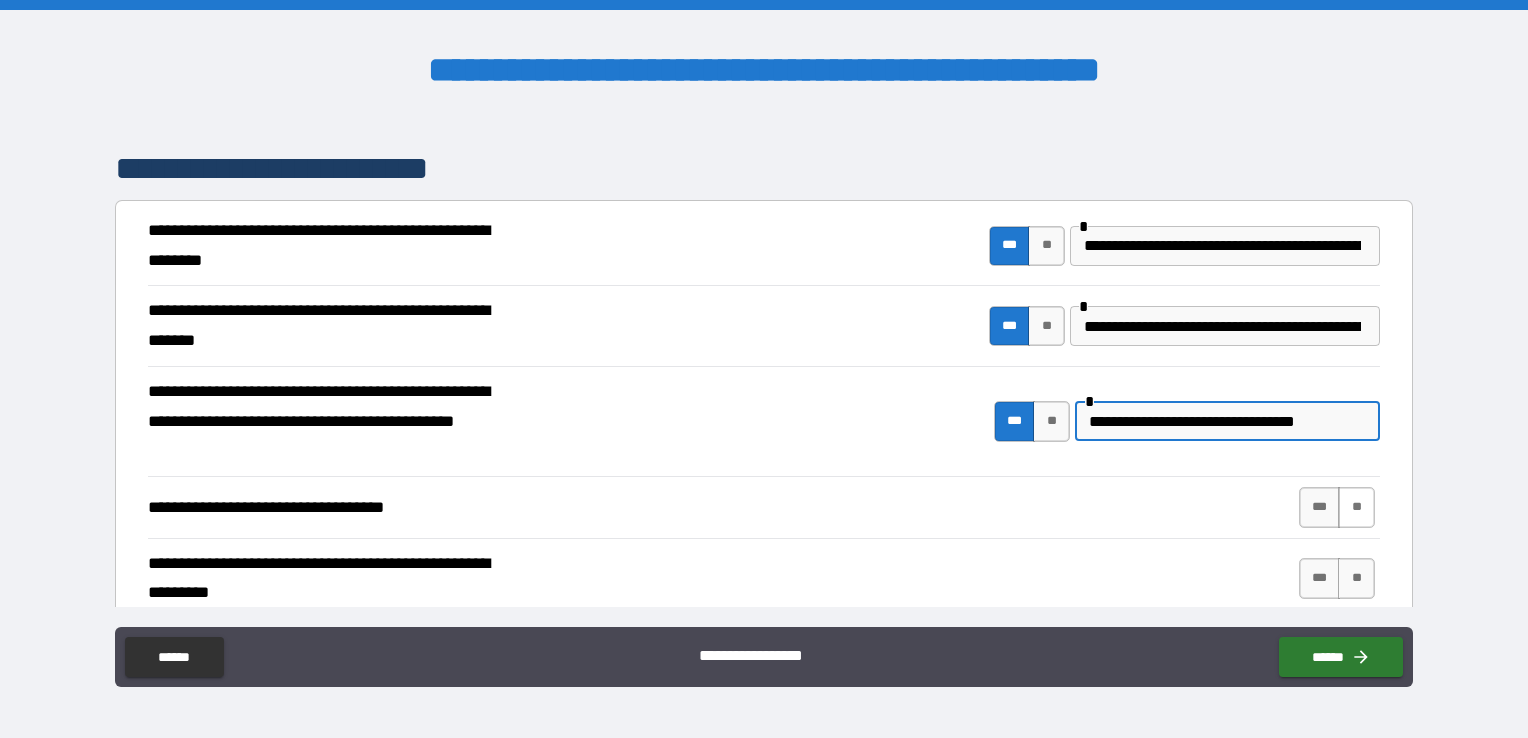 type on "**********" 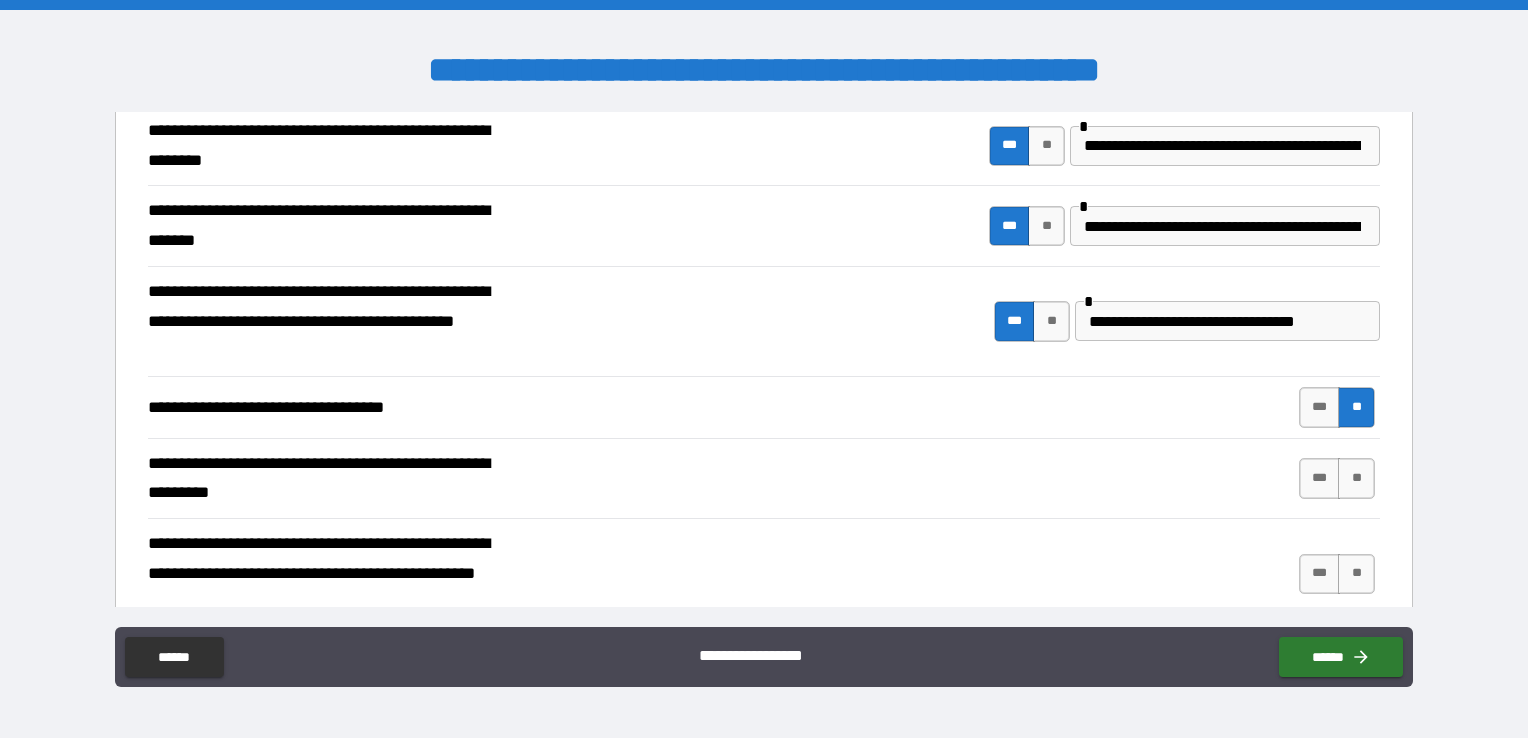 scroll, scrollTop: 500, scrollLeft: 0, axis: vertical 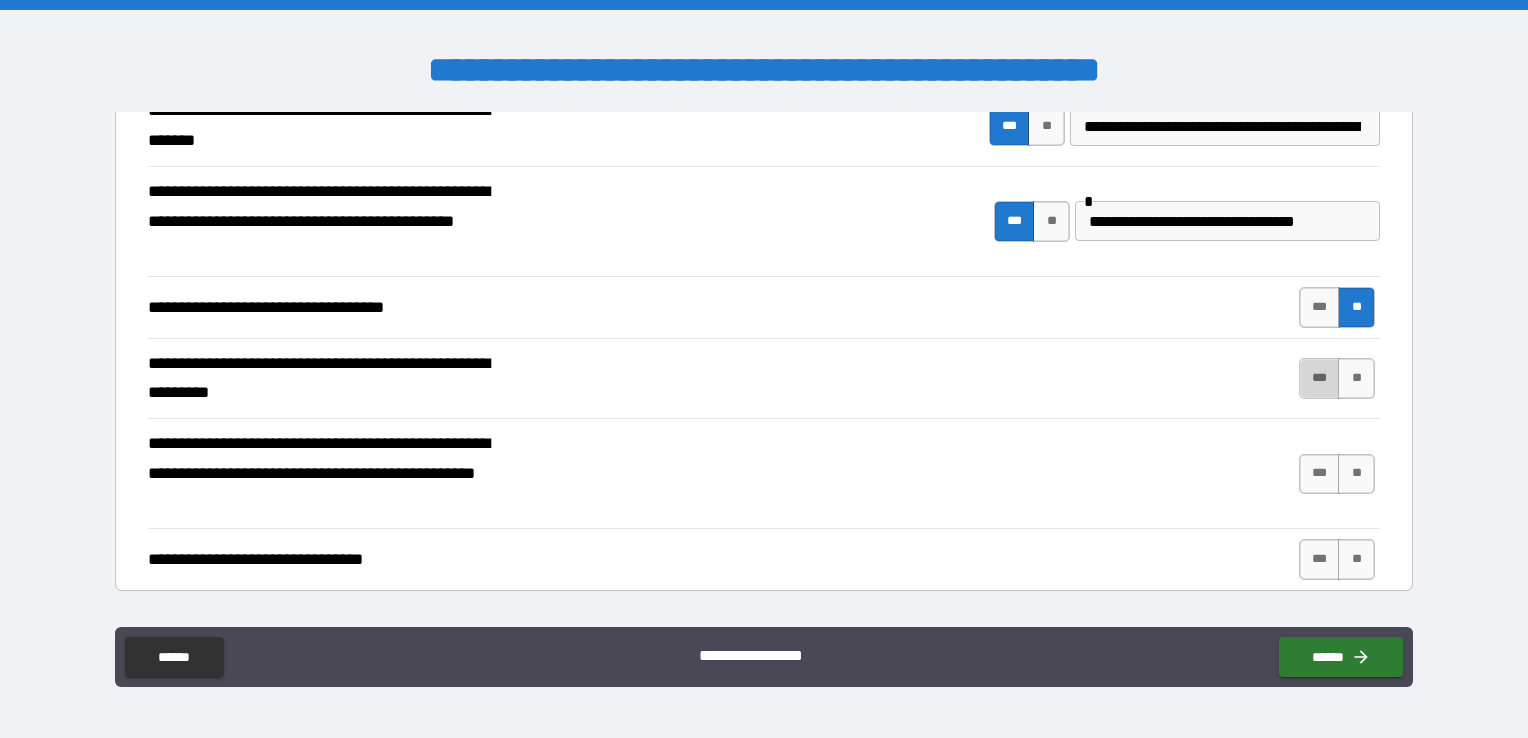 click on "***" at bounding box center (1320, 378) 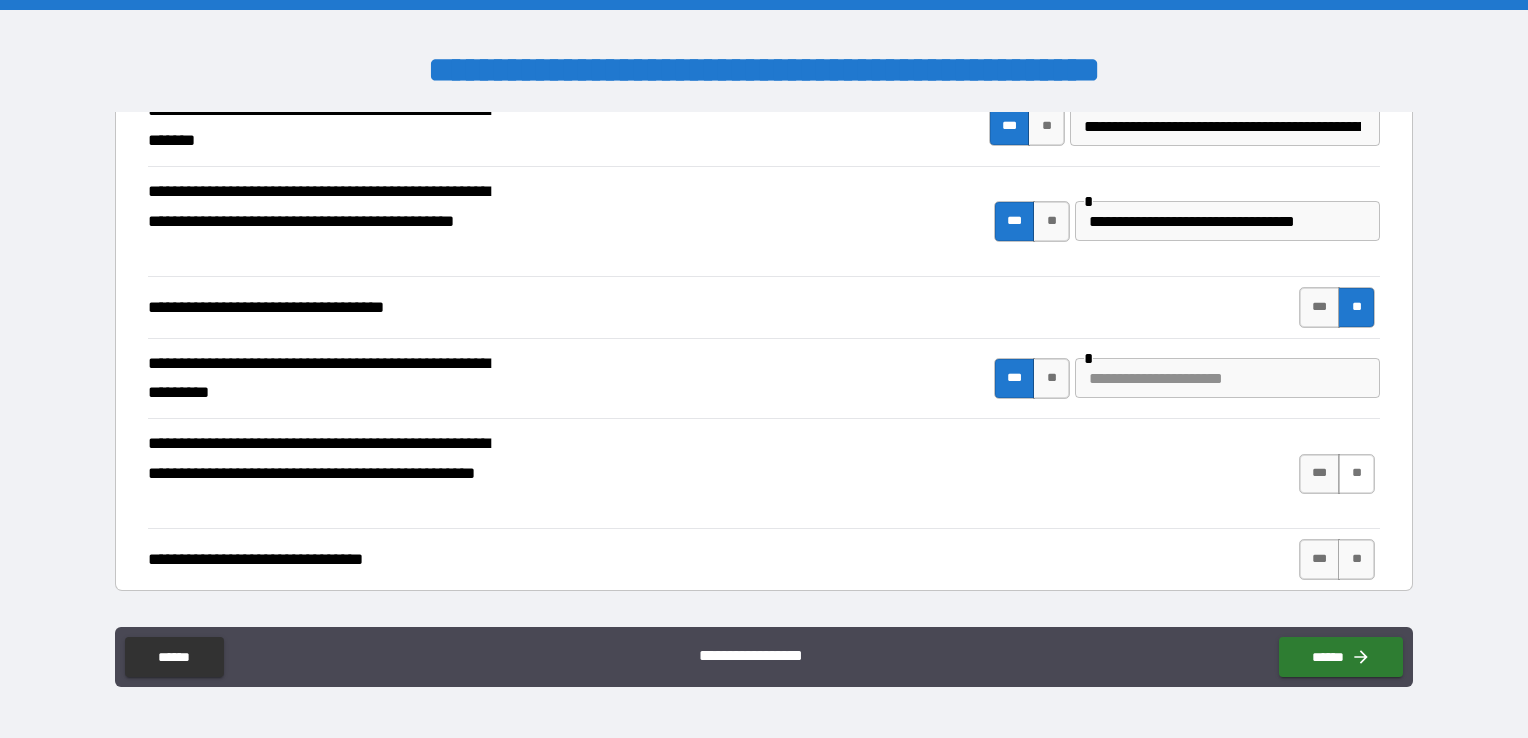 click on "**" at bounding box center [1356, 474] 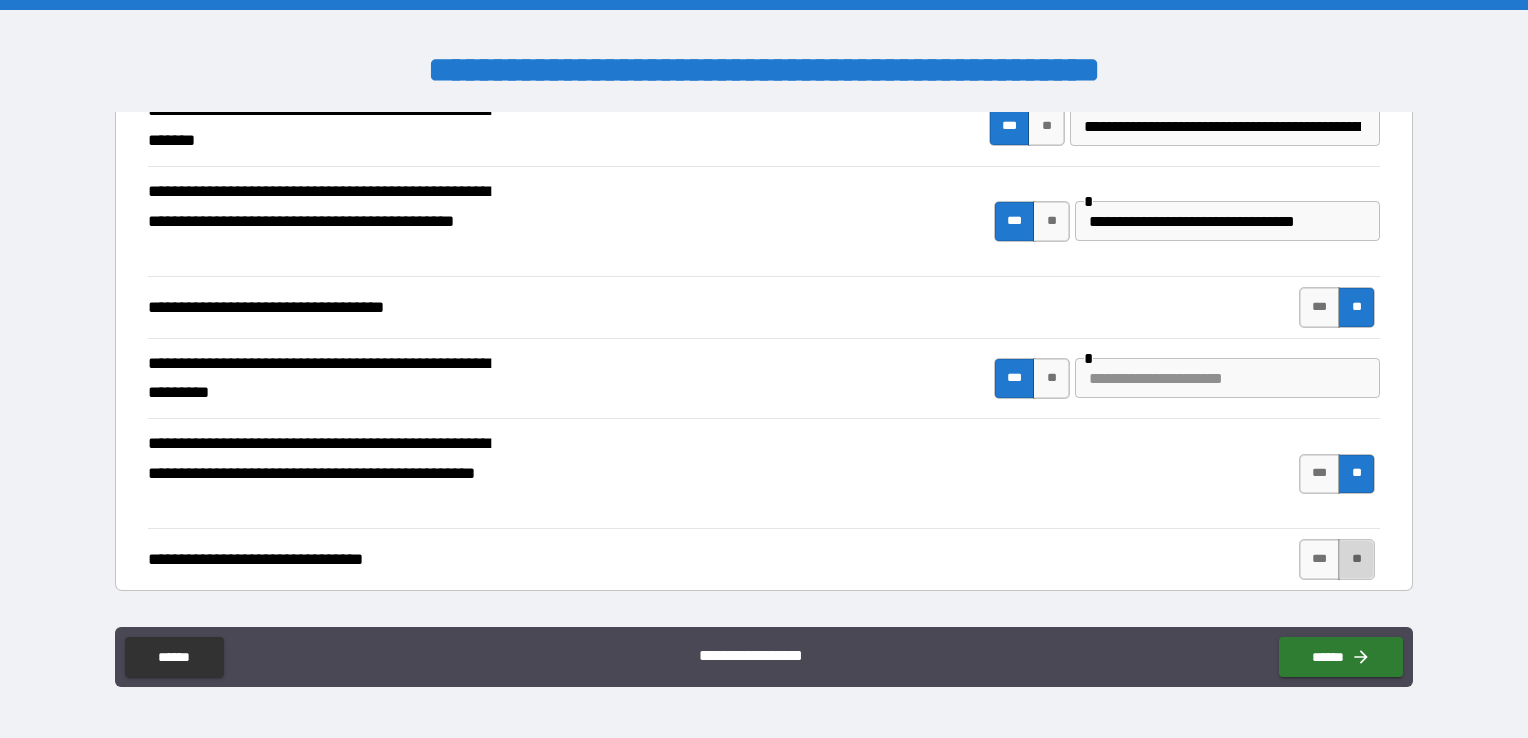 click on "**" at bounding box center (1356, 559) 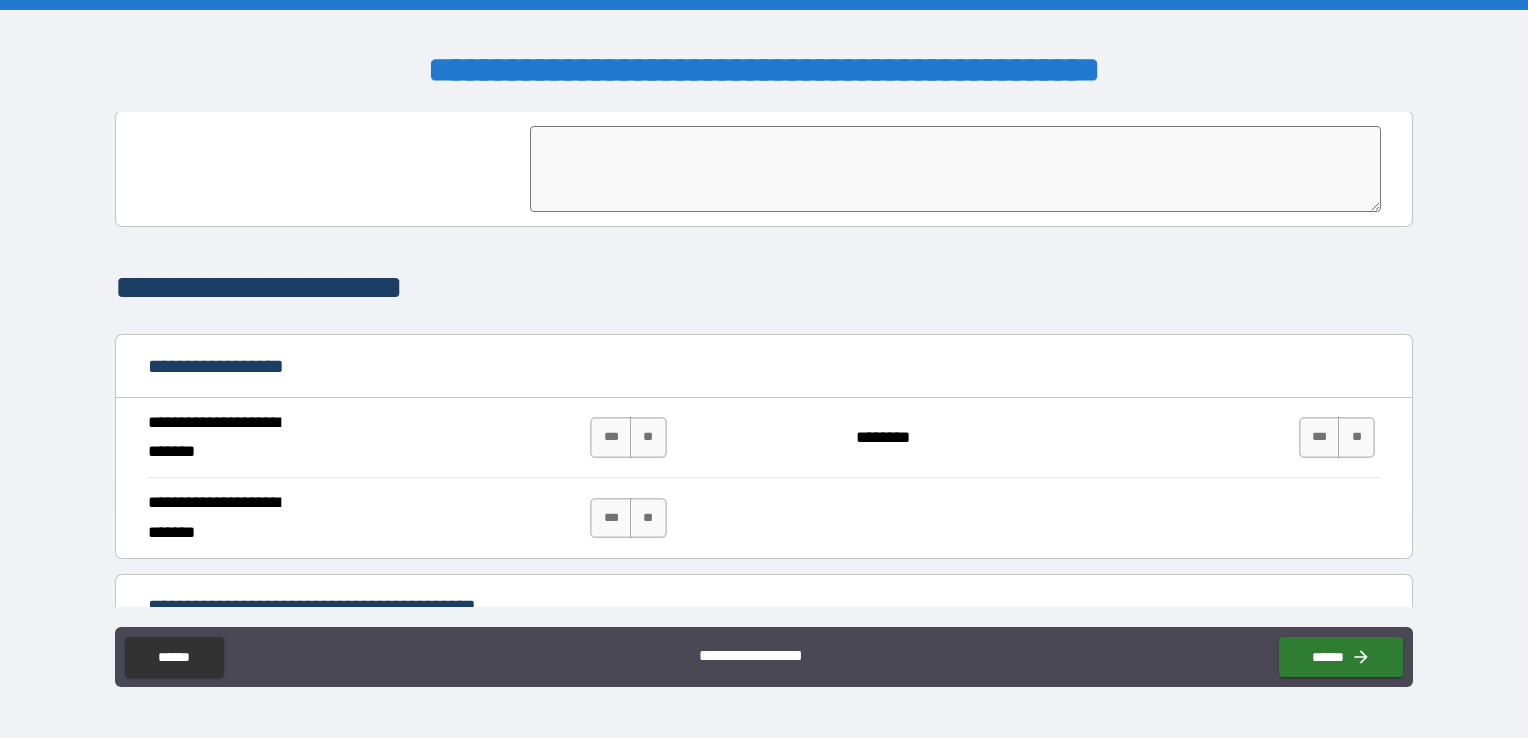 scroll, scrollTop: 1200, scrollLeft: 0, axis: vertical 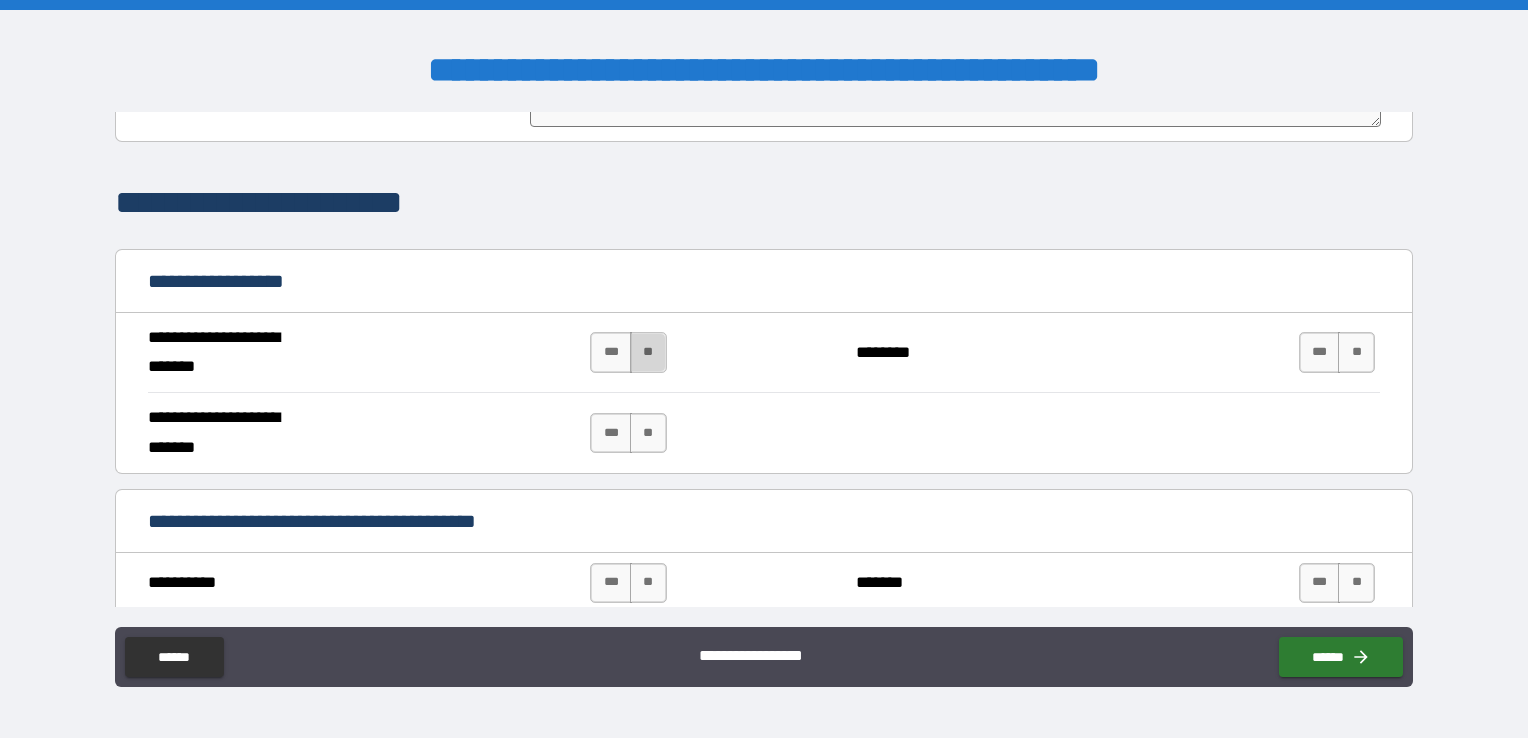 click on "**" at bounding box center (648, 352) 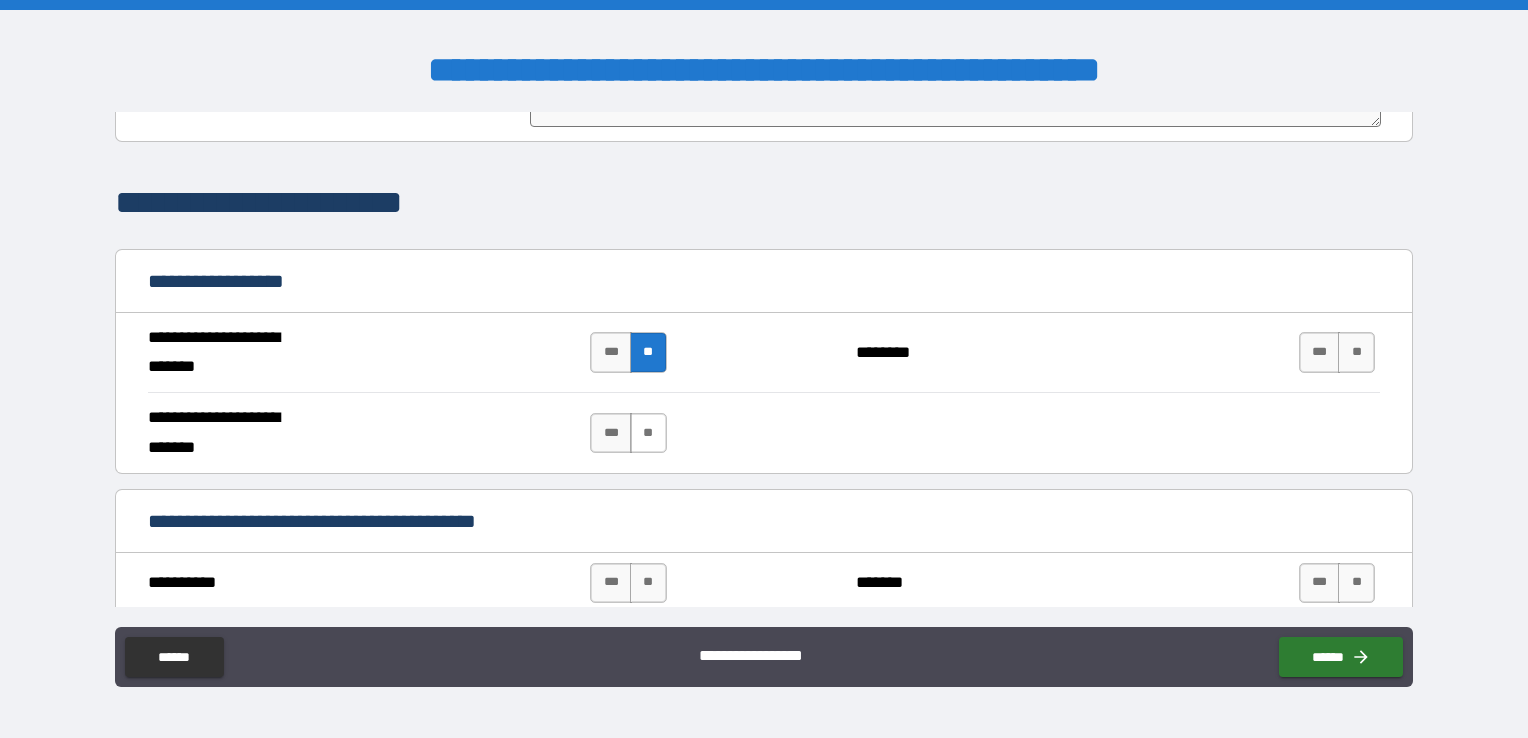 click on "**" at bounding box center (648, 433) 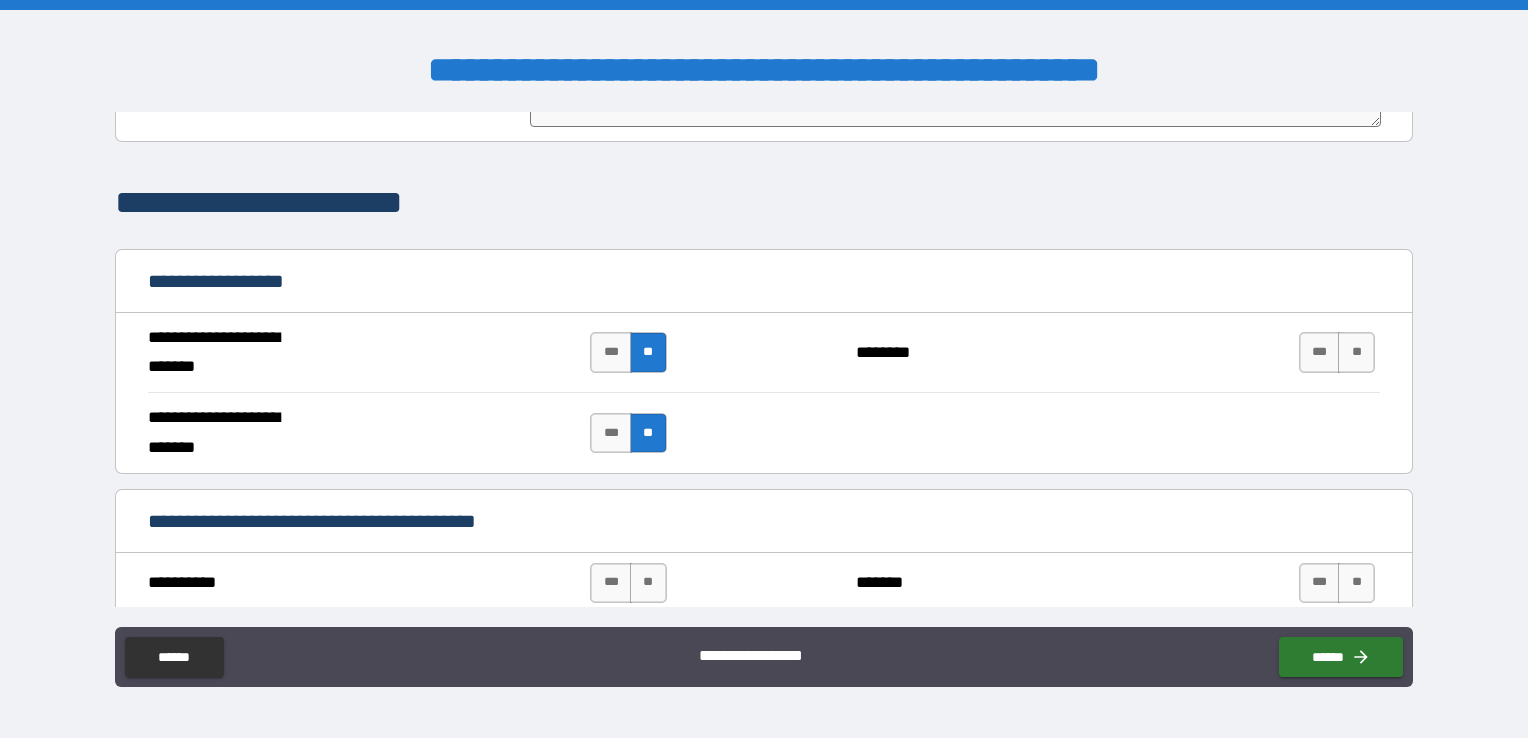 click on "*** **" at bounding box center [628, 583] 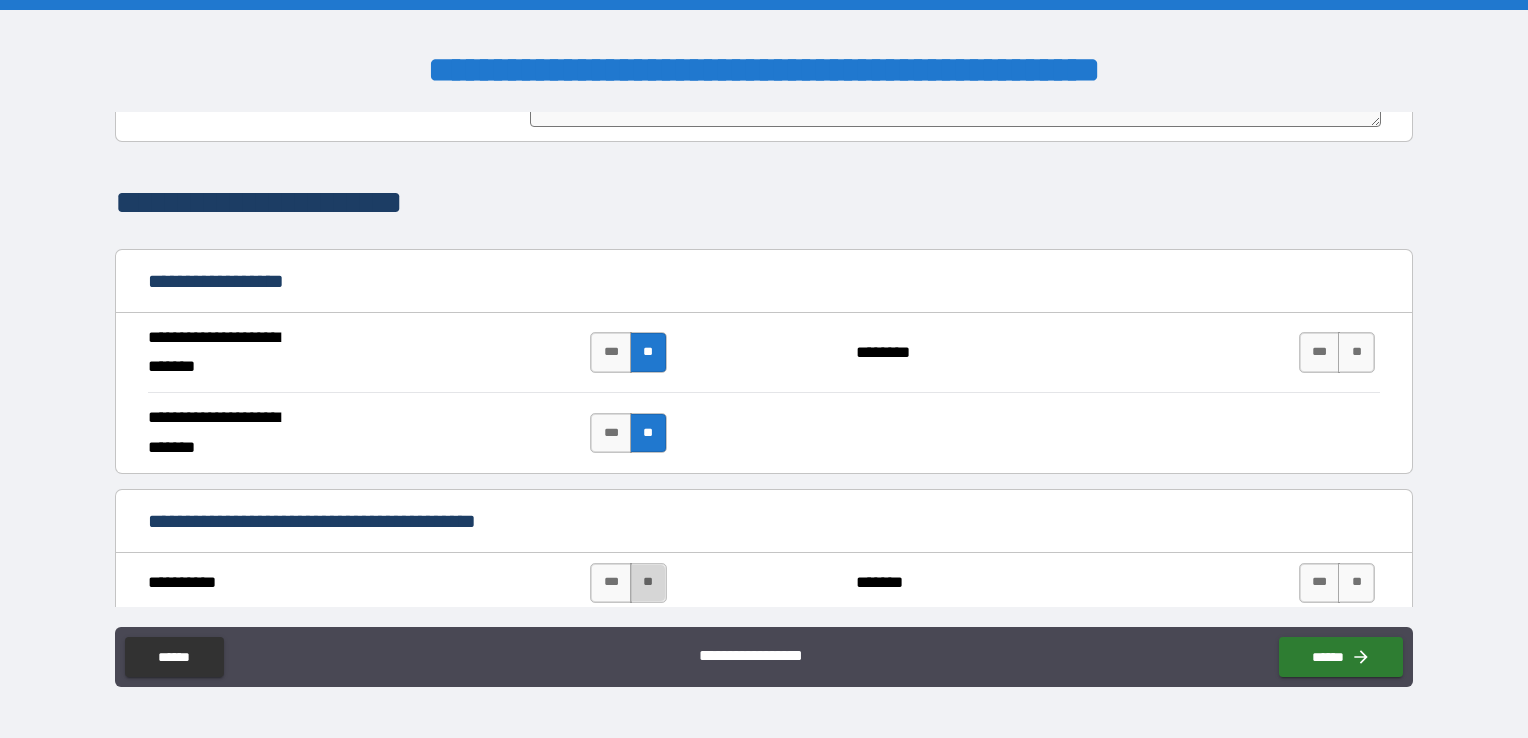 click on "**" at bounding box center [648, 583] 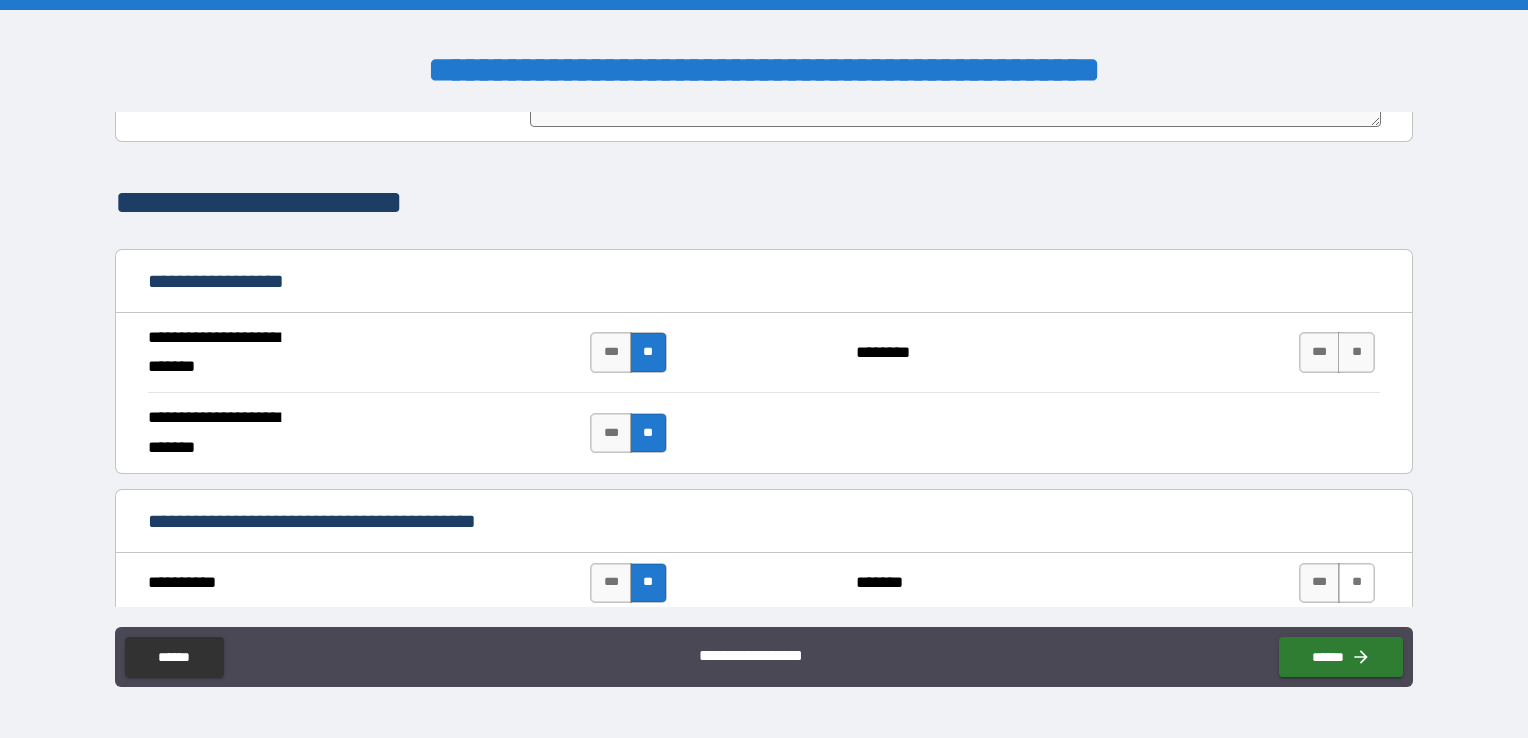 click on "**" at bounding box center [1356, 583] 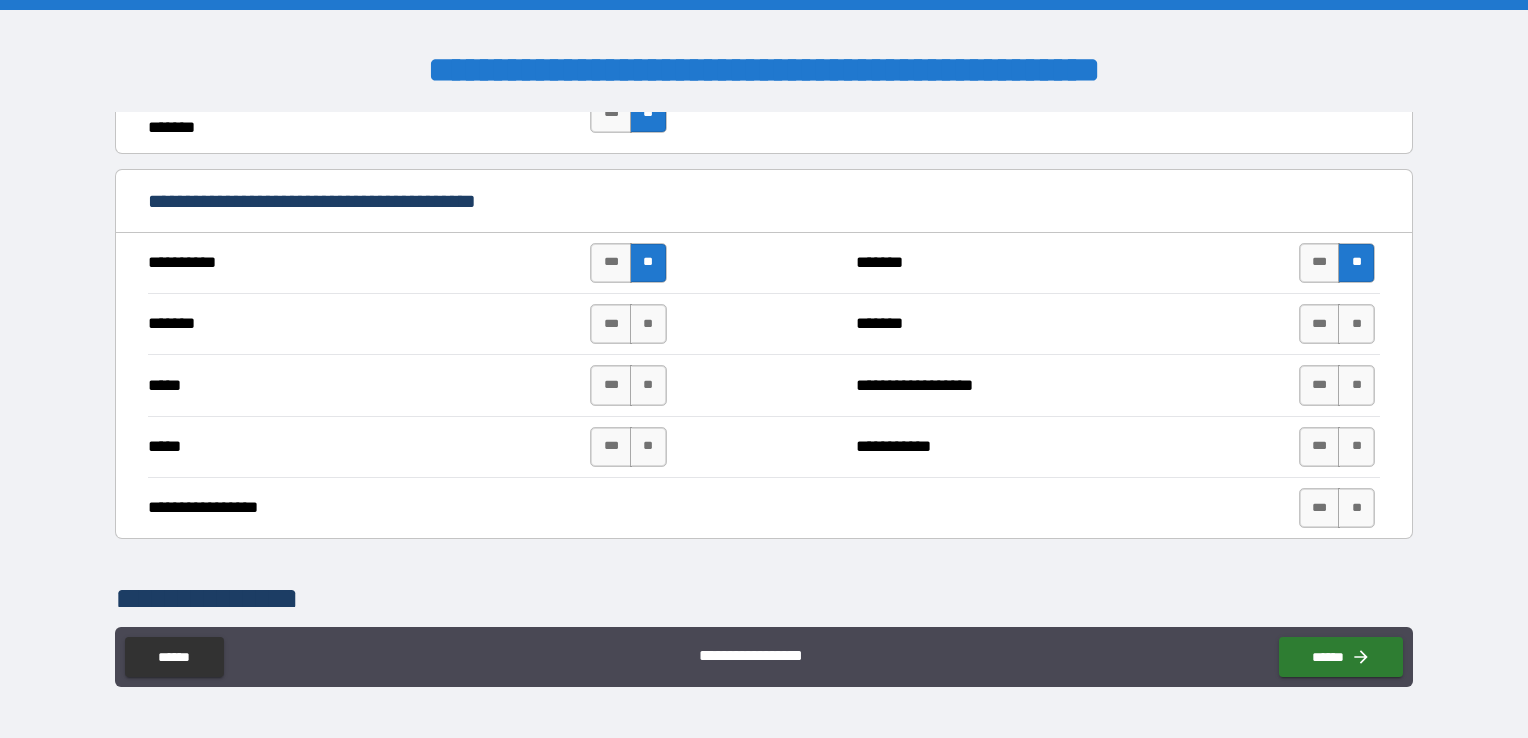 scroll, scrollTop: 1700, scrollLeft: 0, axis: vertical 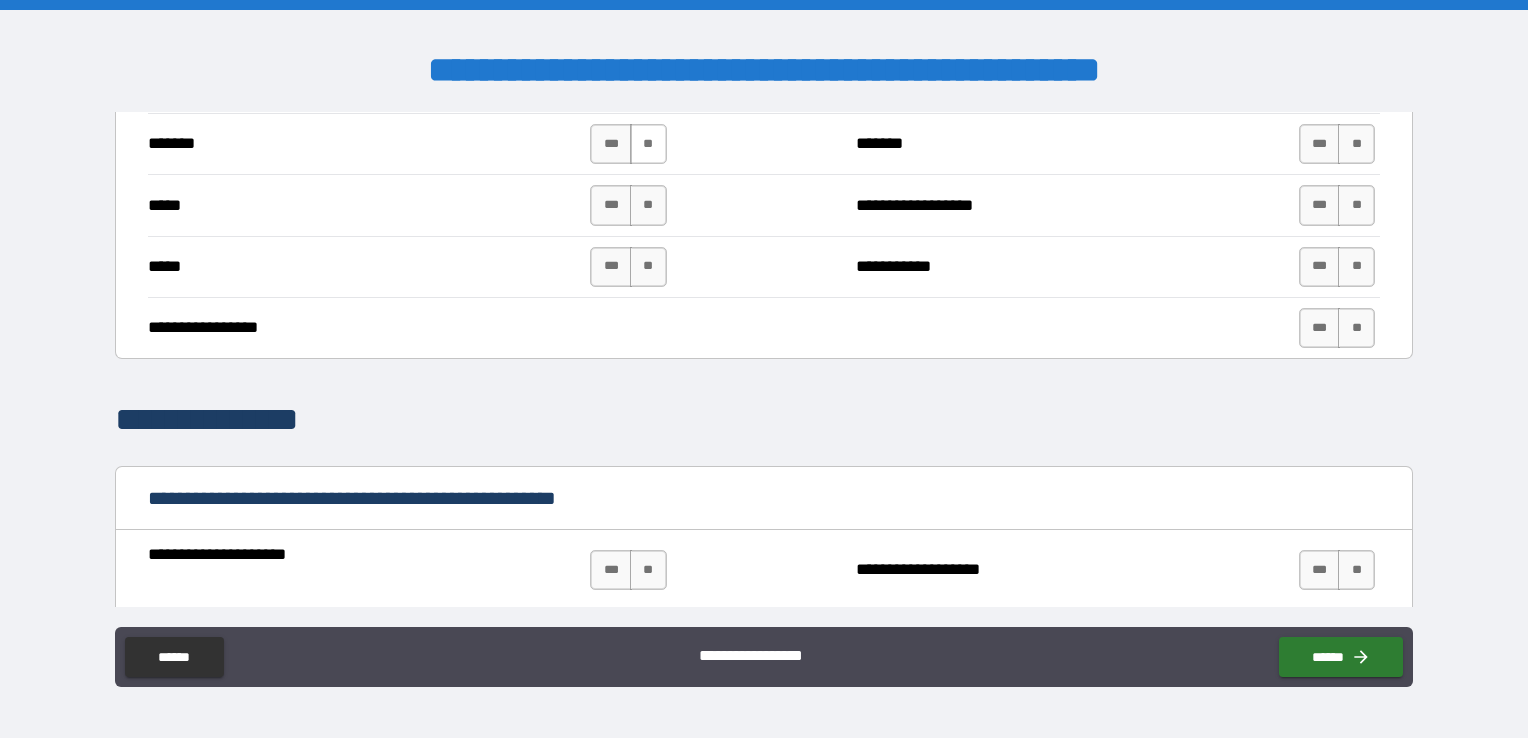 click on "**" at bounding box center (648, 144) 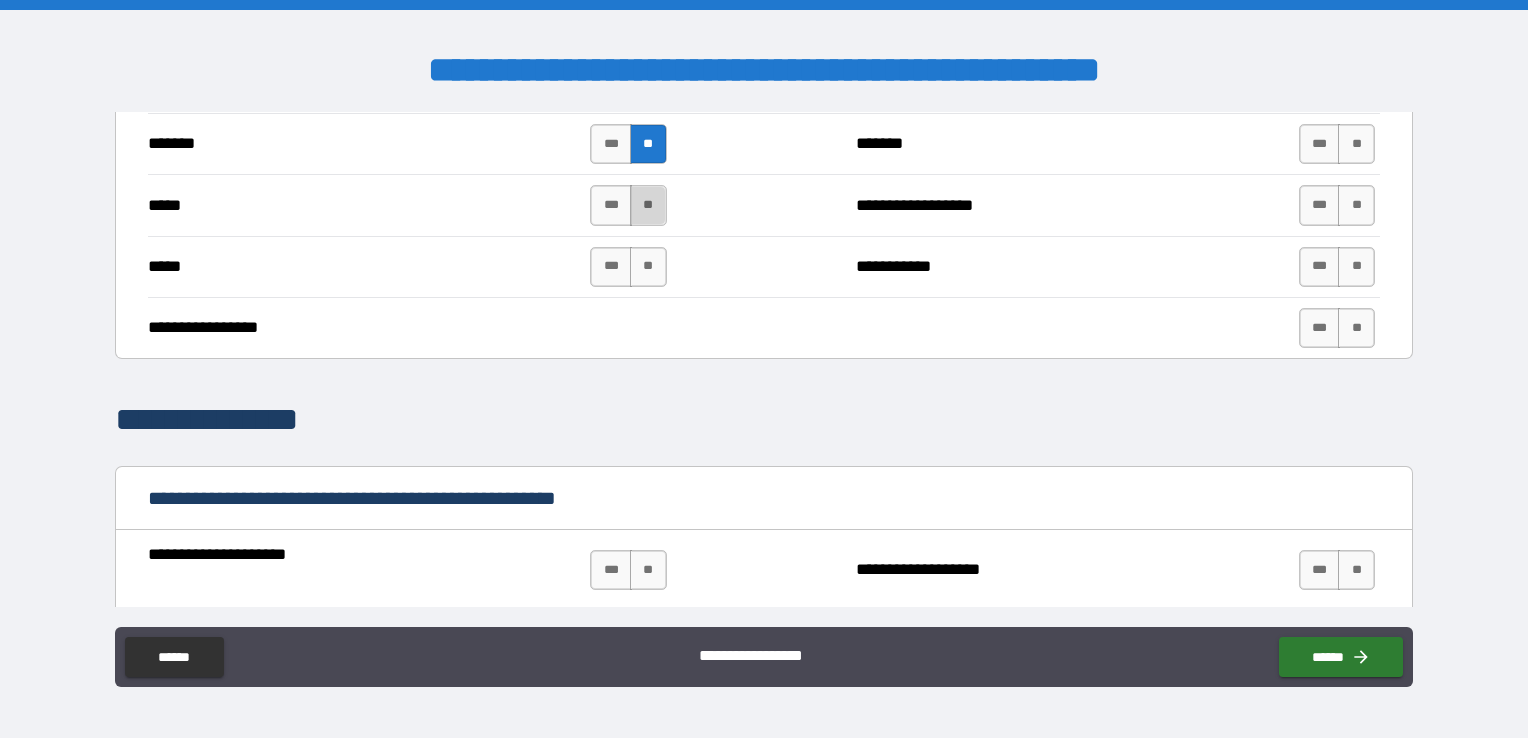 click on "**" at bounding box center [648, 205] 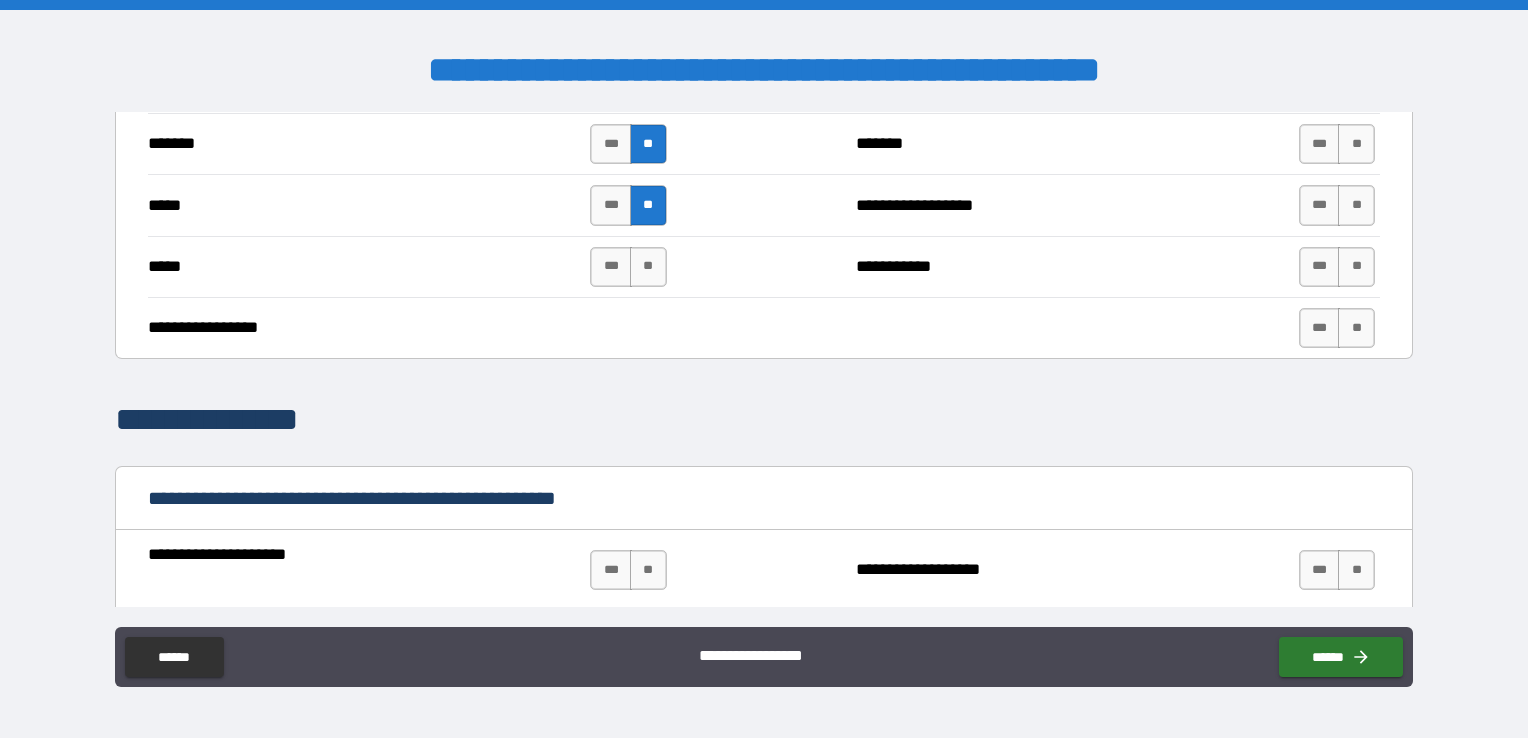 click on "*** **" at bounding box center (630, 267) 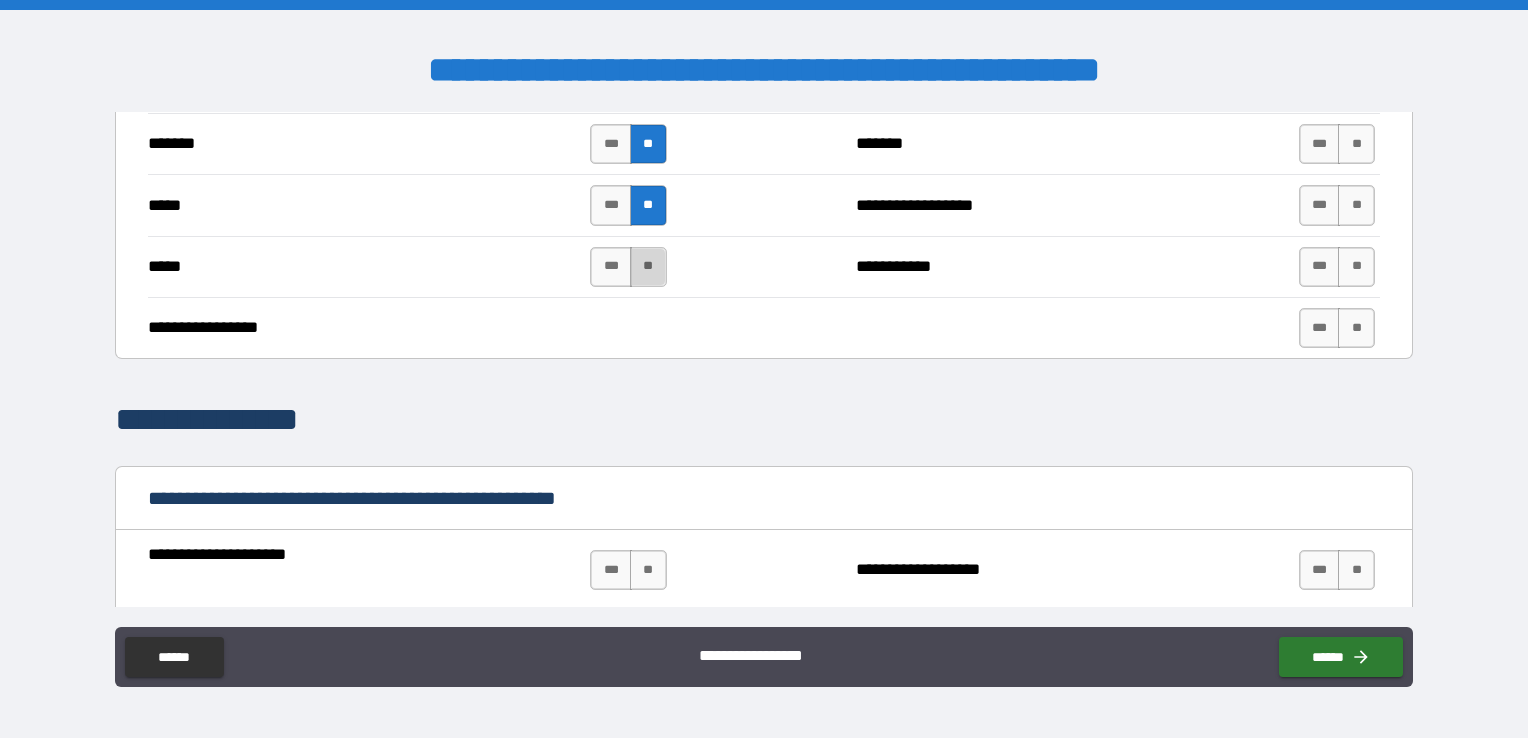 click on "**" at bounding box center (648, 267) 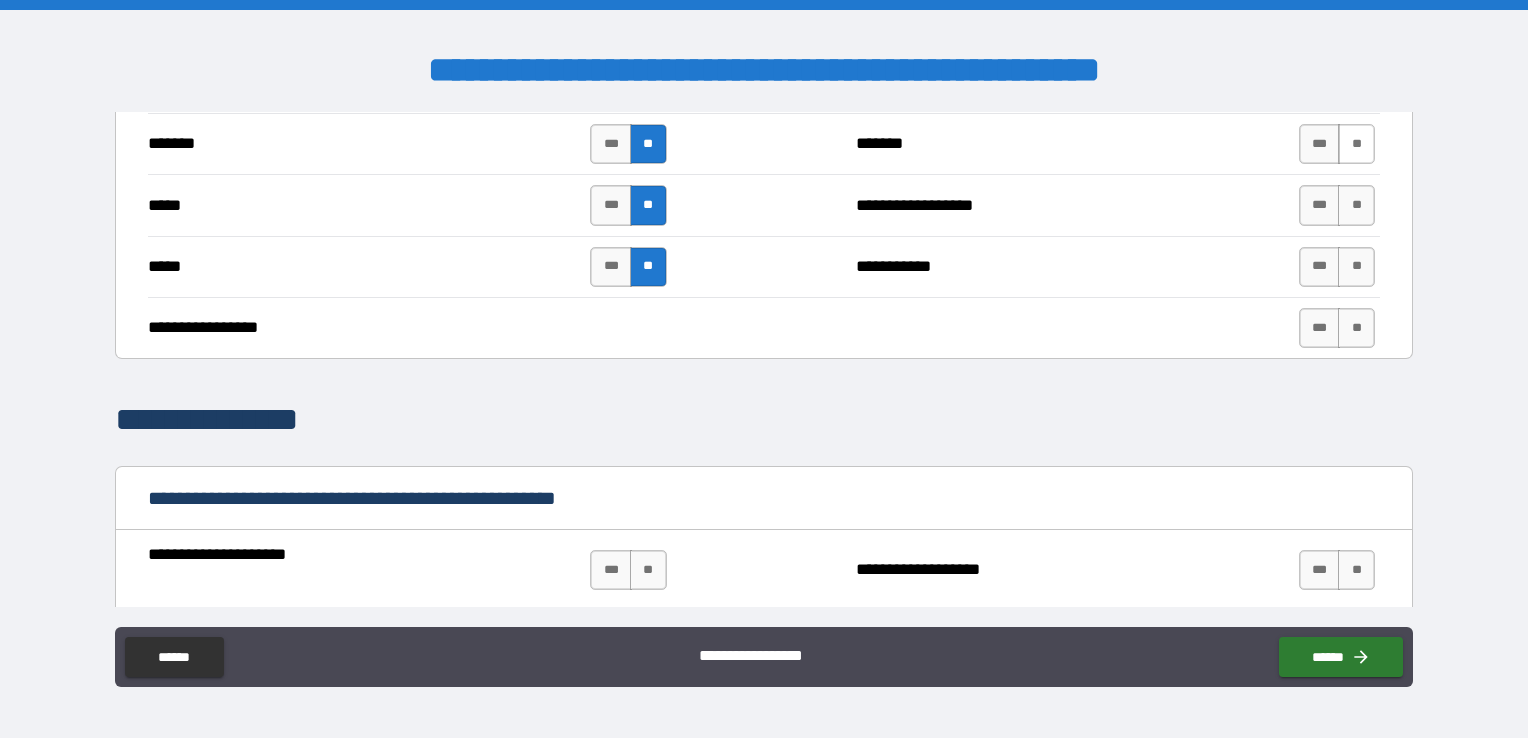 click on "**" at bounding box center [1356, 144] 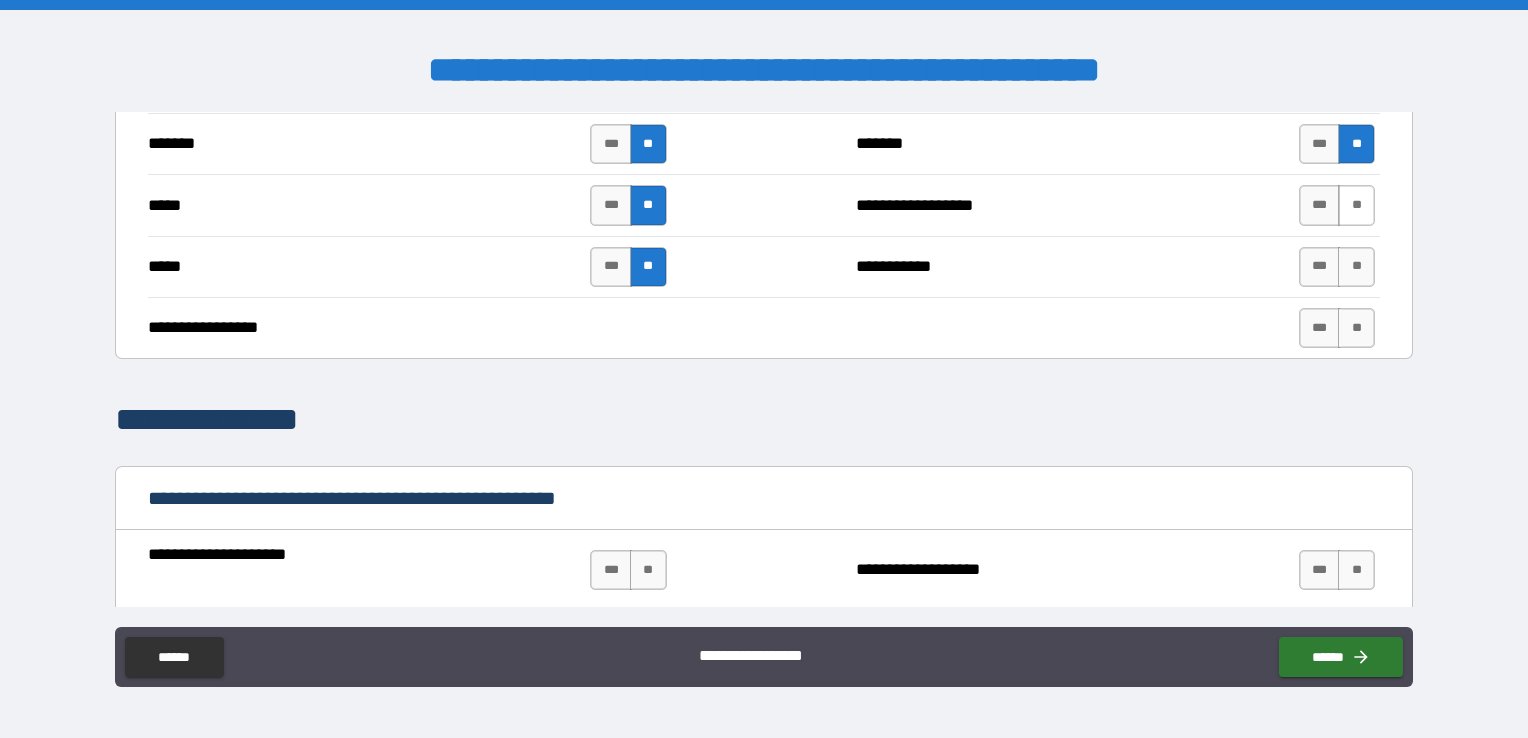 click on "**" at bounding box center [1356, 205] 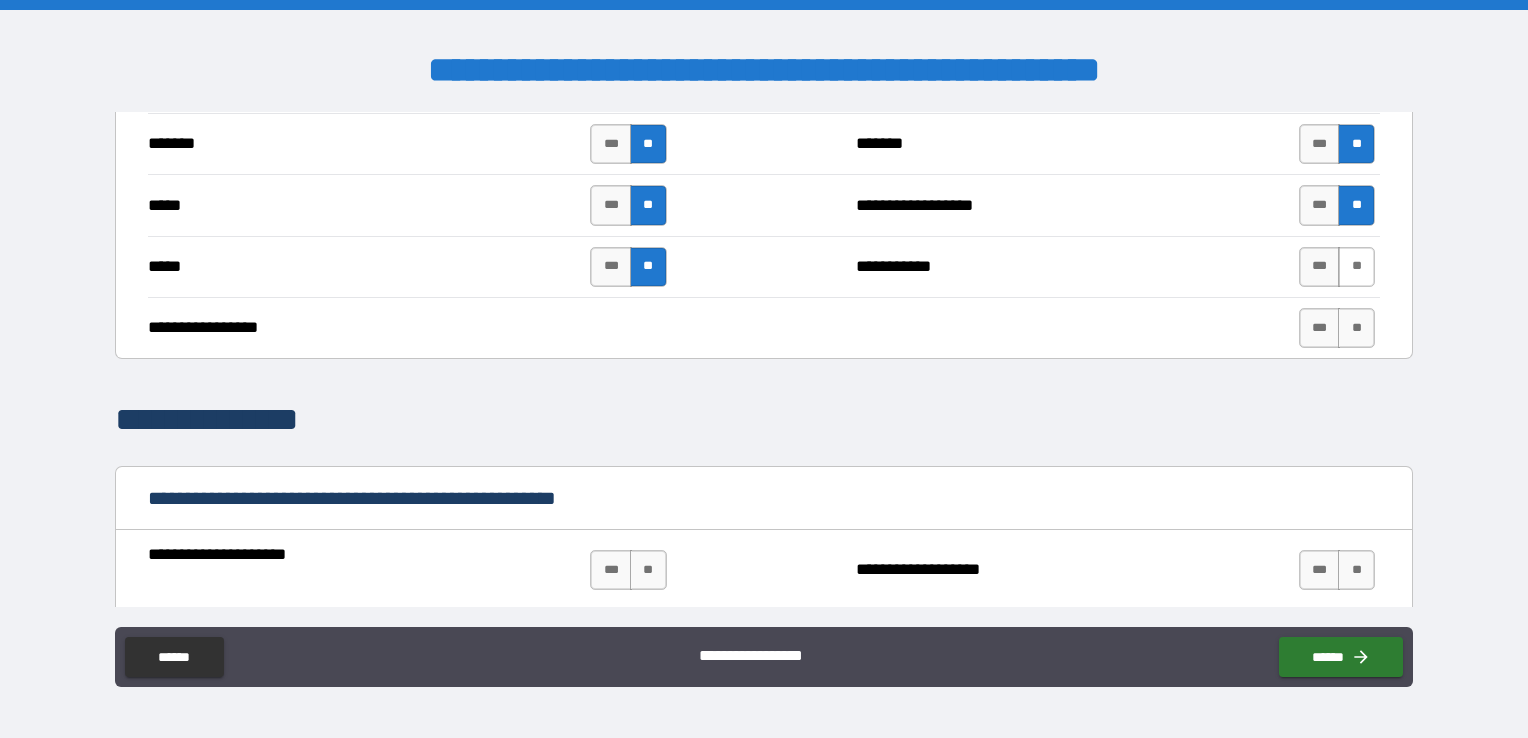click on "**" at bounding box center [1356, 267] 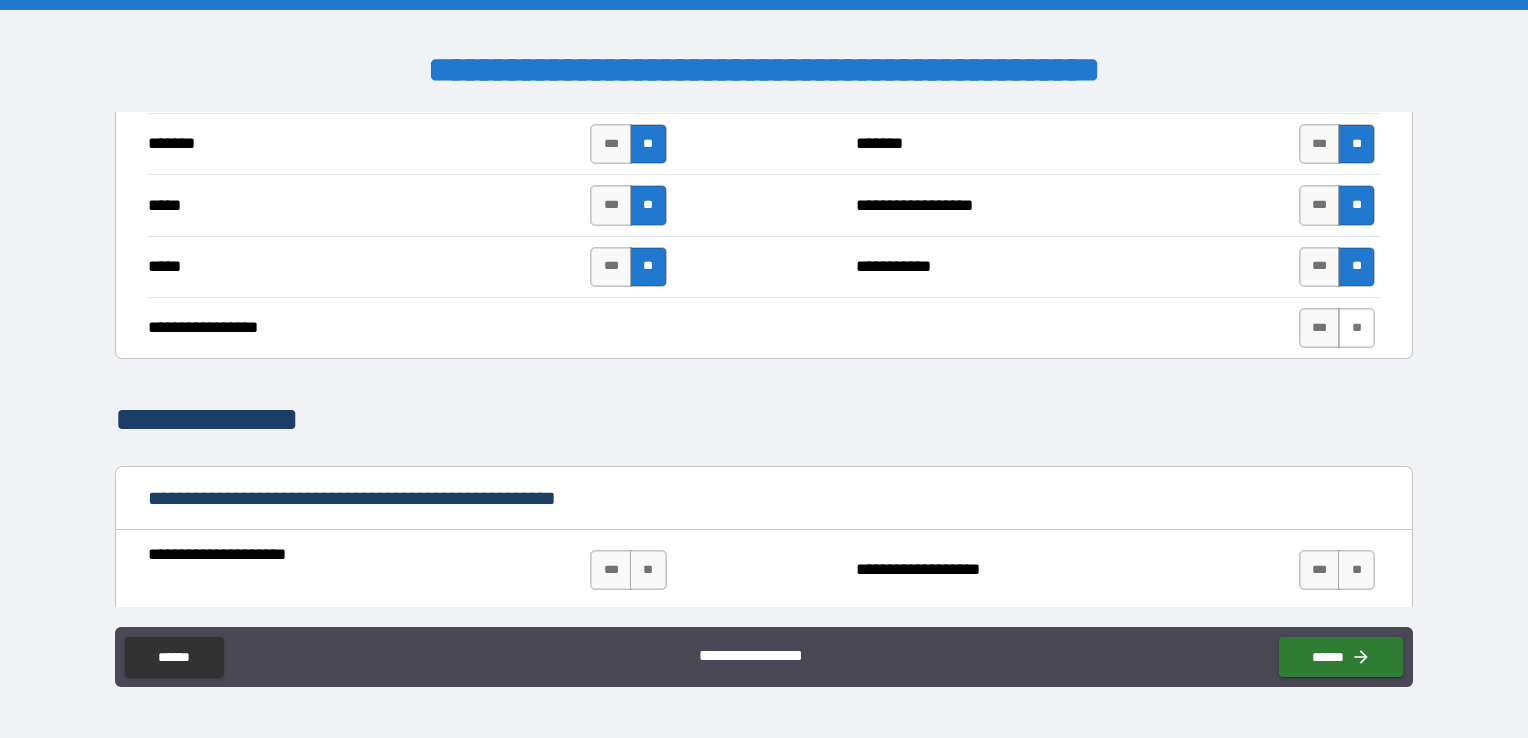 click on "**" at bounding box center [1356, 328] 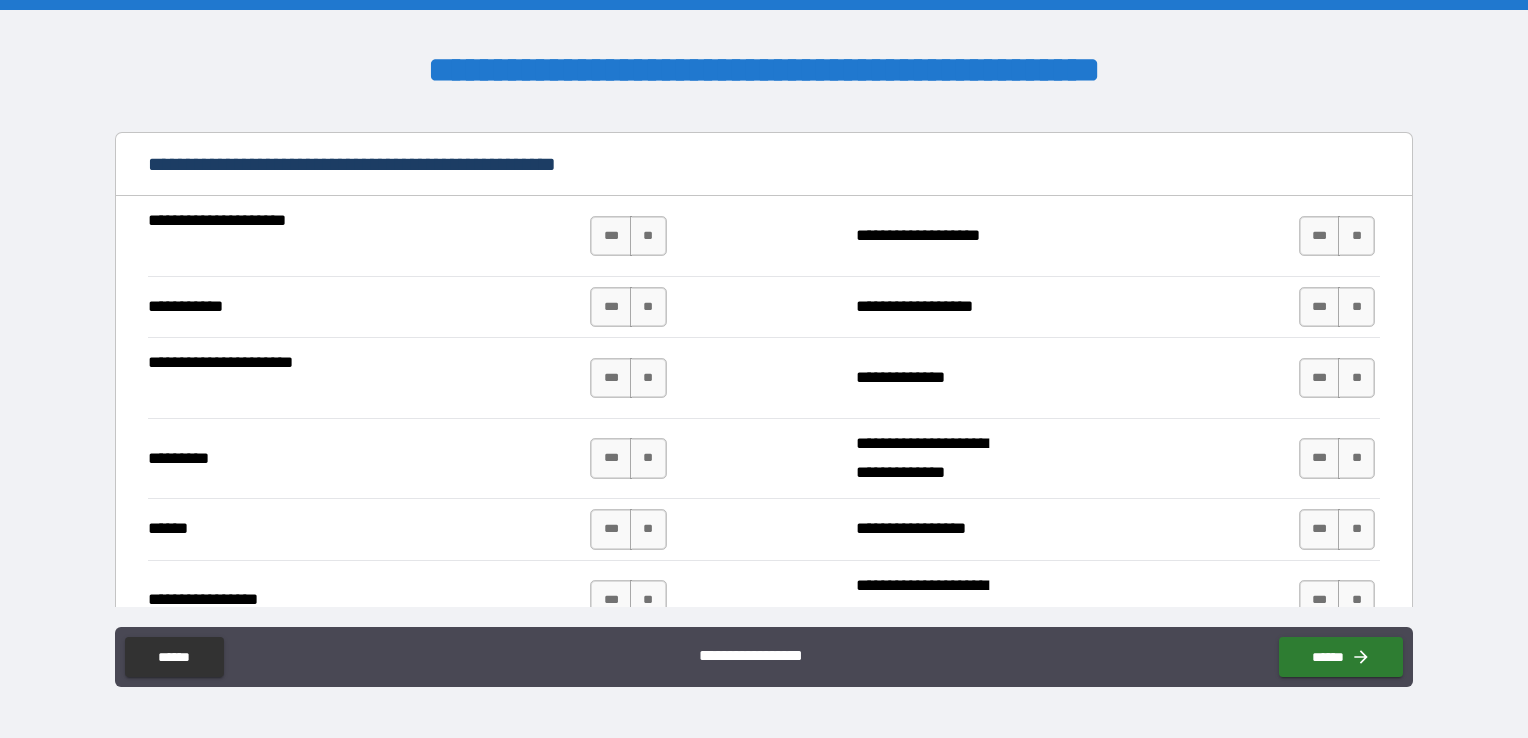 scroll, scrollTop: 2000, scrollLeft: 0, axis: vertical 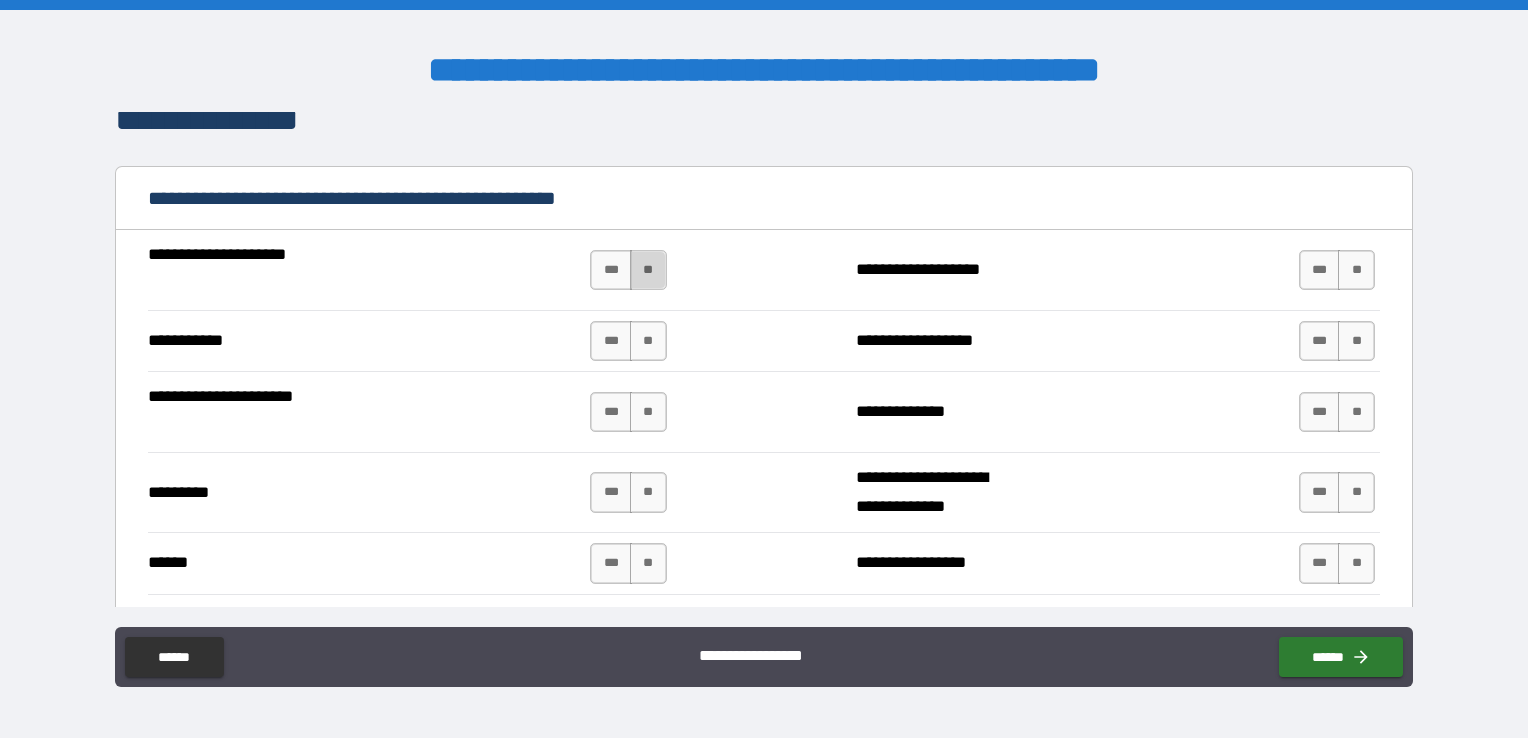 click on "**" at bounding box center [648, 270] 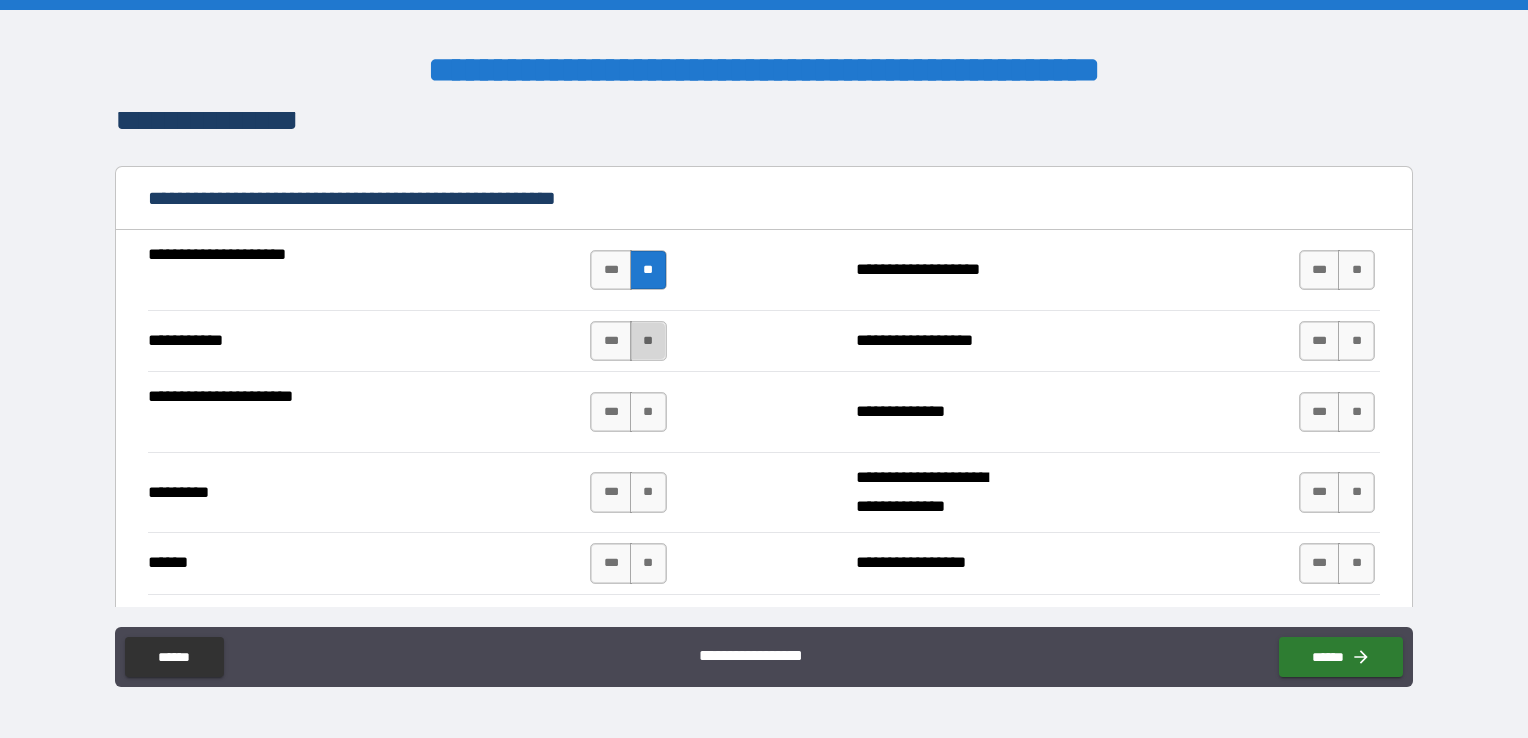 click on "**" at bounding box center (648, 341) 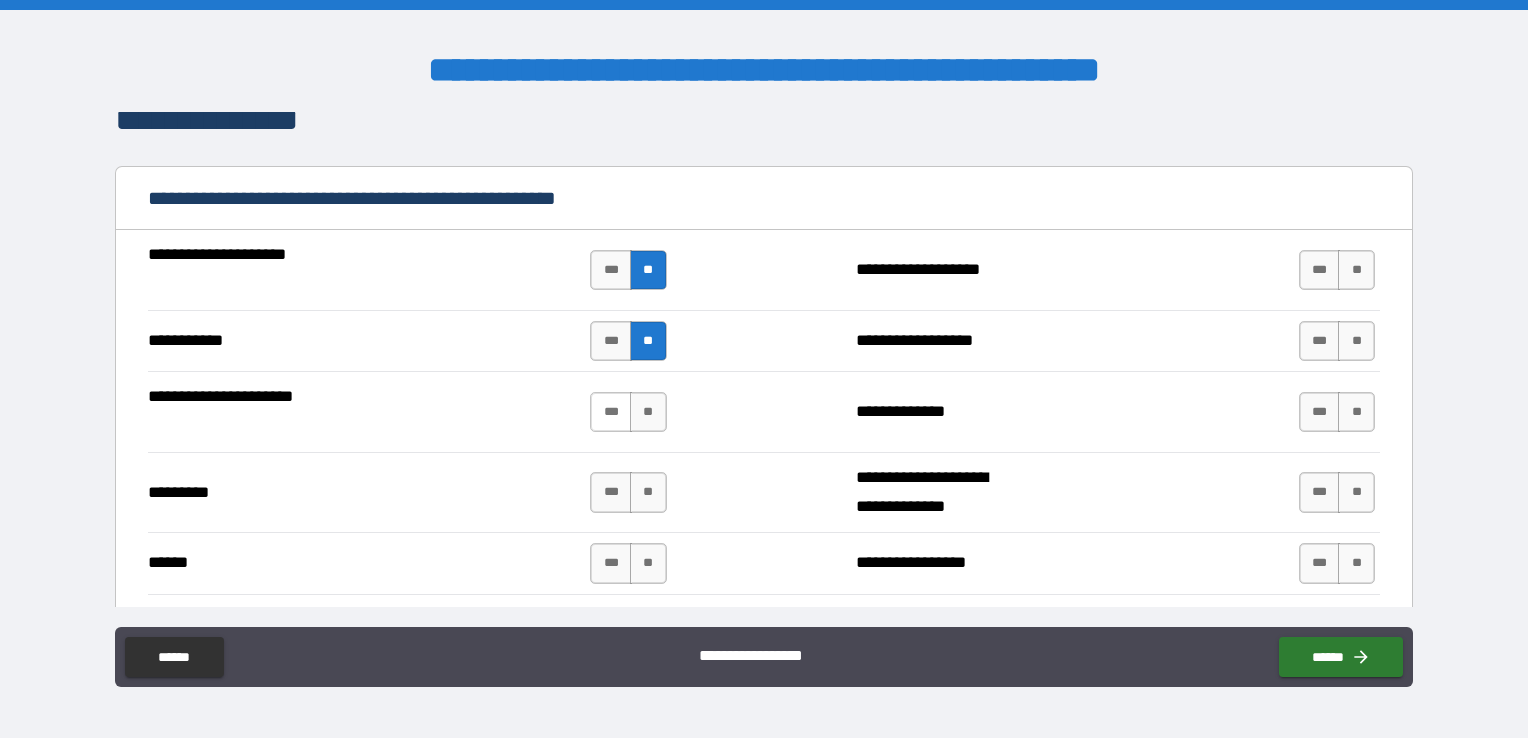 click on "***" at bounding box center (611, 412) 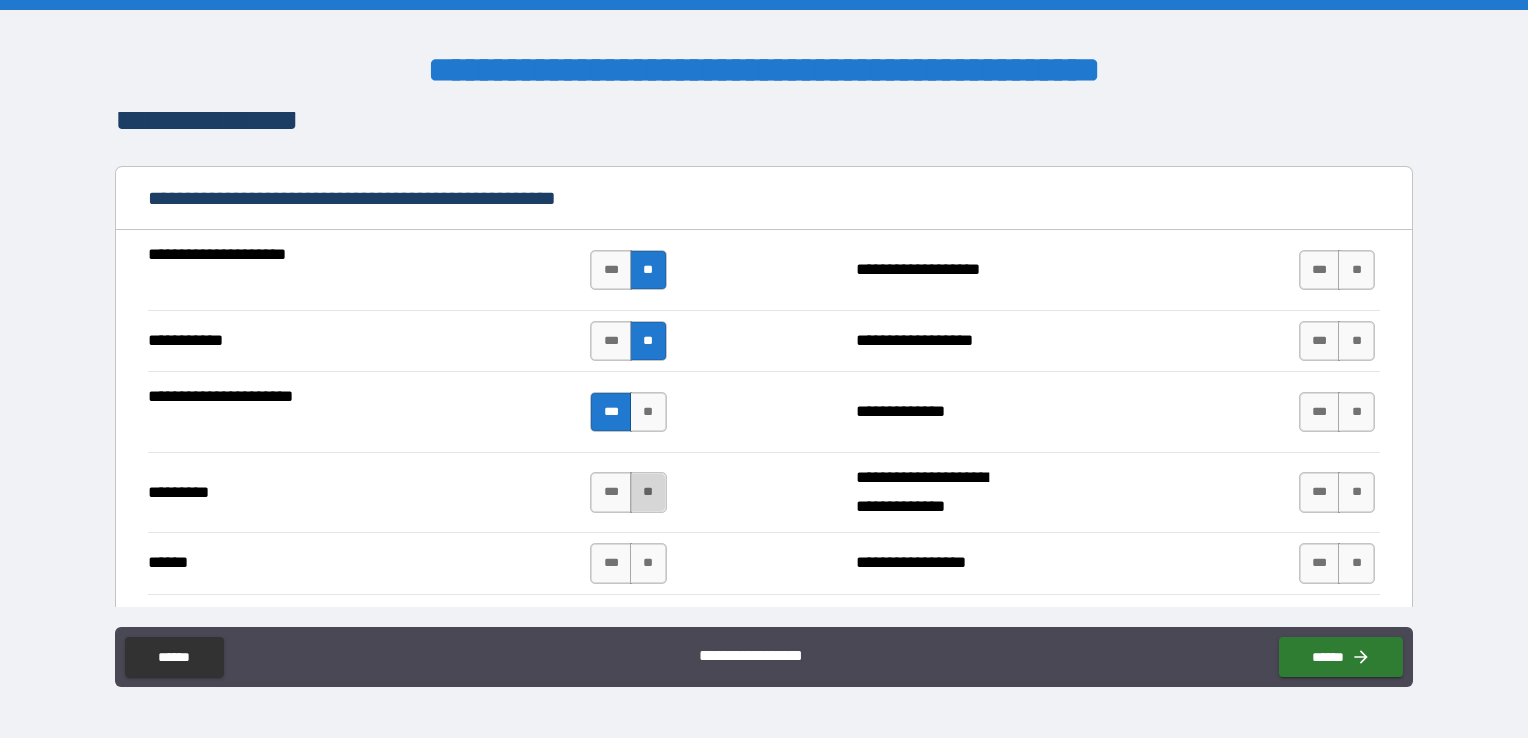 click on "**" at bounding box center (648, 492) 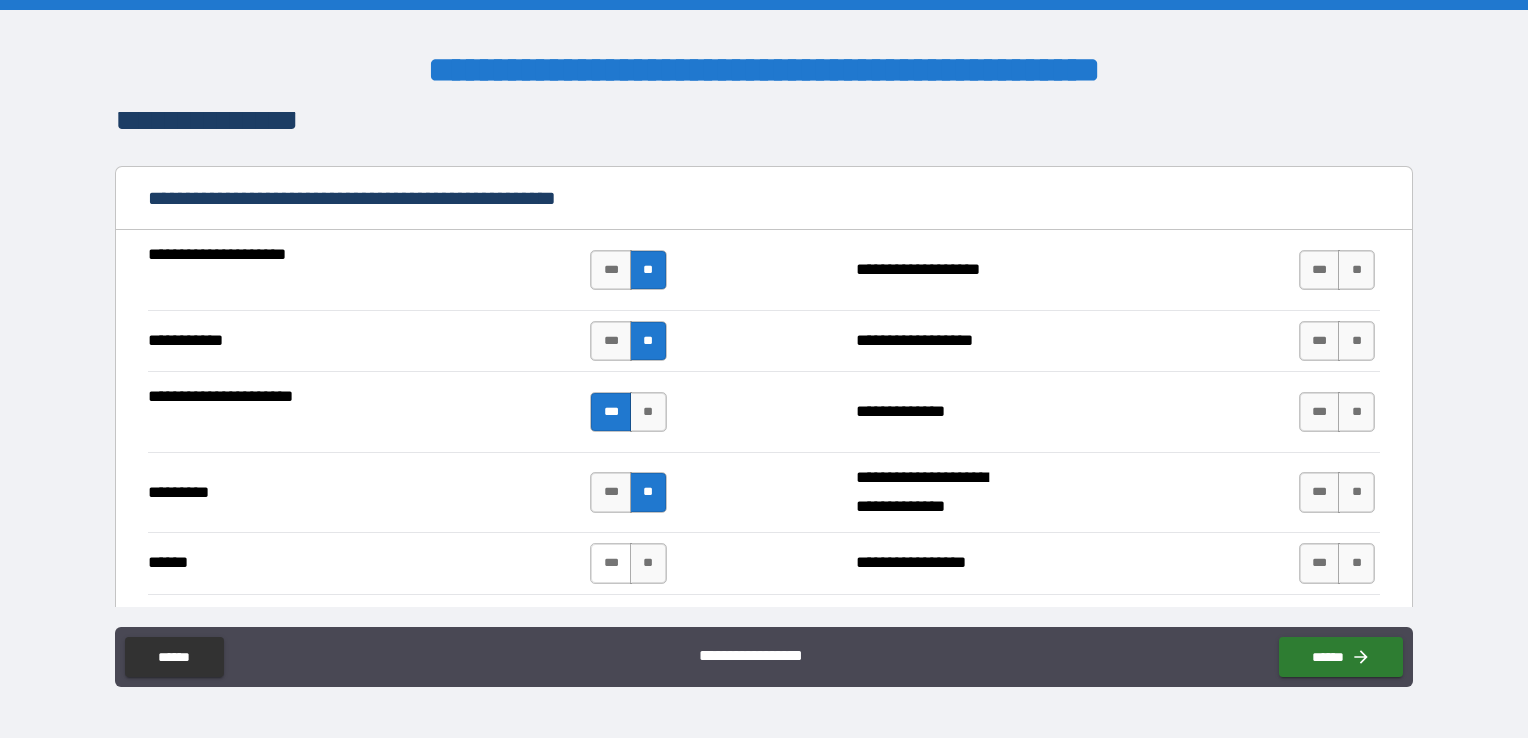 click on "***" at bounding box center (611, 563) 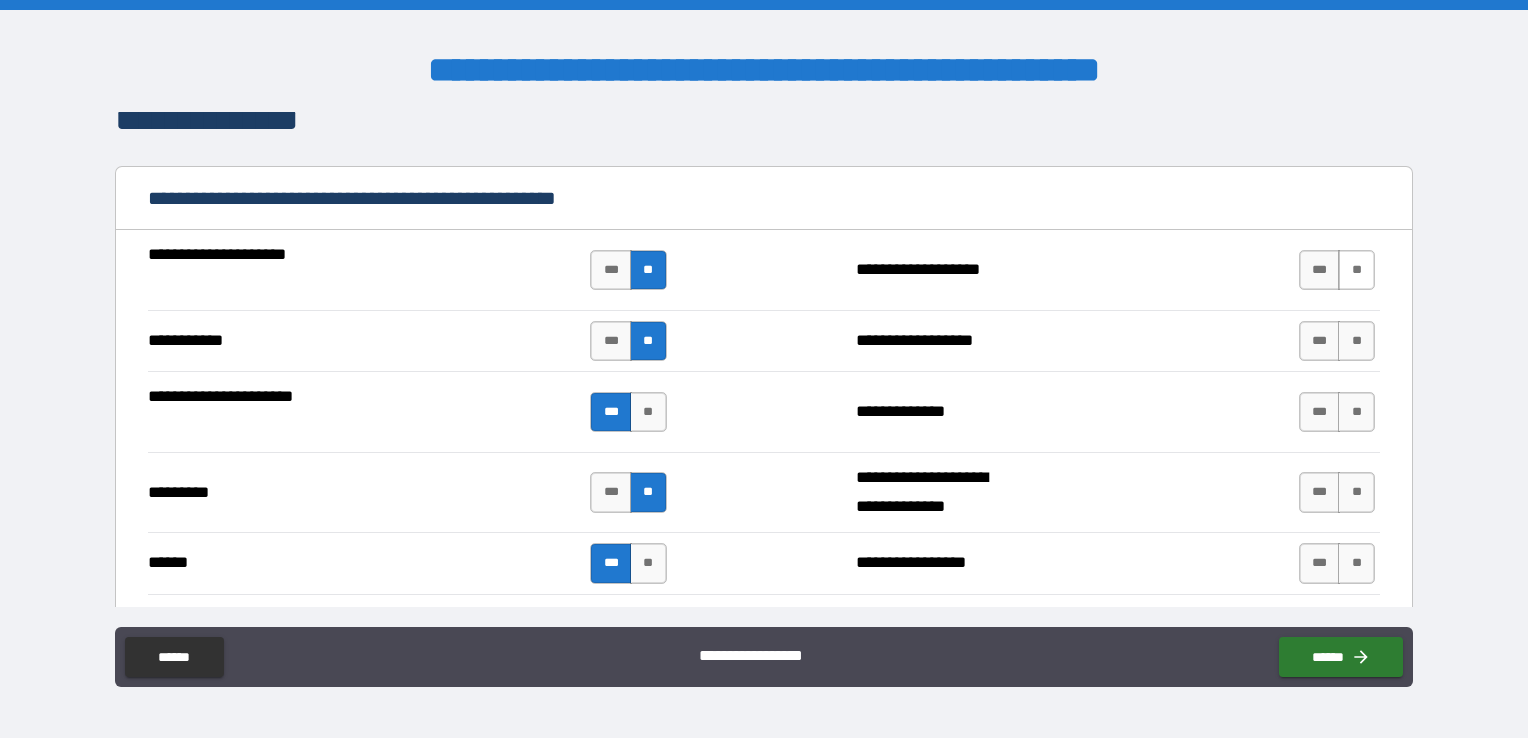 click on "**" at bounding box center [1356, 270] 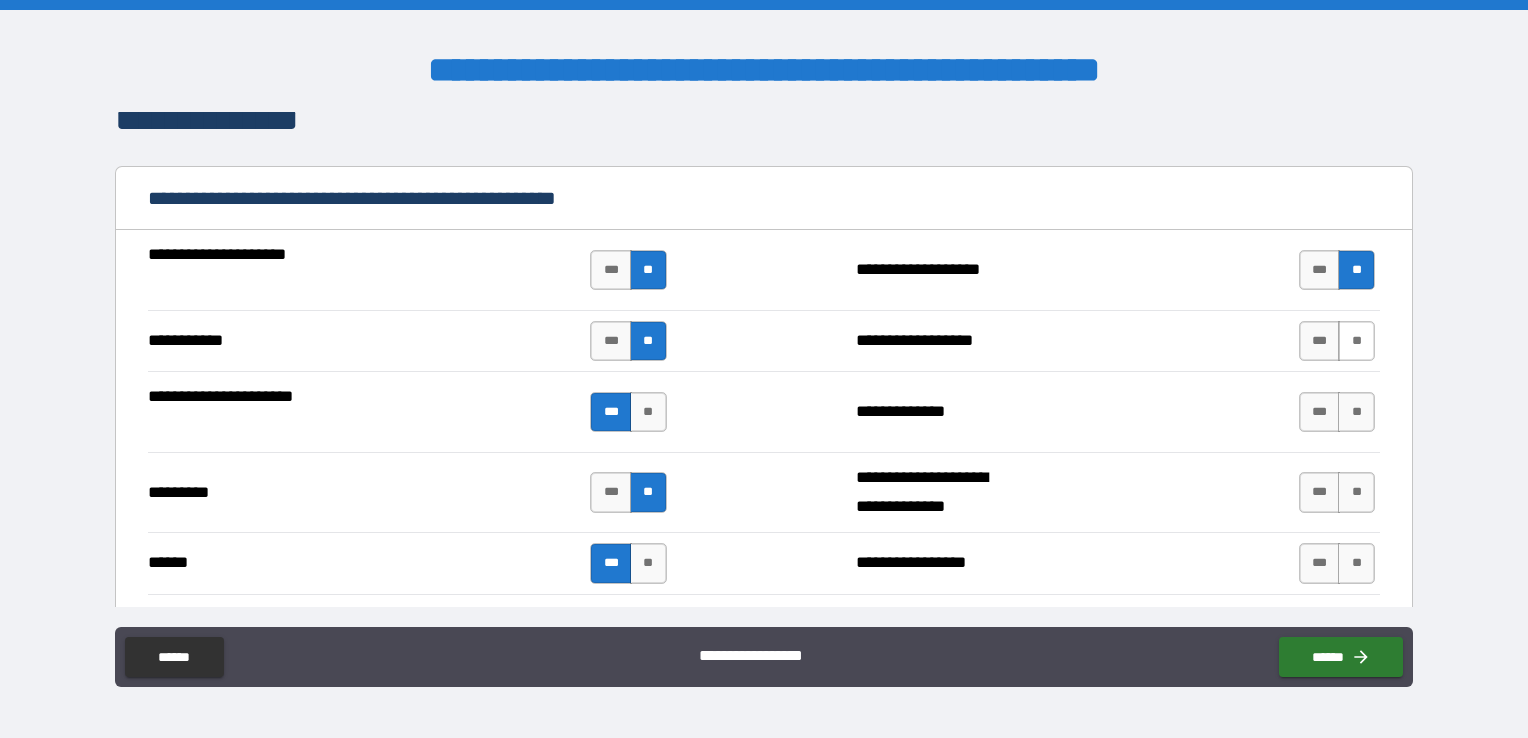 click on "**" at bounding box center [1356, 341] 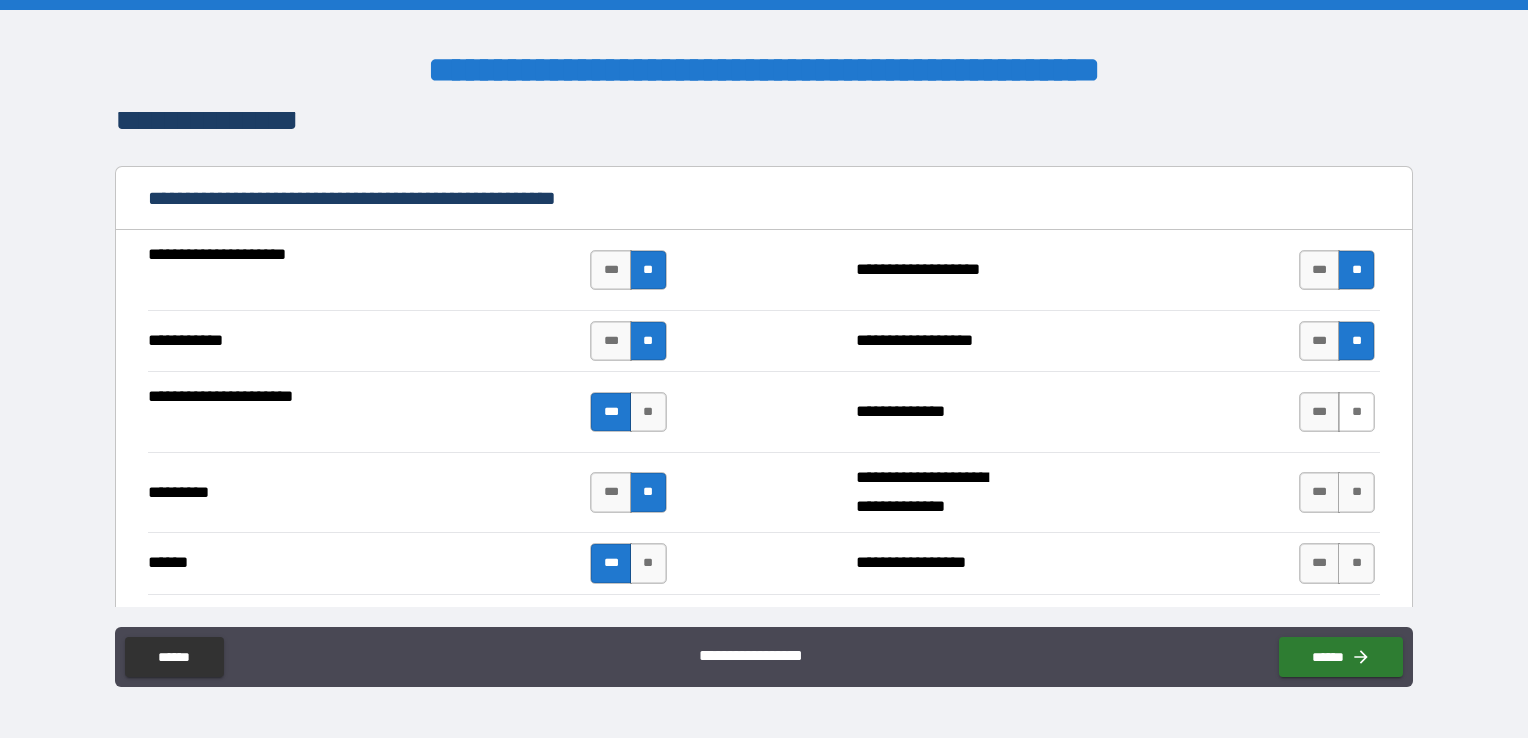 click on "**" at bounding box center (1356, 412) 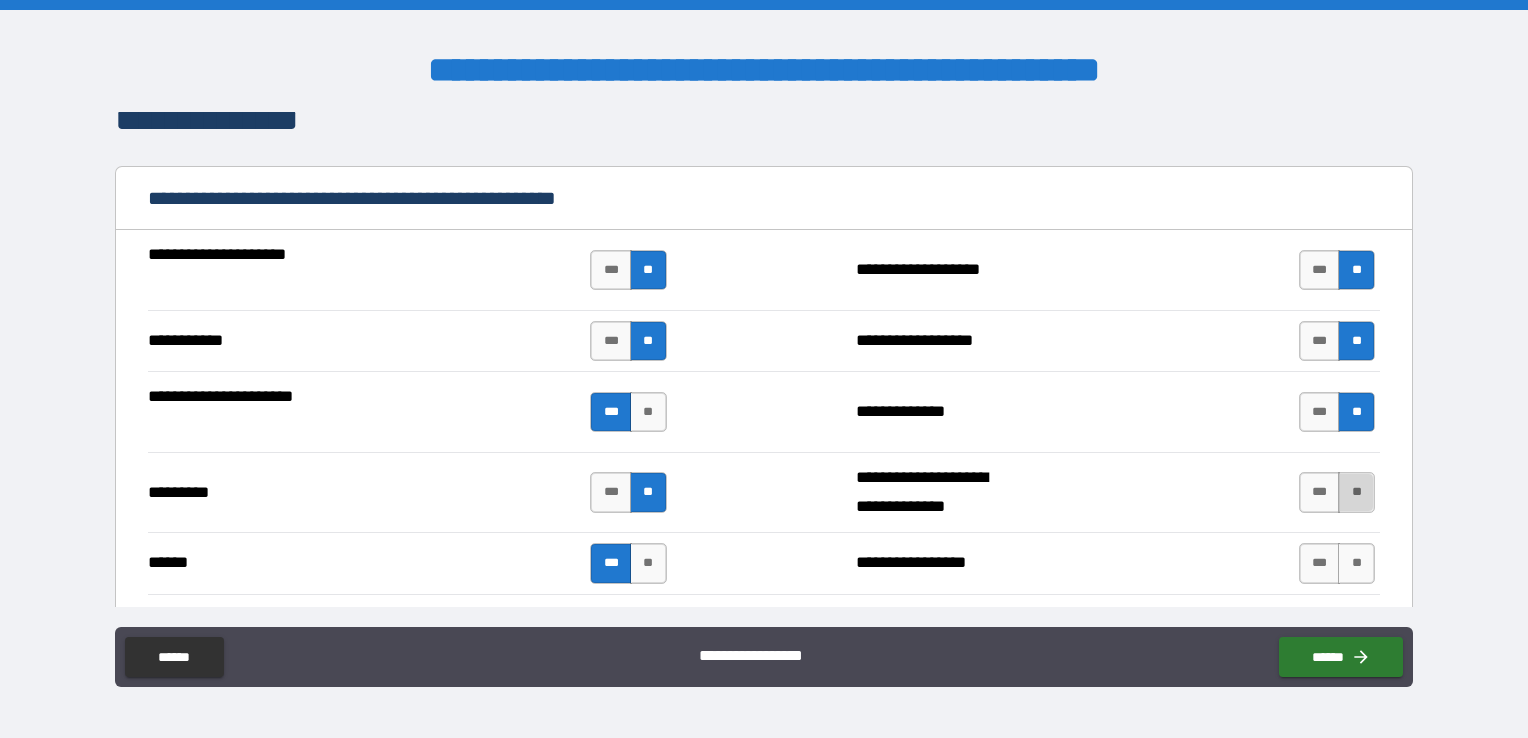 click on "**" at bounding box center [1356, 492] 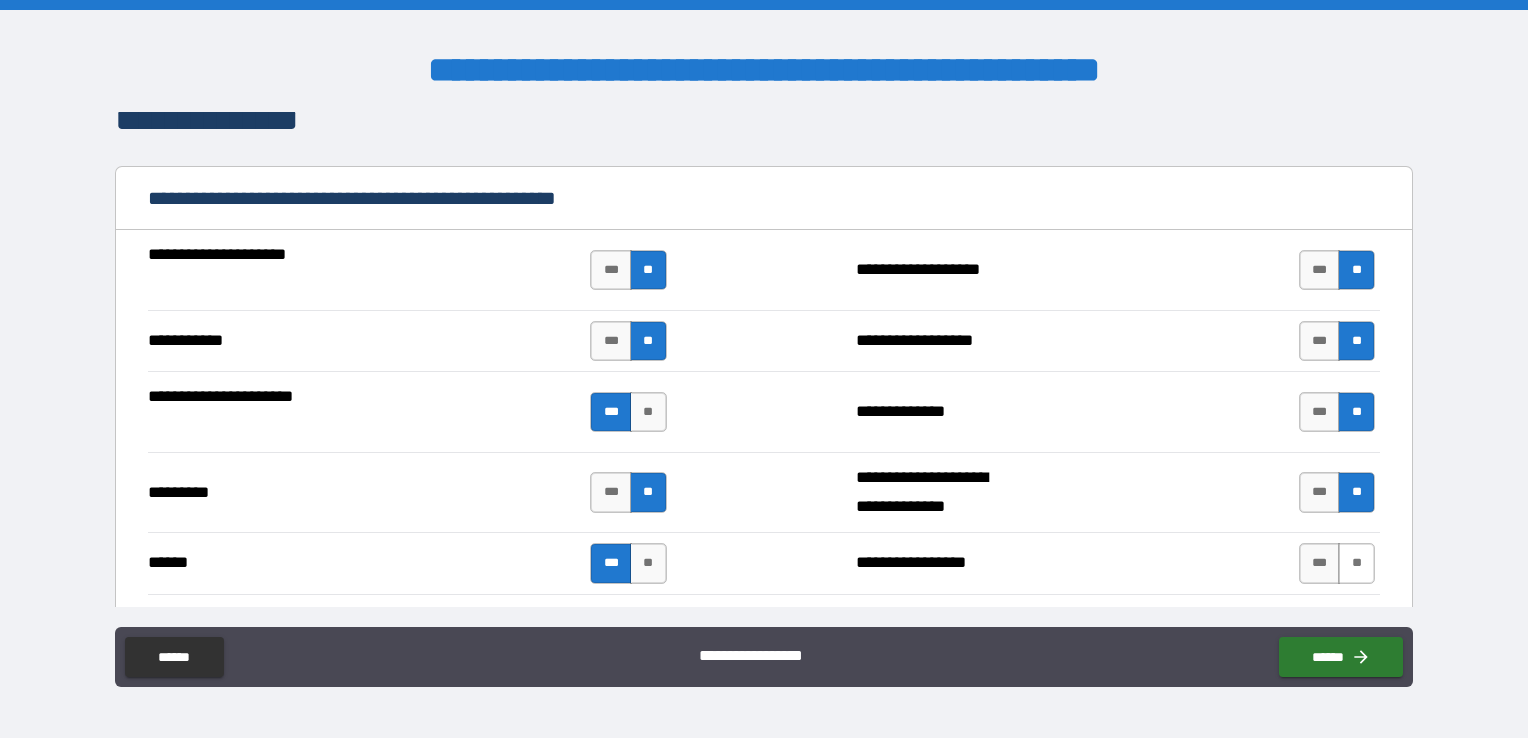 click on "**" at bounding box center (1356, 563) 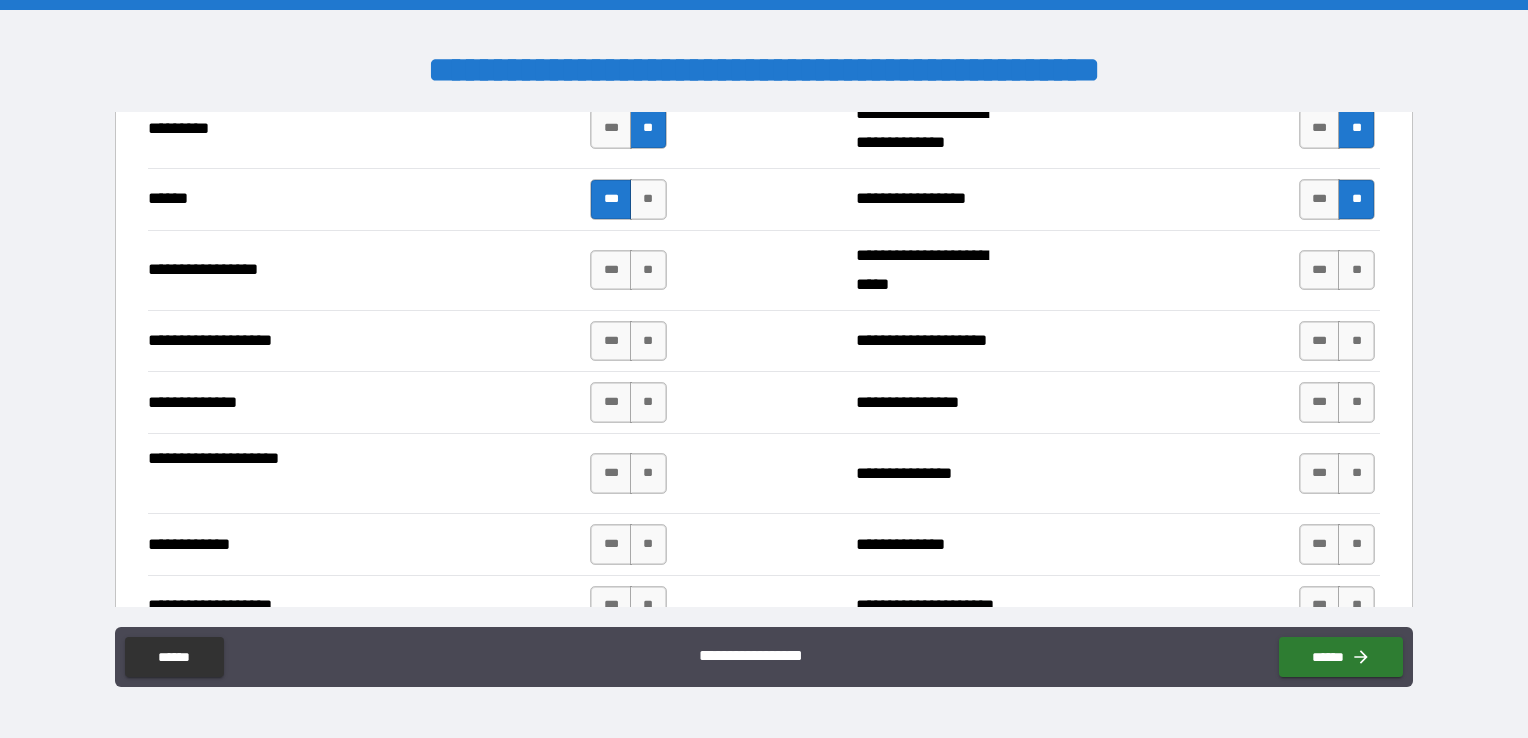 scroll, scrollTop: 2400, scrollLeft: 0, axis: vertical 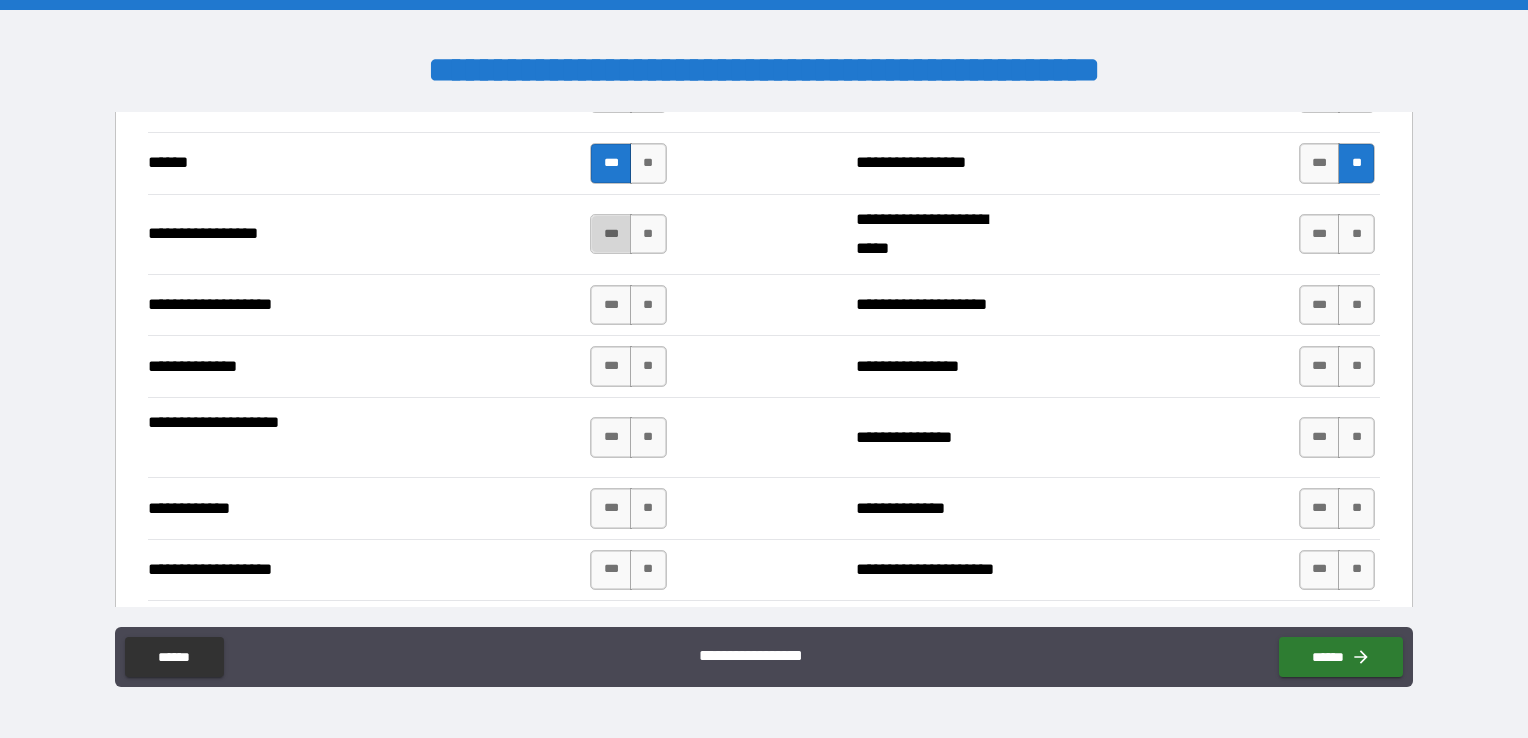 click on "***" at bounding box center [611, 234] 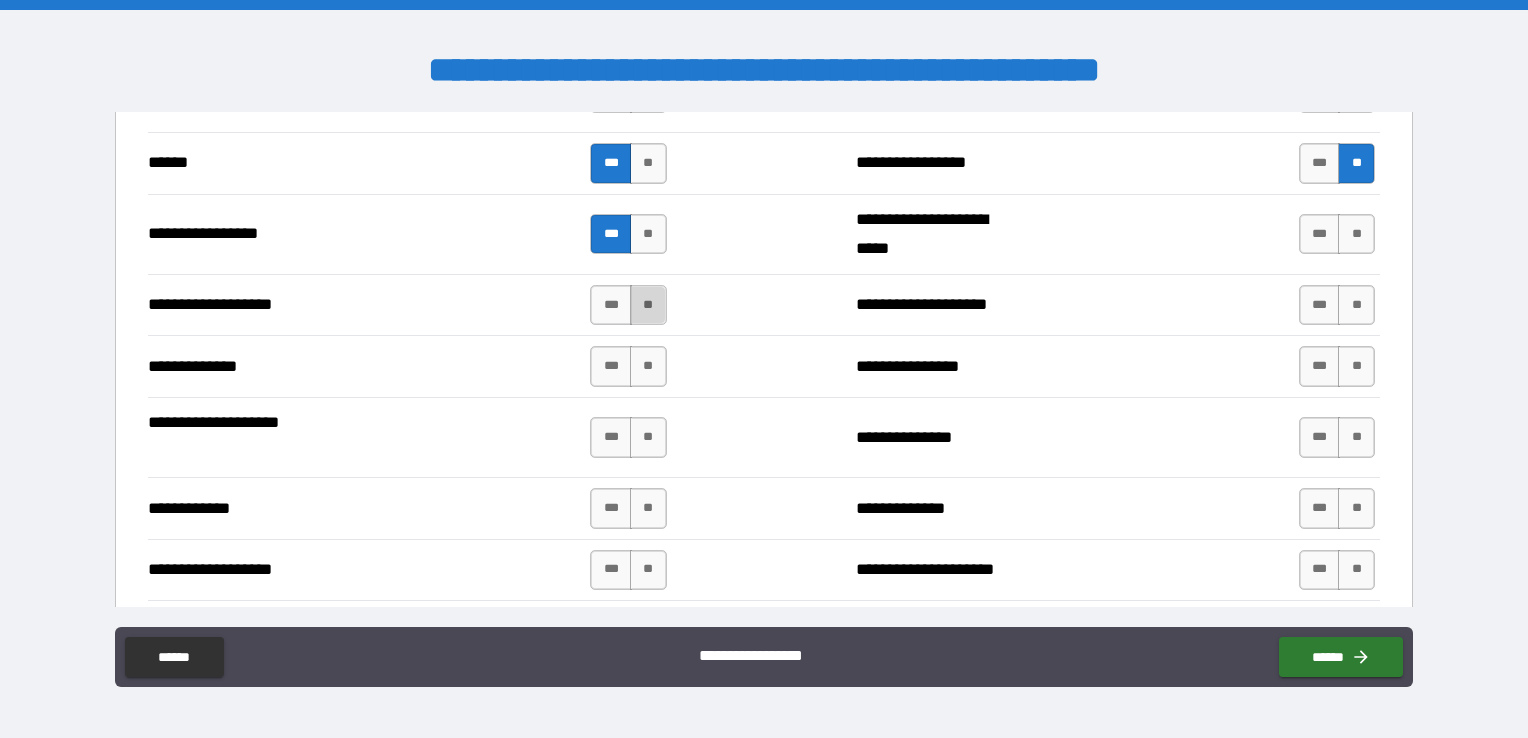 click on "**" at bounding box center (648, 305) 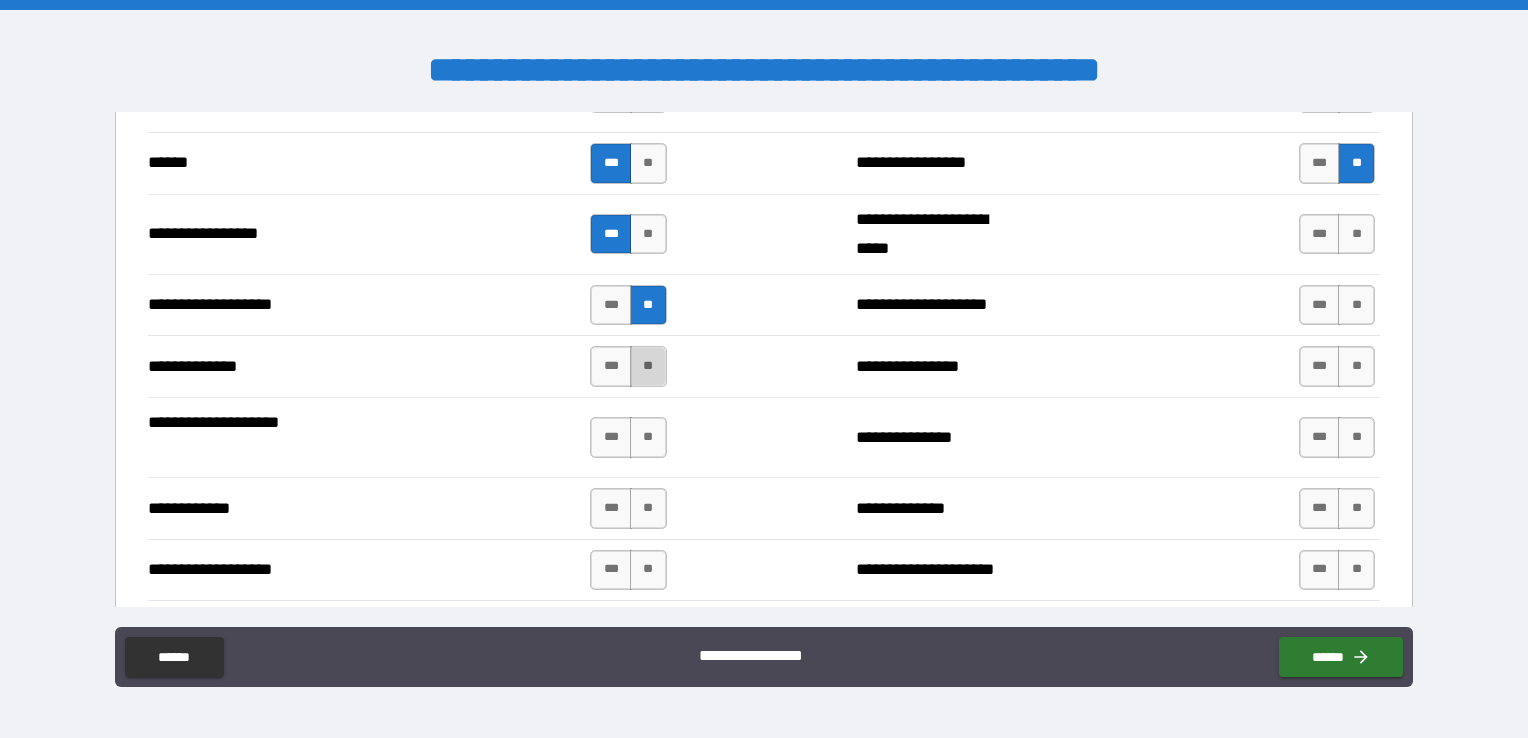 click on "**" at bounding box center (648, 366) 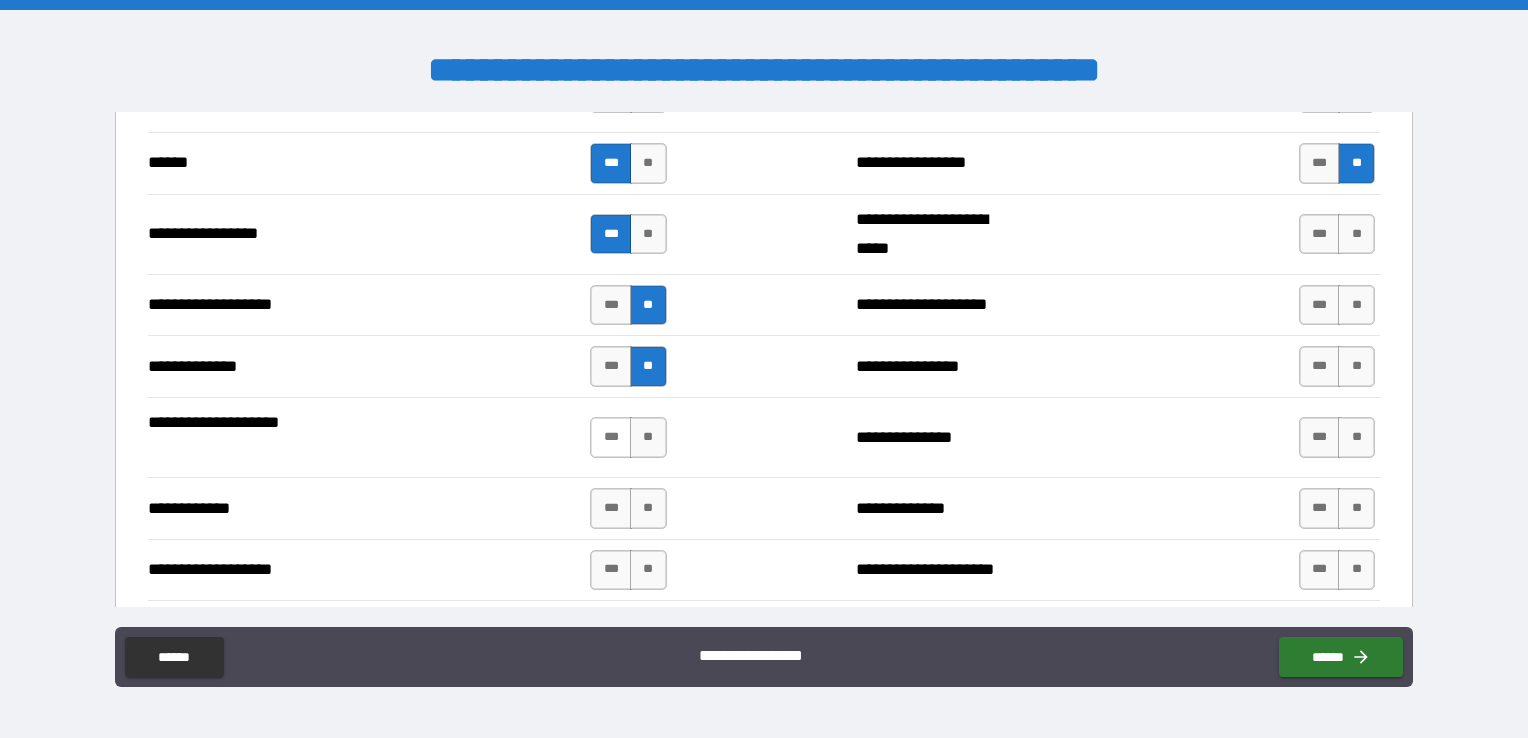 click on "***" at bounding box center [611, 437] 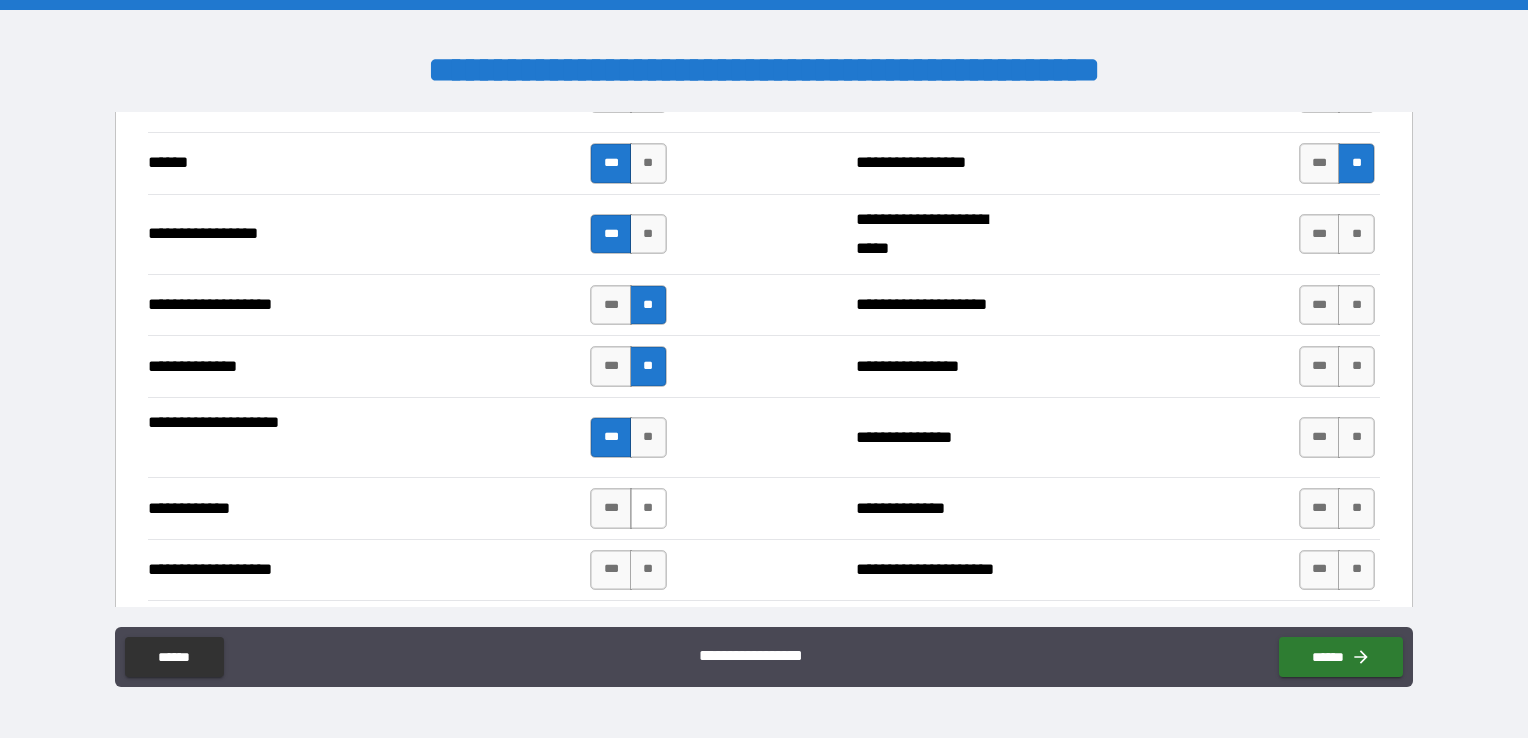 click on "**" at bounding box center [648, 508] 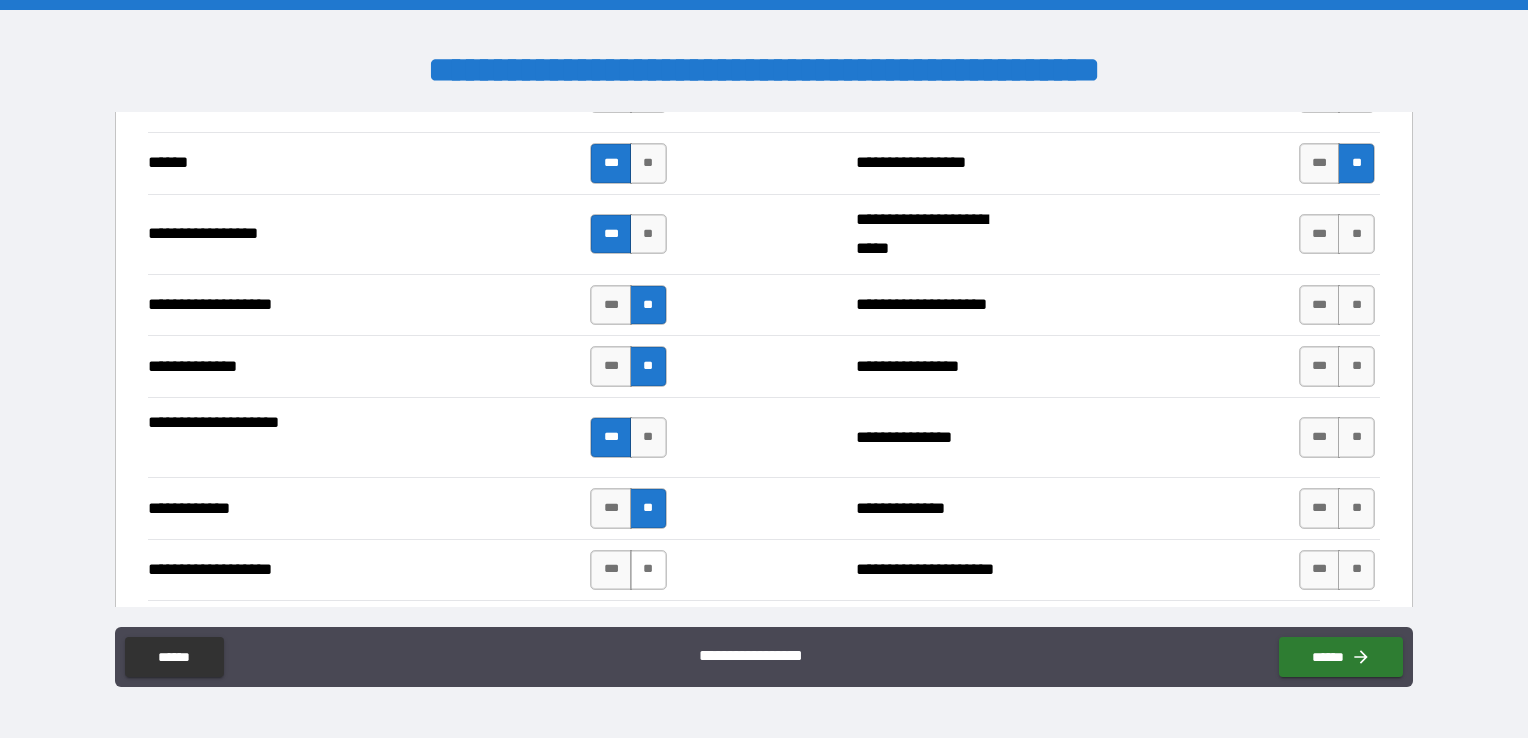 click on "**" at bounding box center [648, 570] 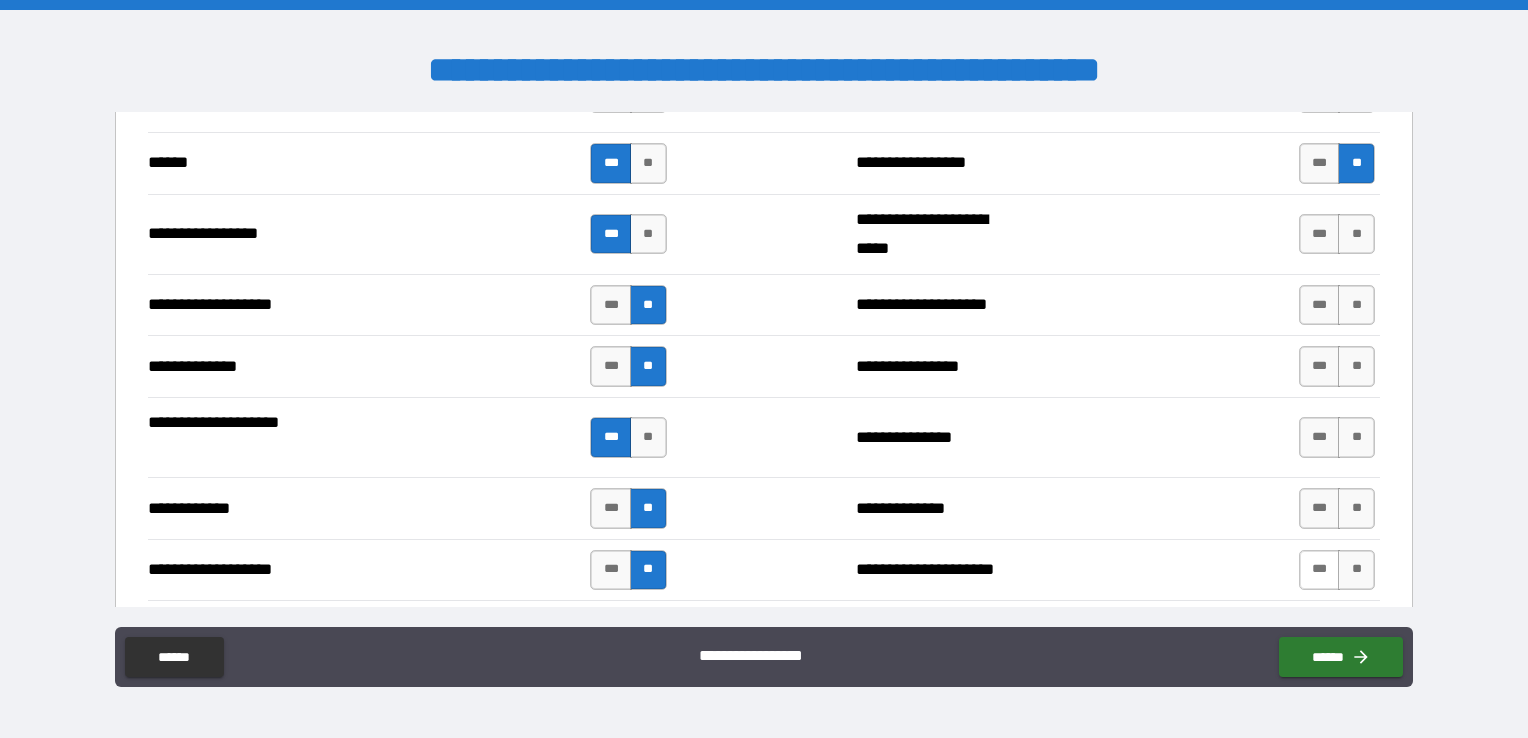 click on "***" at bounding box center (1320, 570) 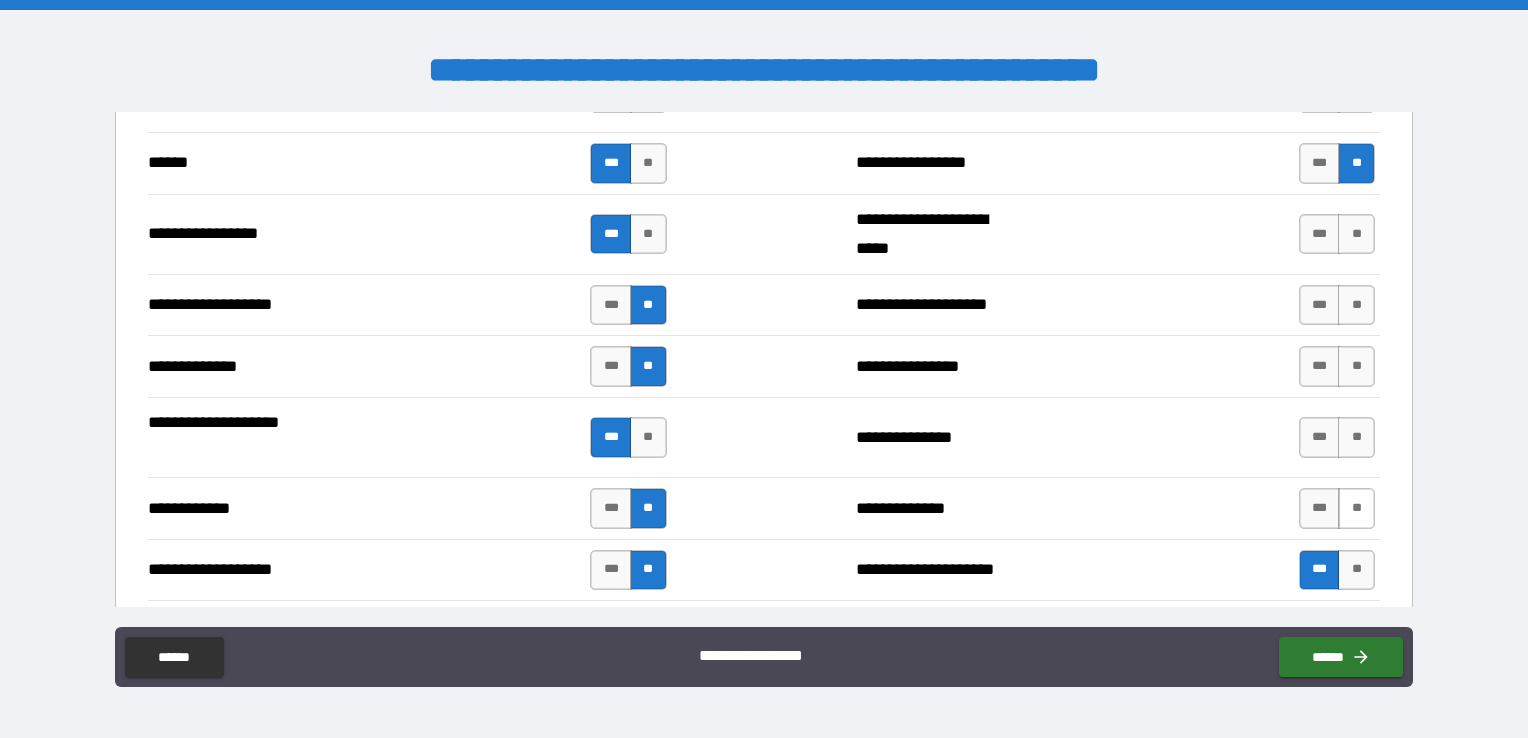 click on "**" at bounding box center [1356, 508] 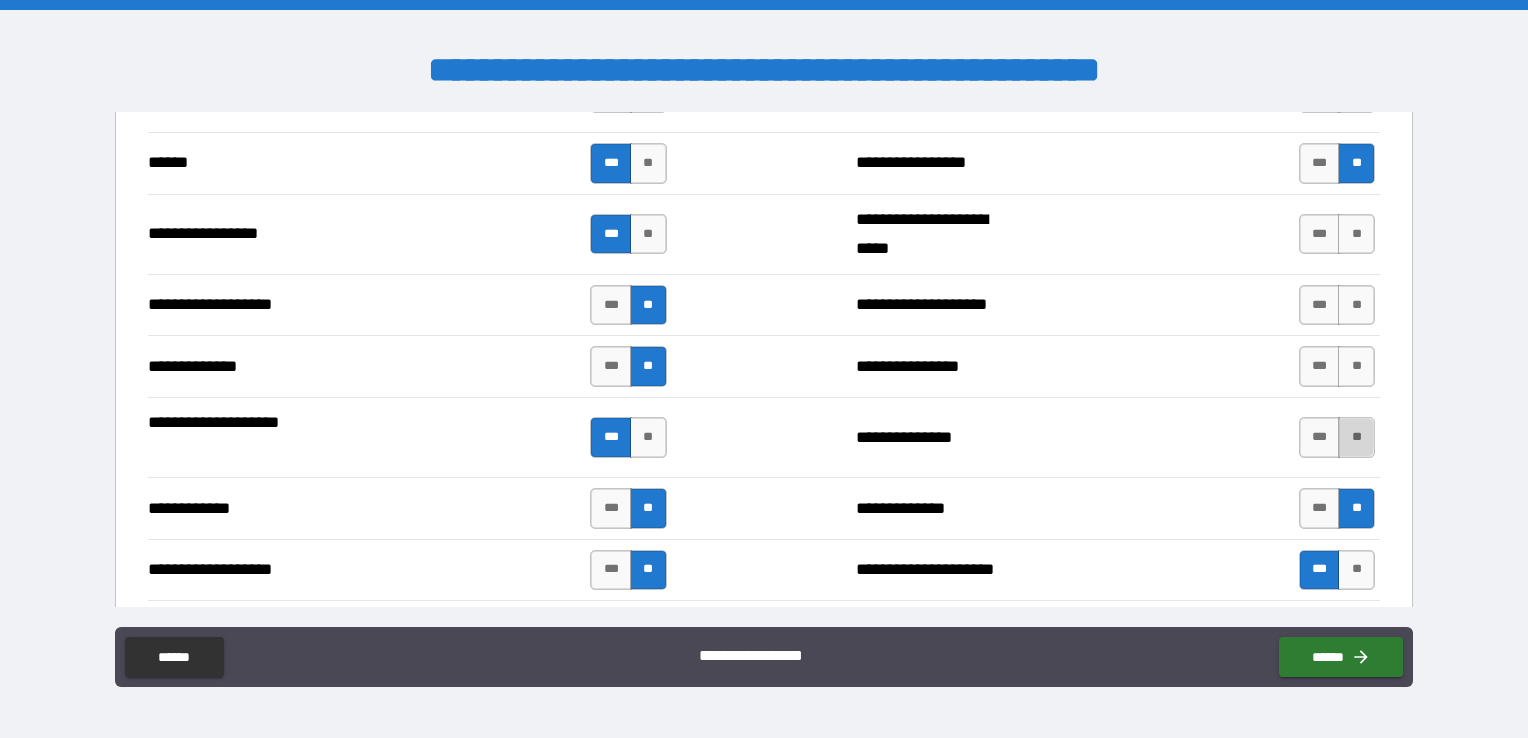 click on "**" at bounding box center (1356, 437) 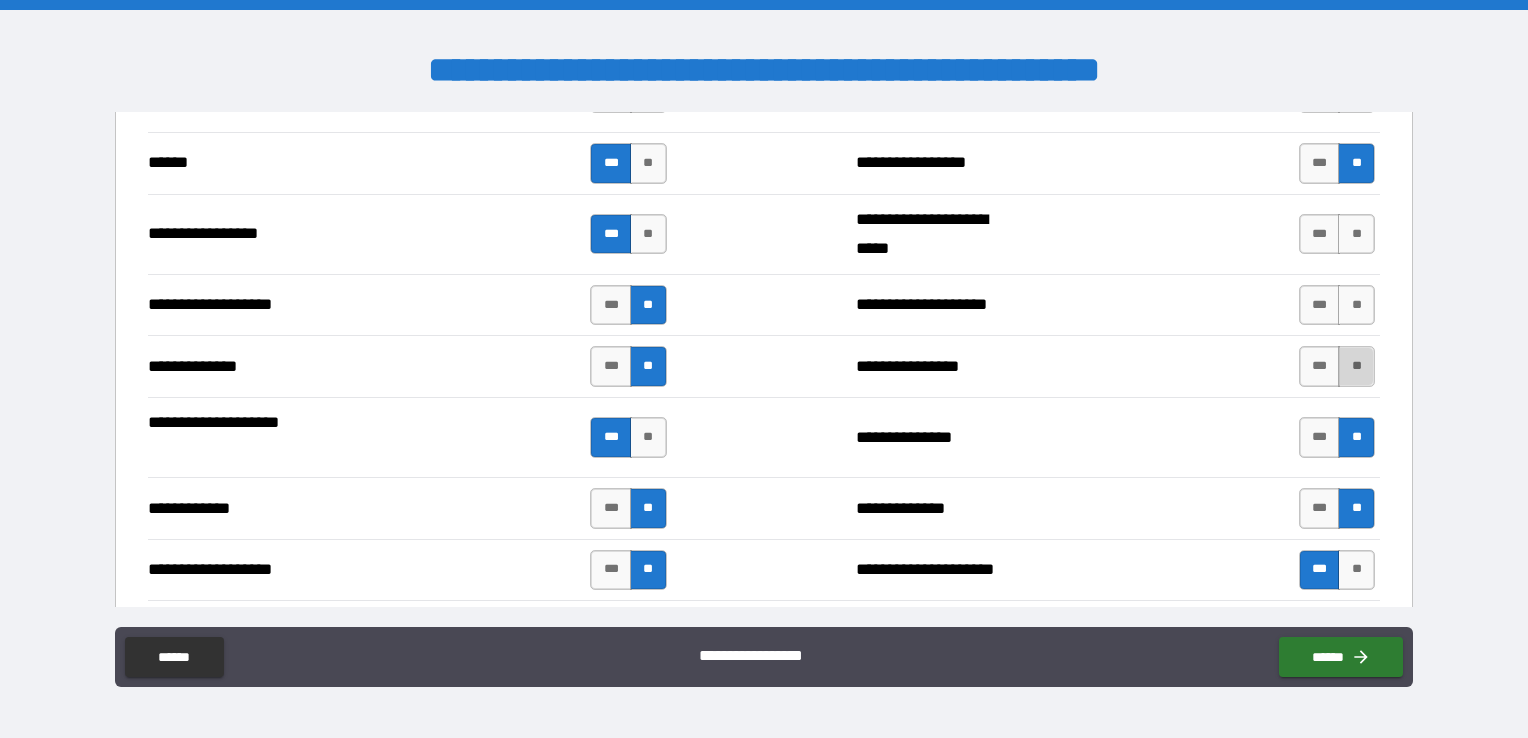 click on "**" at bounding box center (1356, 366) 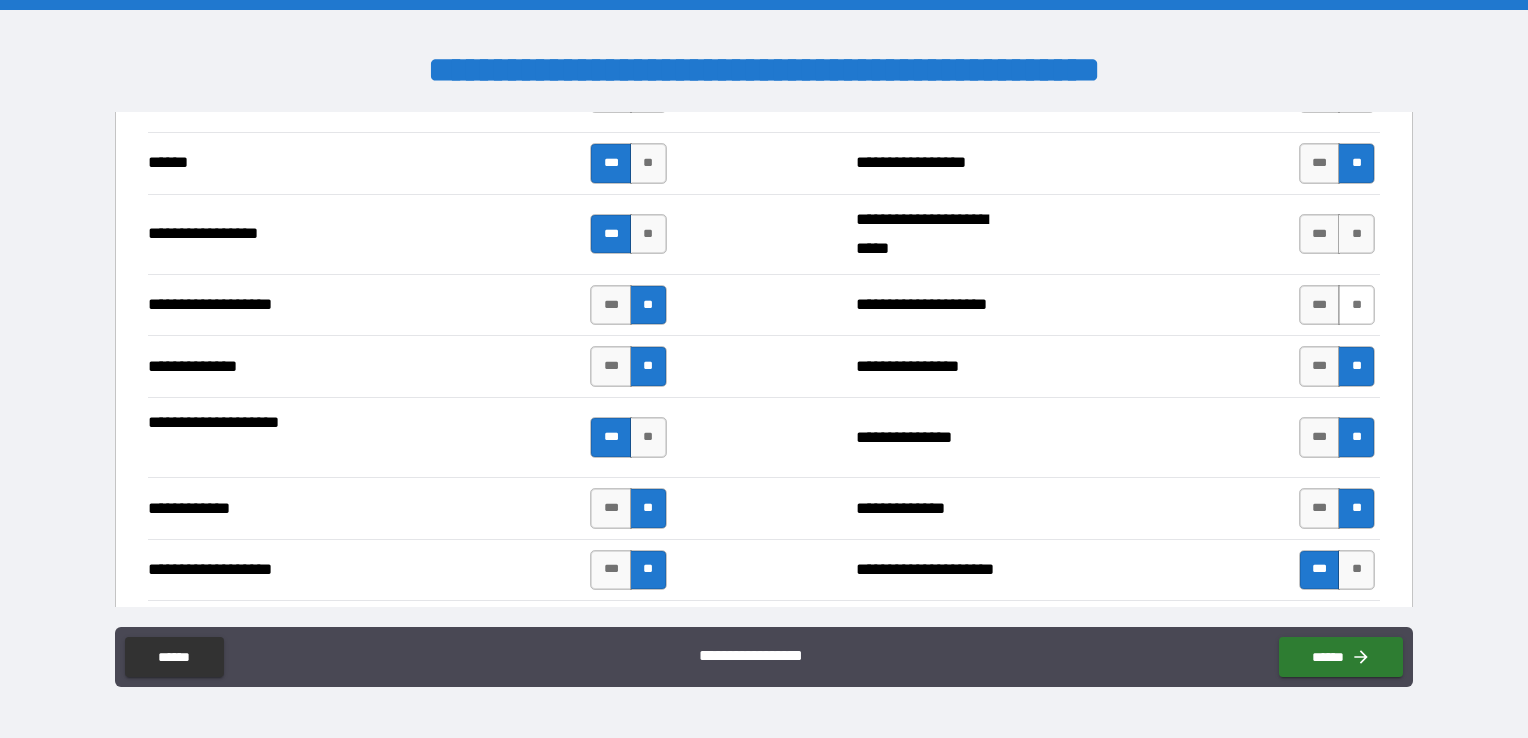 click on "**" at bounding box center [1356, 305] 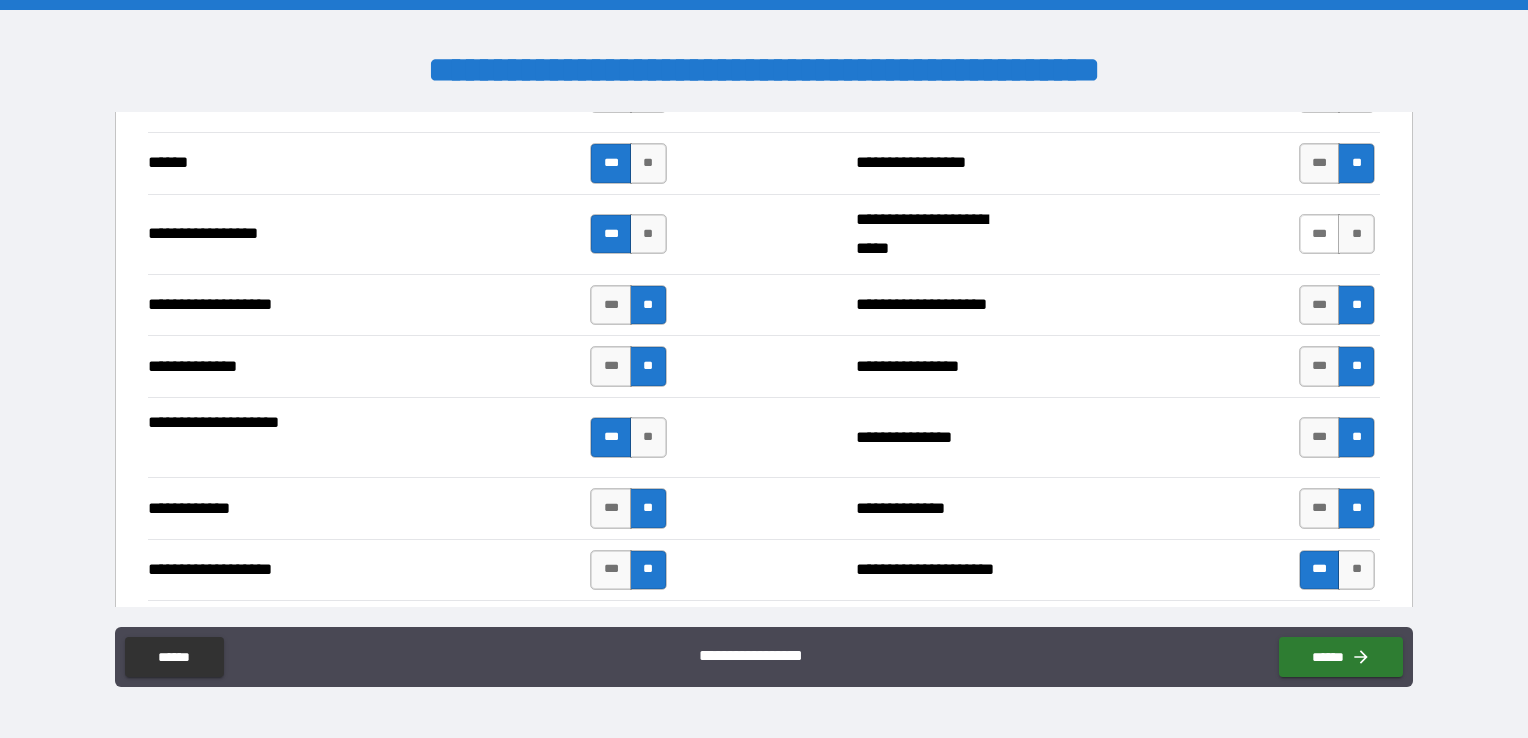 click on "***" at bounding box center (1320, 234) 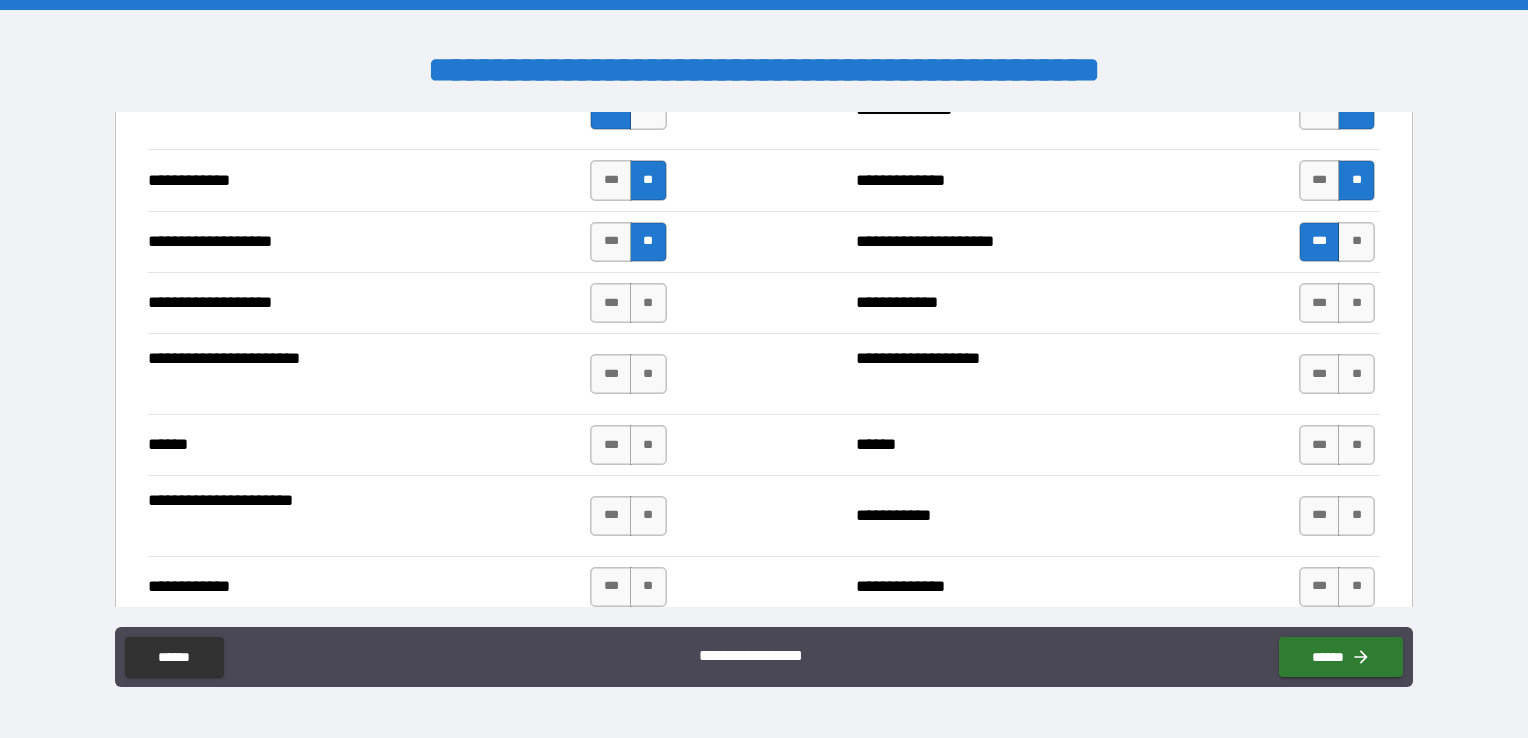 scroll, scrollTop: 2800, scrollLeft: 0, axis: vertical 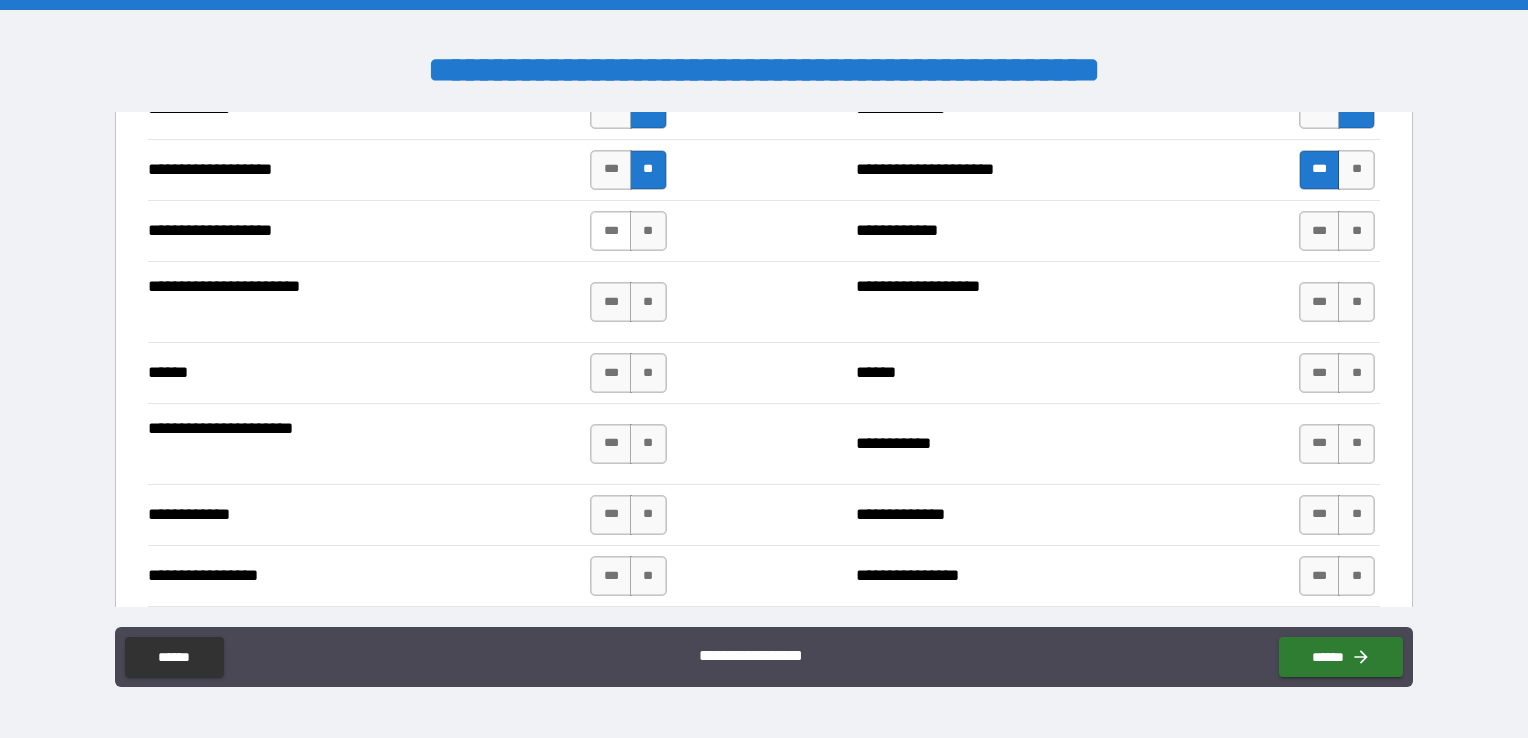 click on "***" at bounding box center (611, 231) 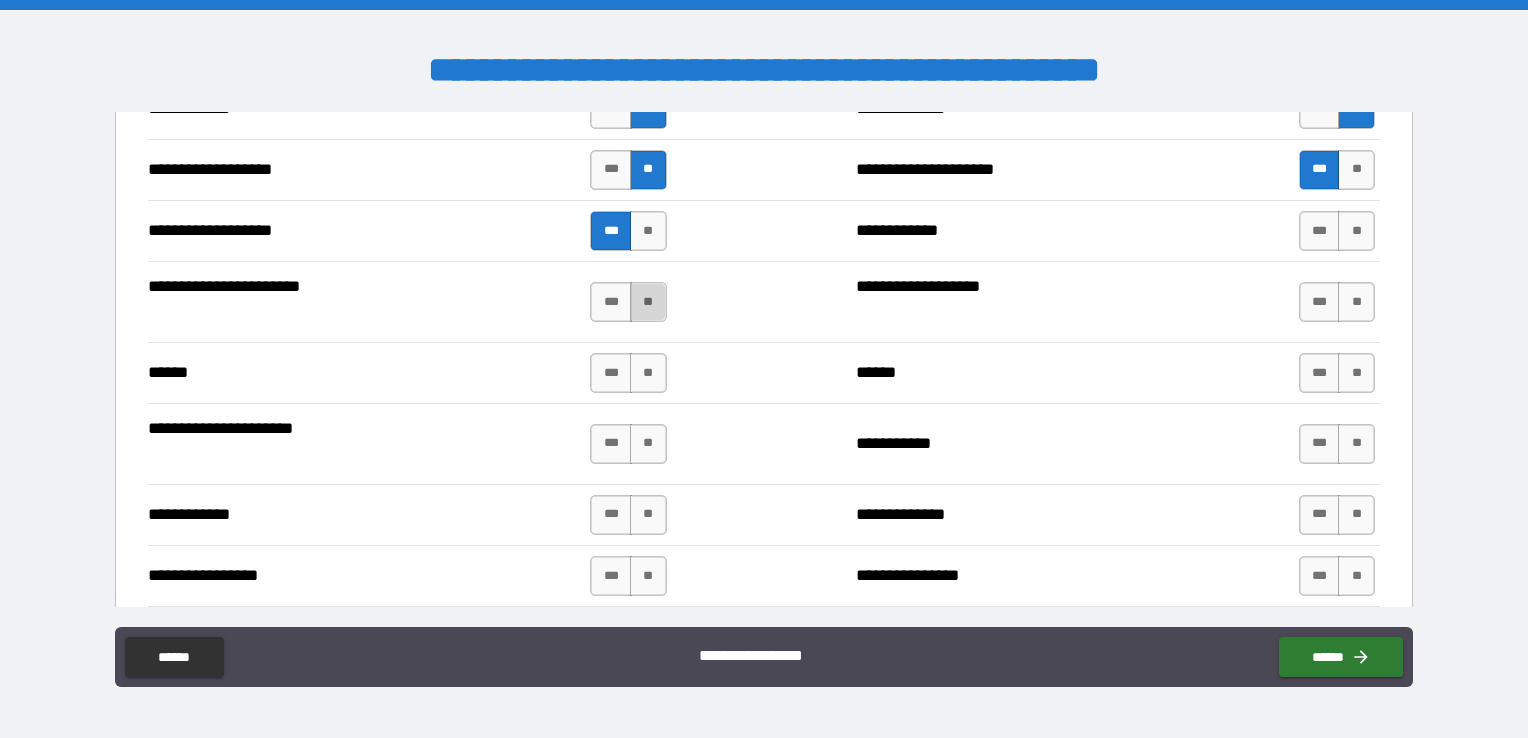 click on "**" at bounding box center (648, 302) 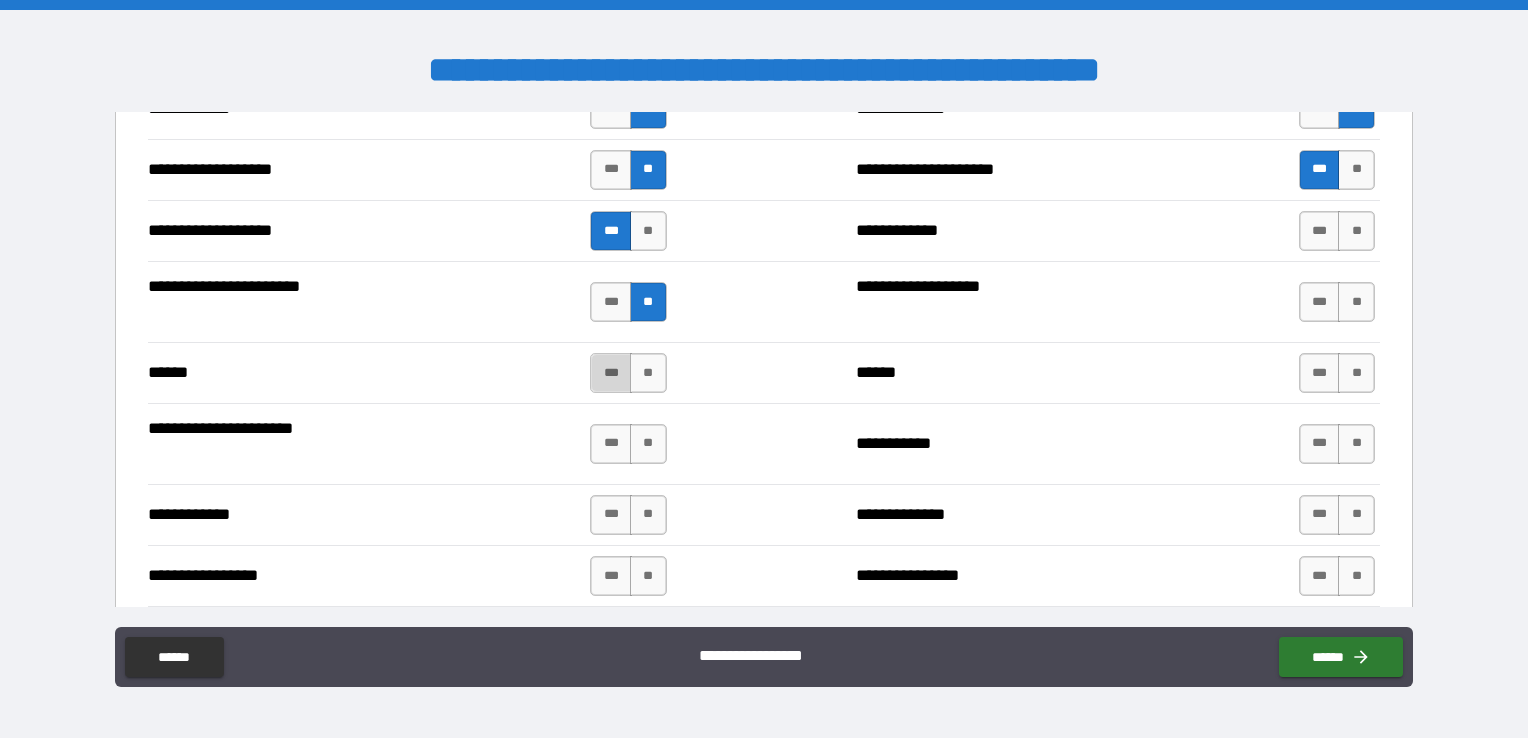 click on "***" at bounding box center [611, 373] 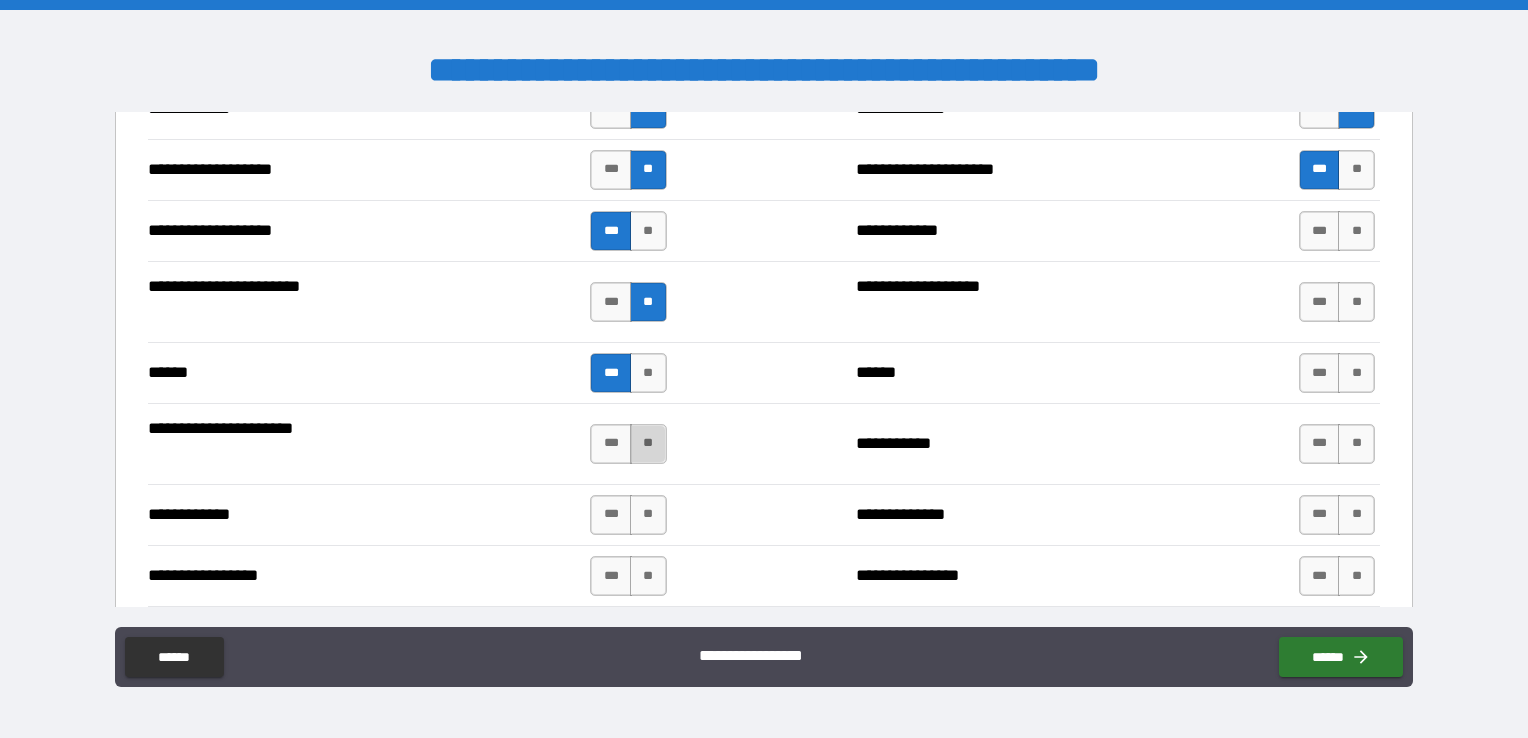 click on "**" at bounding box center [648, 444] 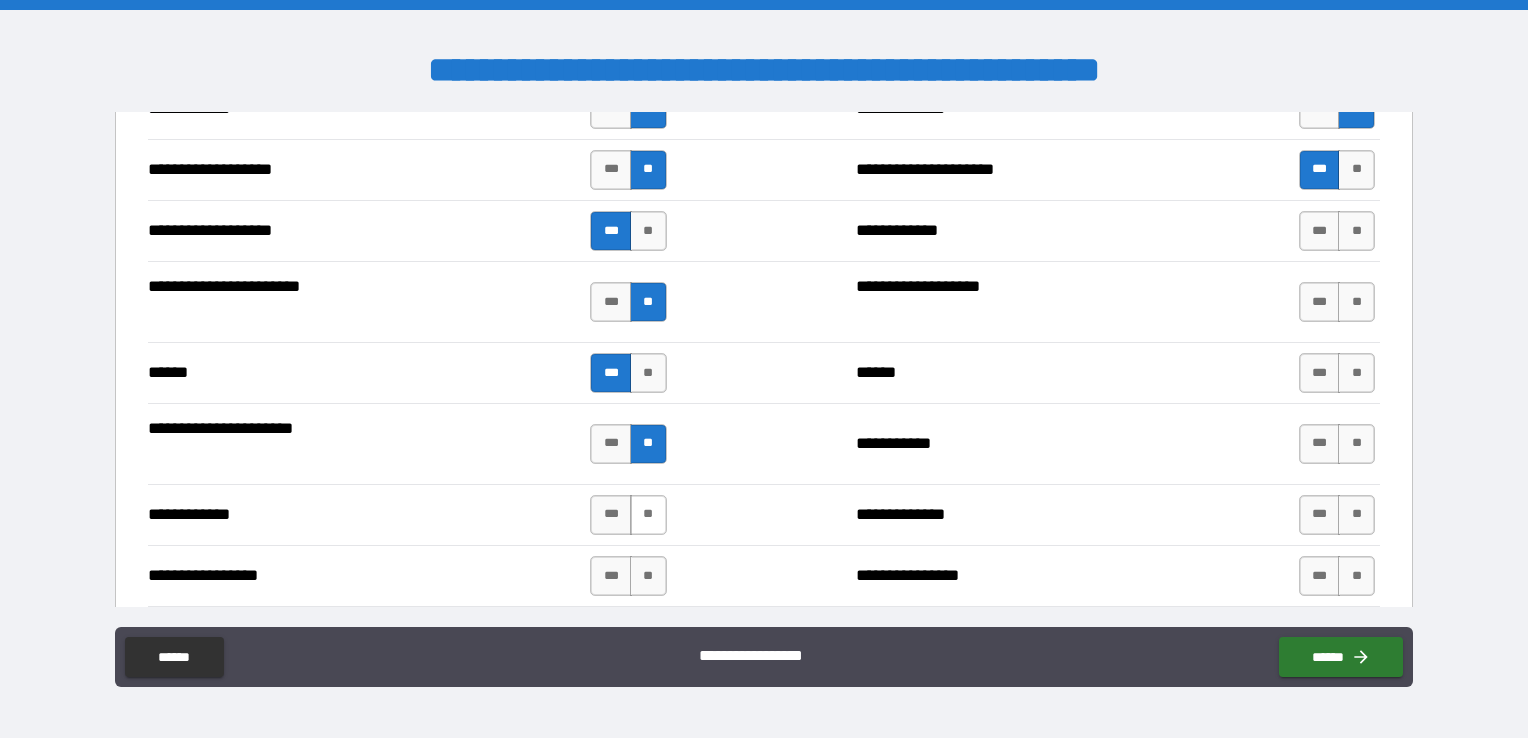 click on "**" at bounding box center [648, 515] 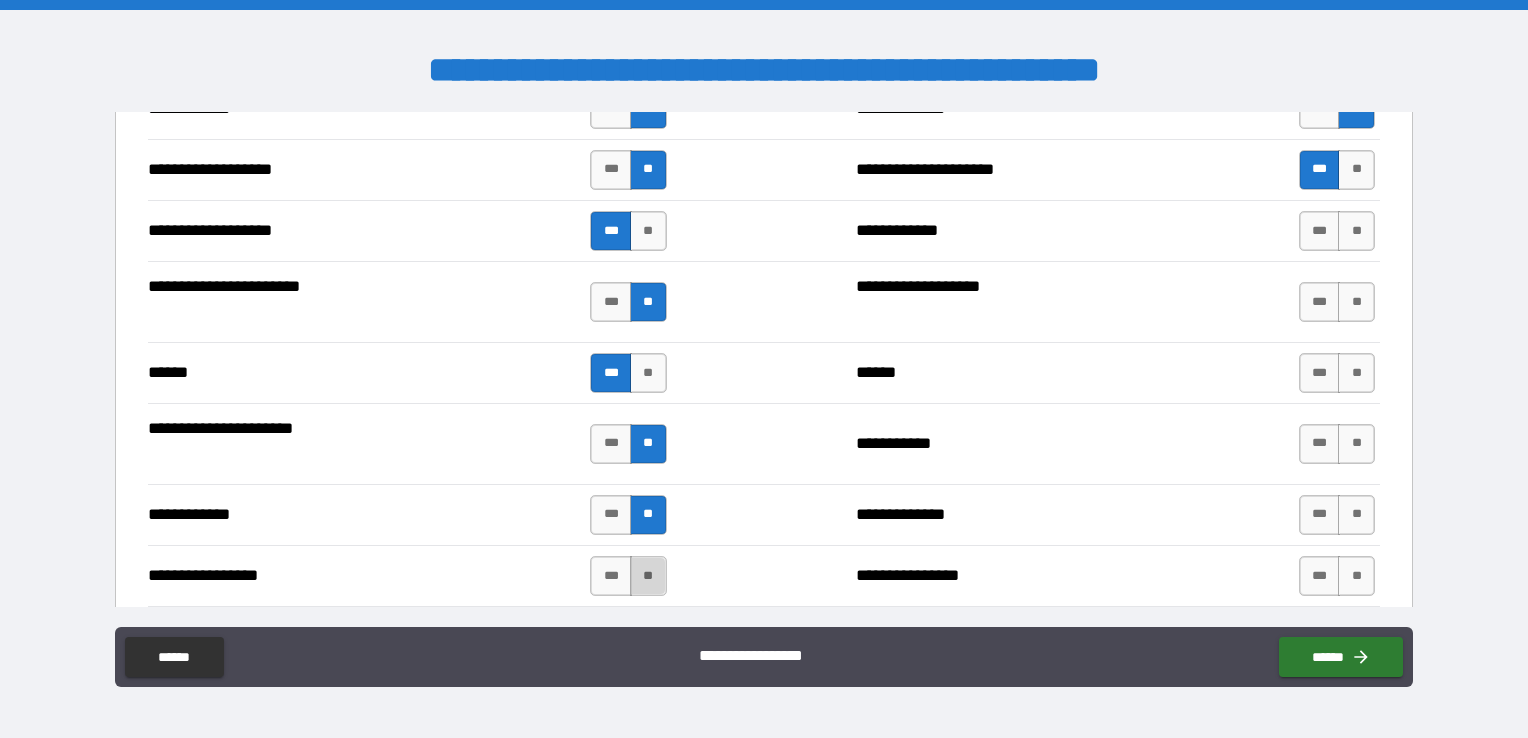 click on "**" at bounding box center (648, 576) 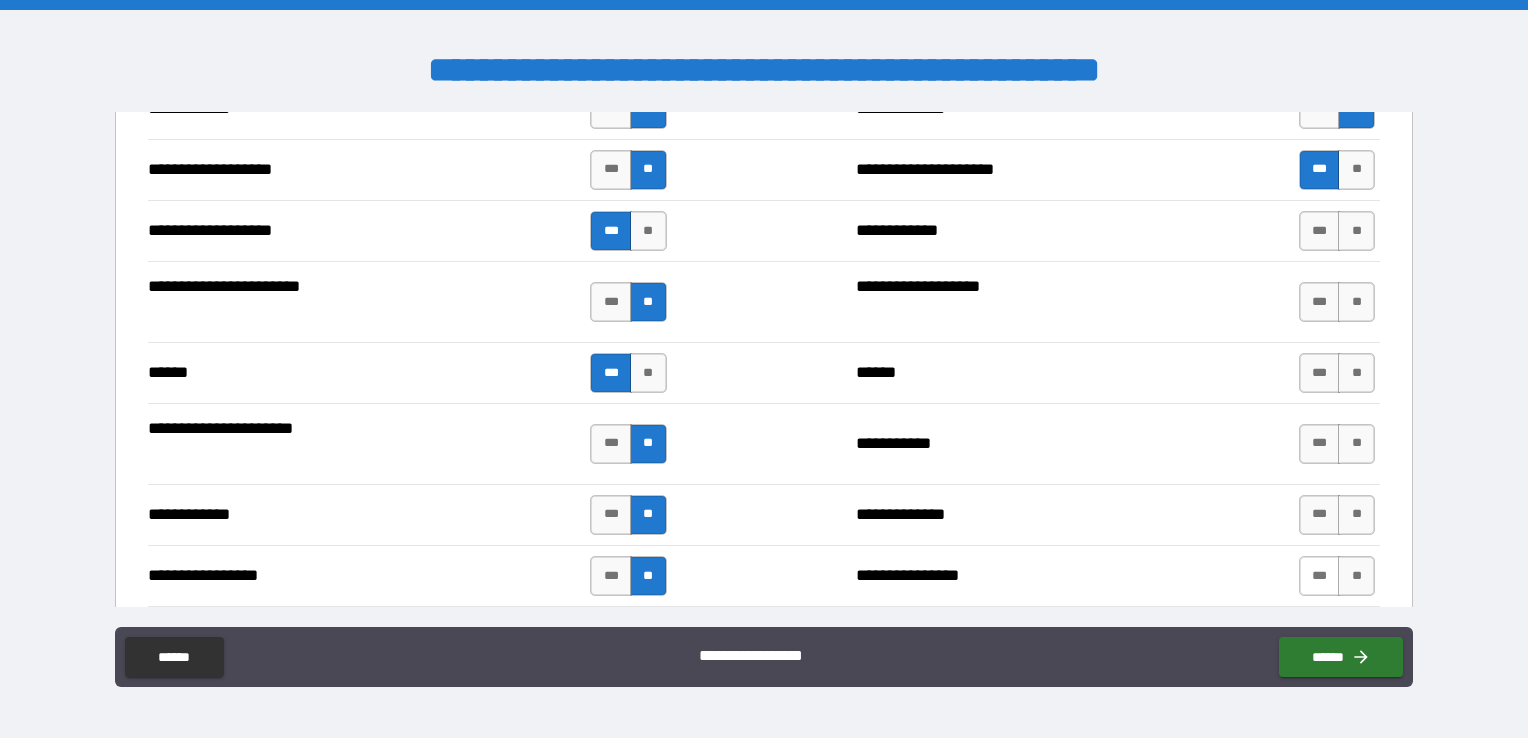 click on "***" at bounding box center (1320, 576) 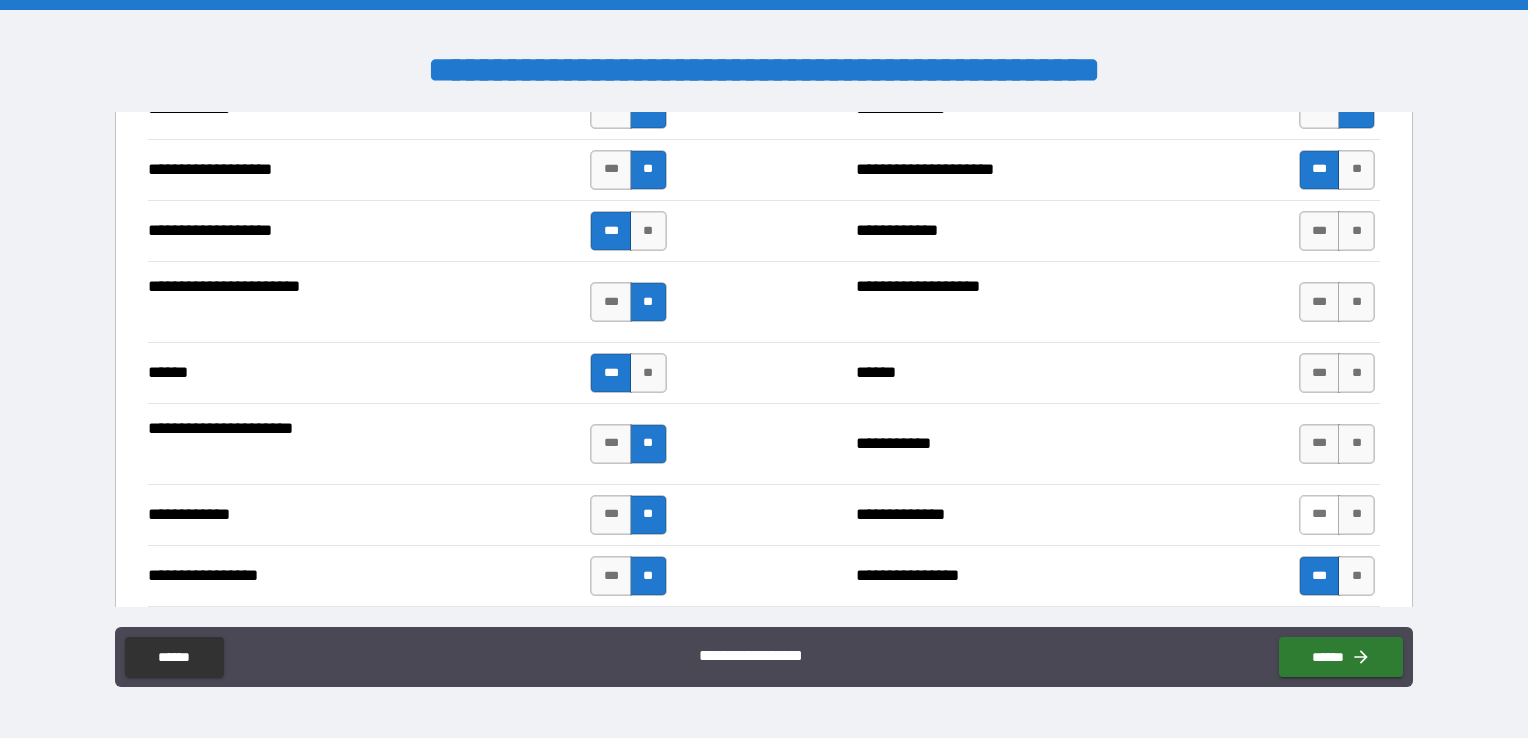 click on "***" at bounding box center [1320, 515] 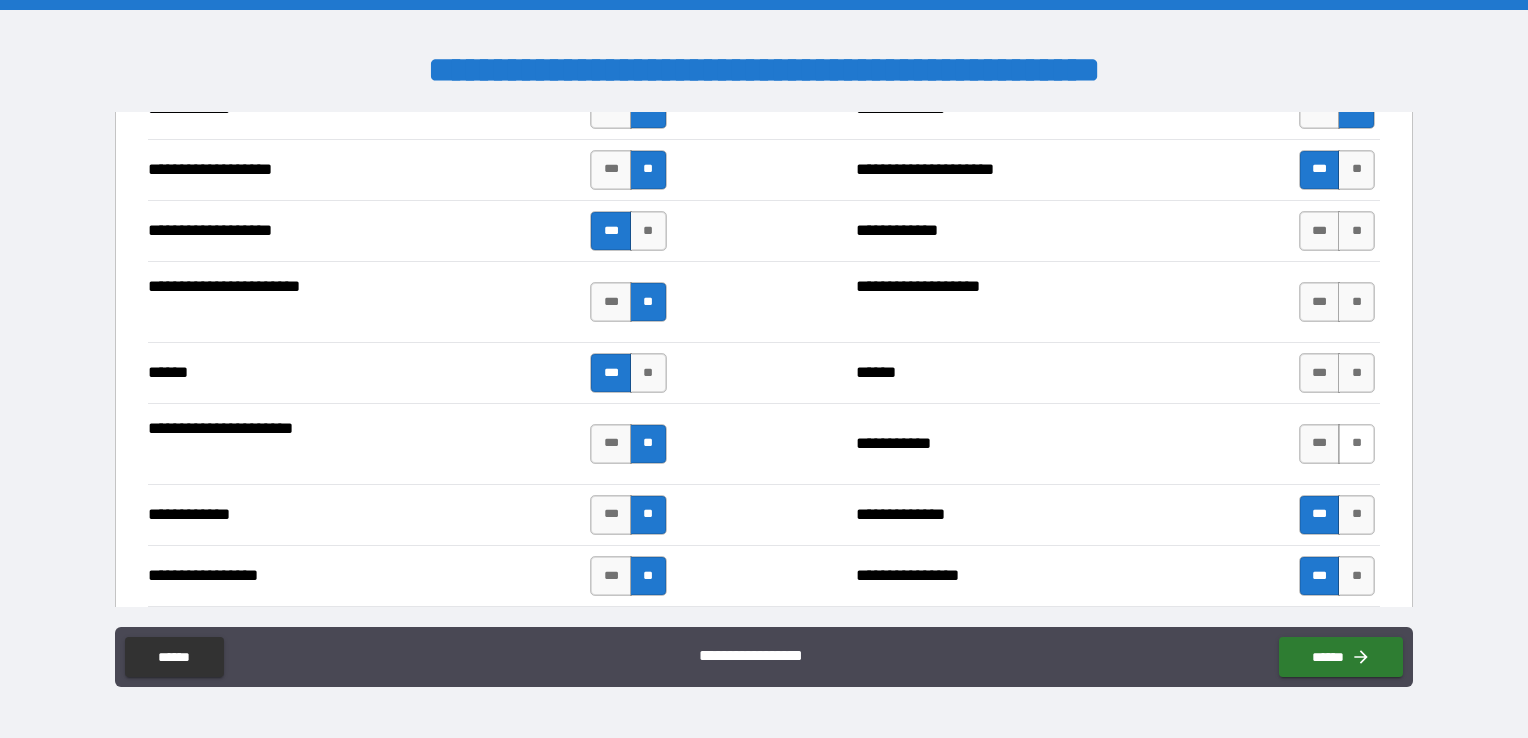 click on "**" at bounding box center [1356, 444] 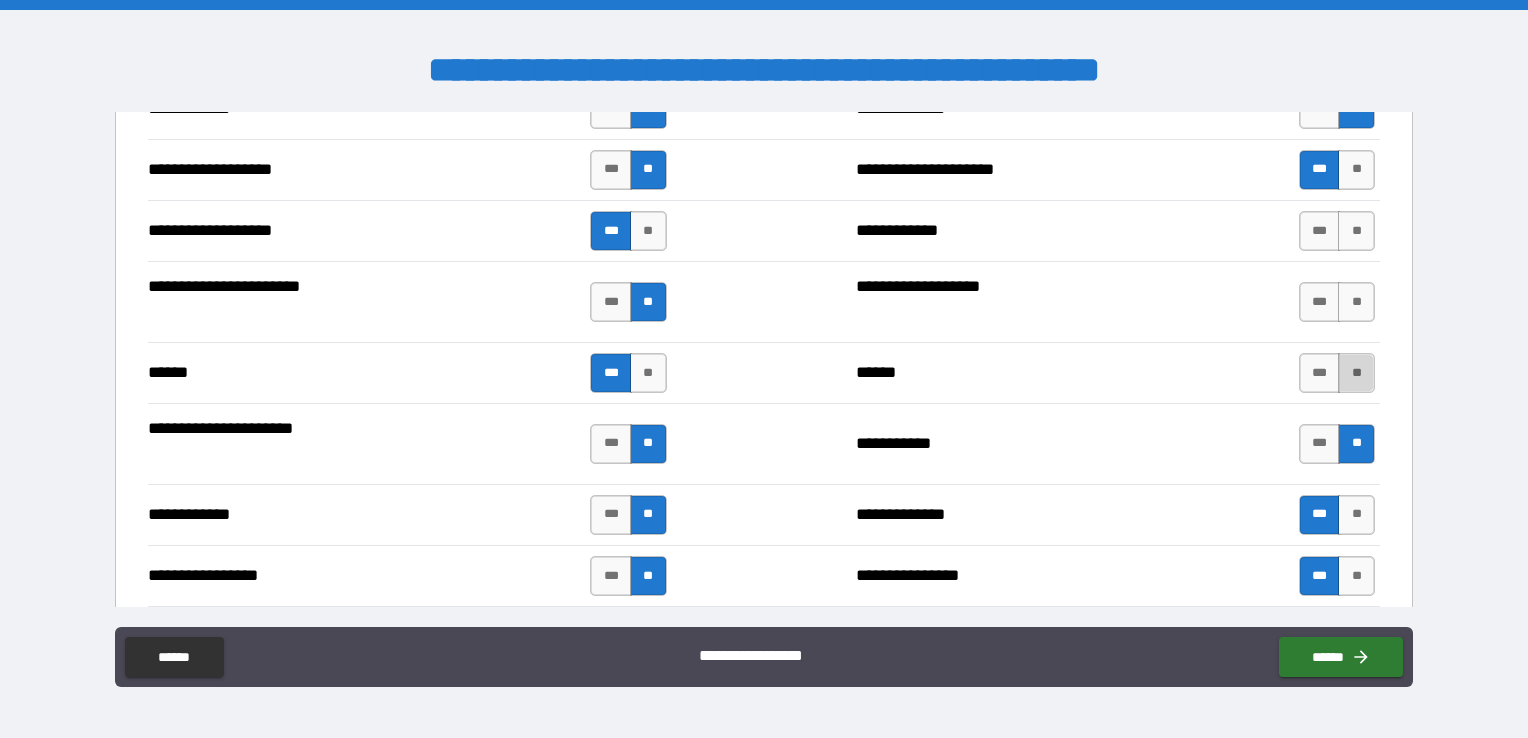 click on "**" at bounding box center (1356, 373) 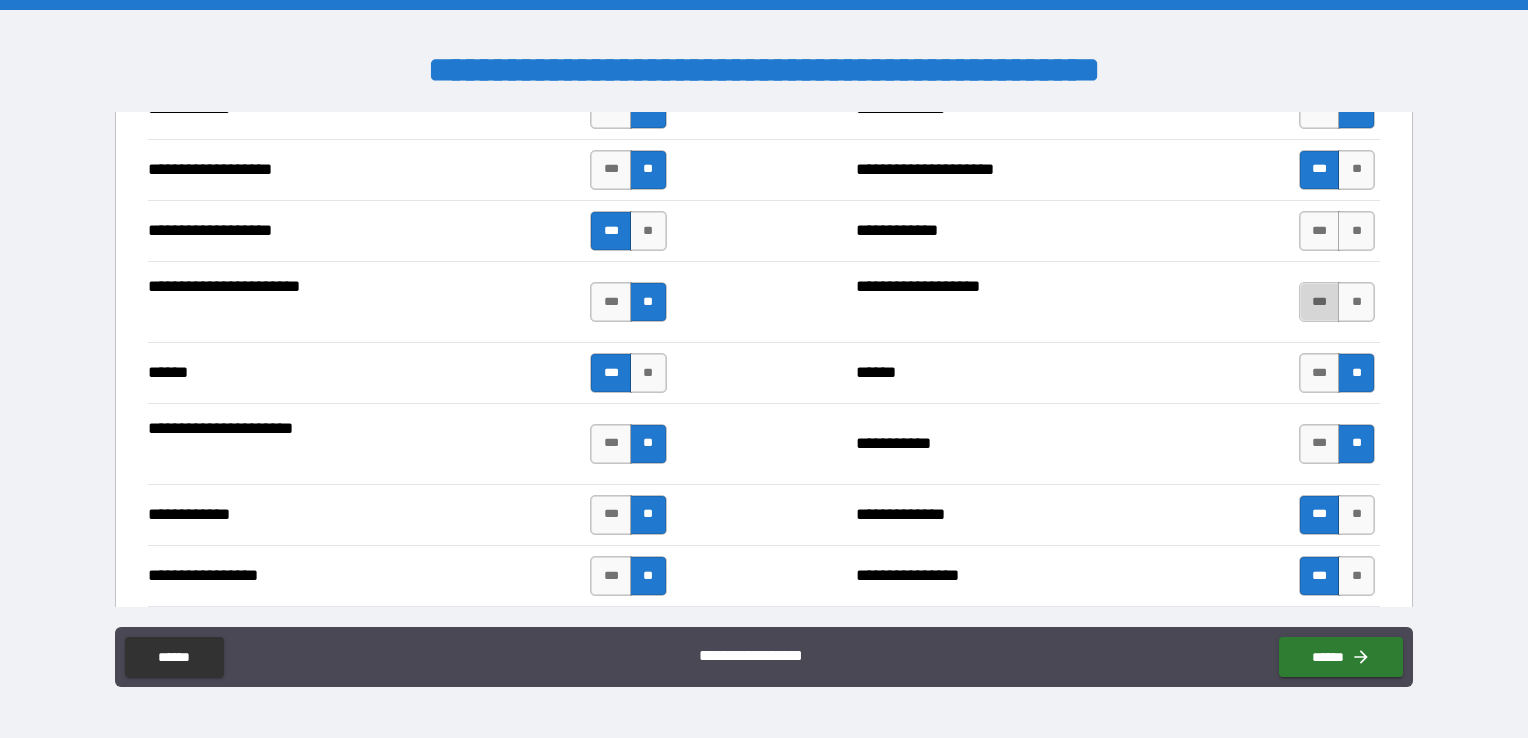 click on "***" at bounding box center [1320, 302] 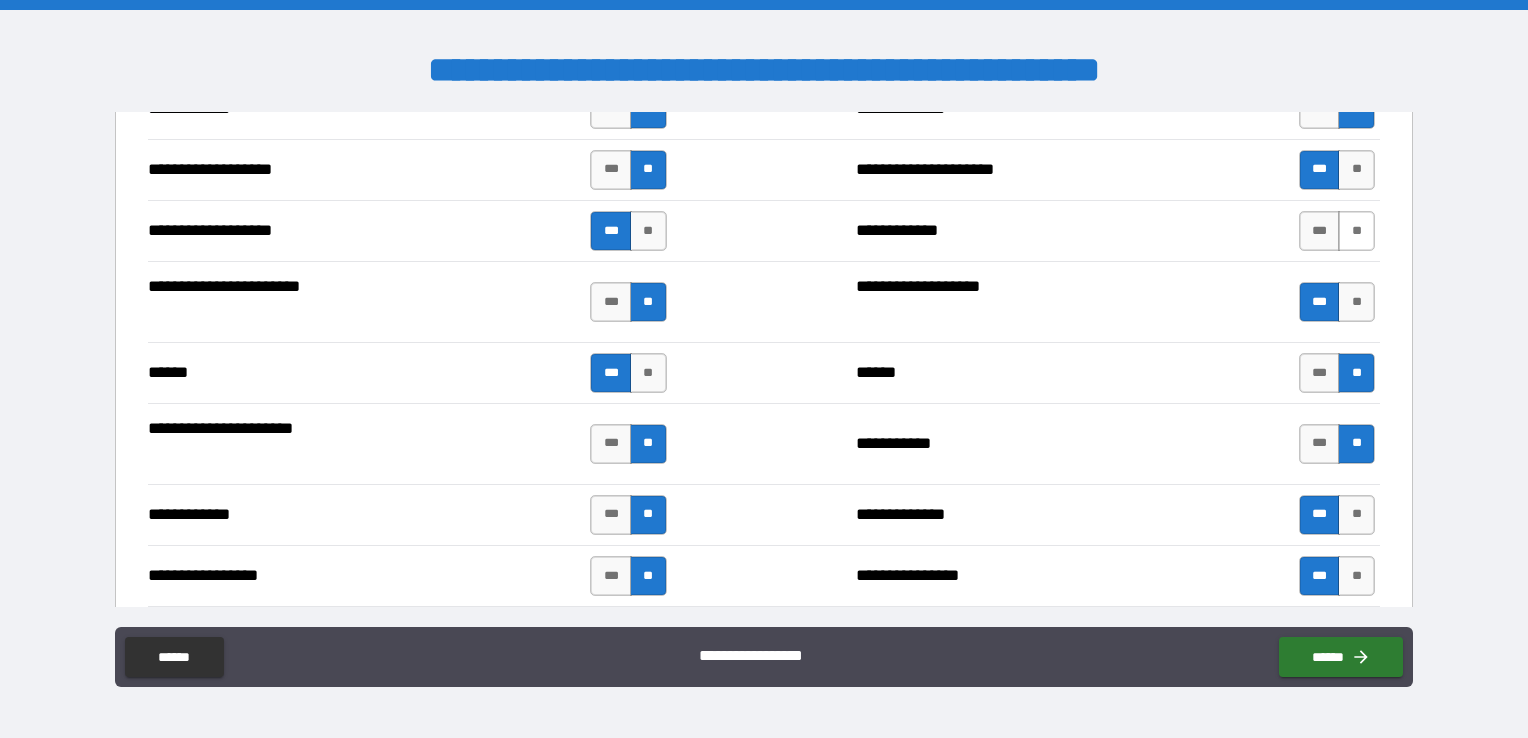 click on "**" at bounding box center (1356, 231) 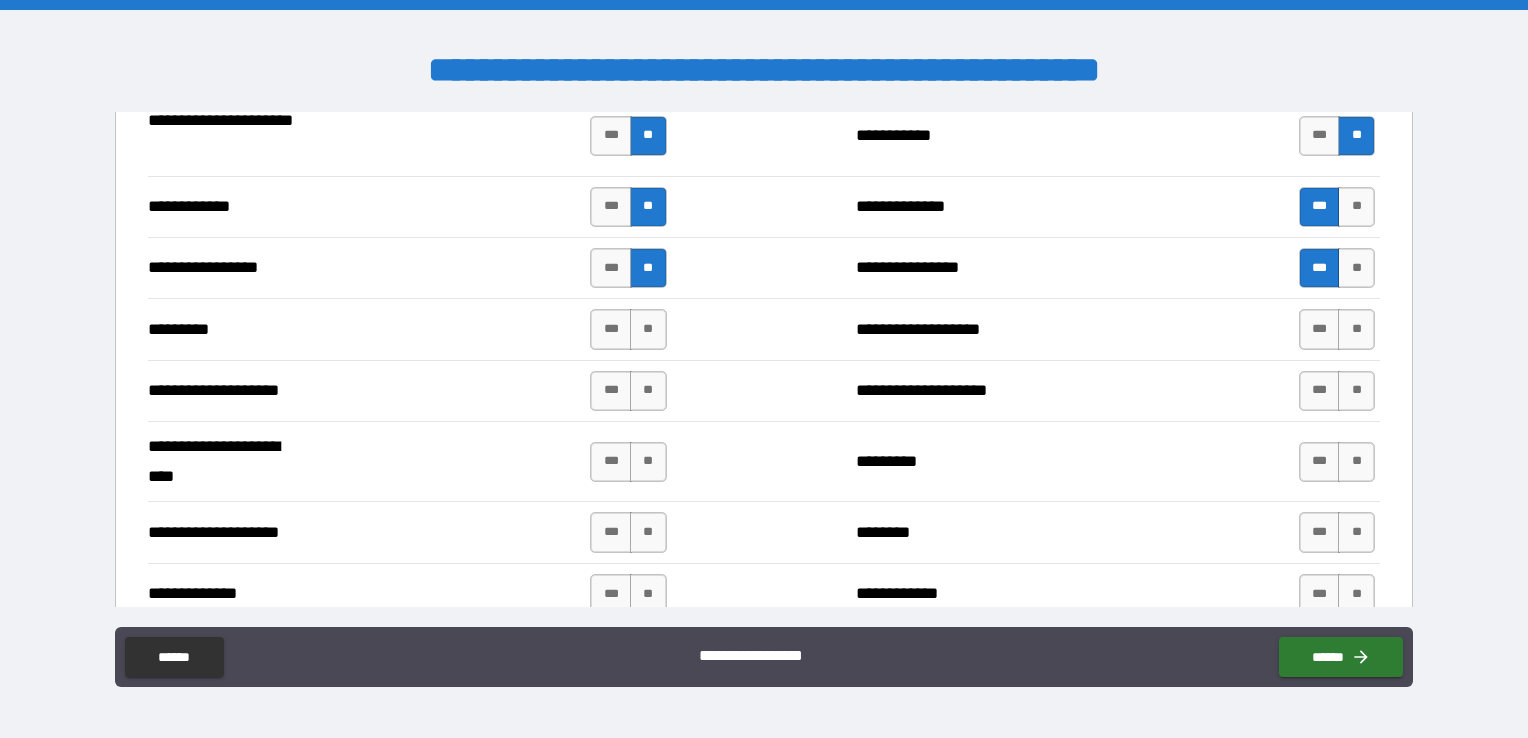 scroll, scrollTop: 3100, scrollLeft: 0, axis: vertical 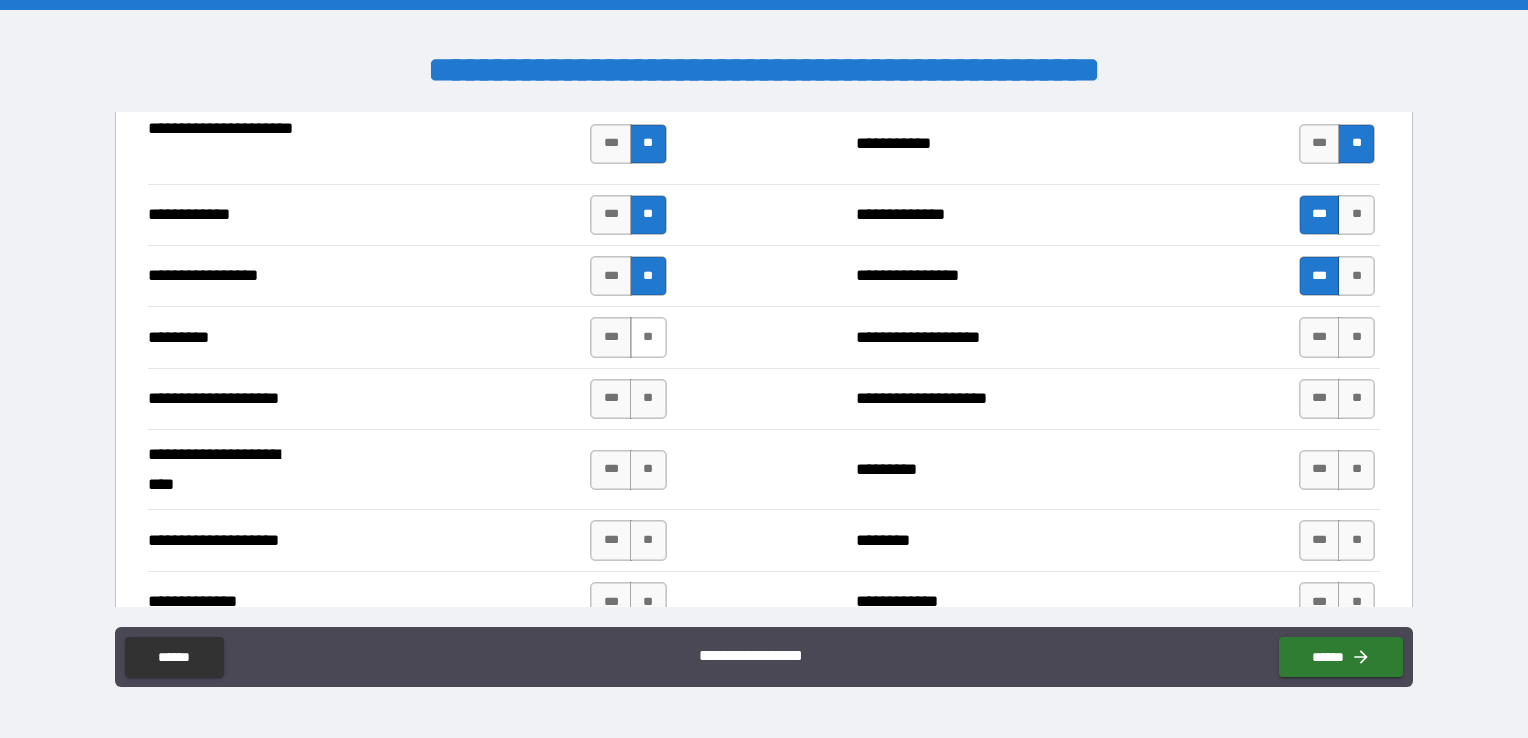 click on "**" at bounding box center (648, 337) 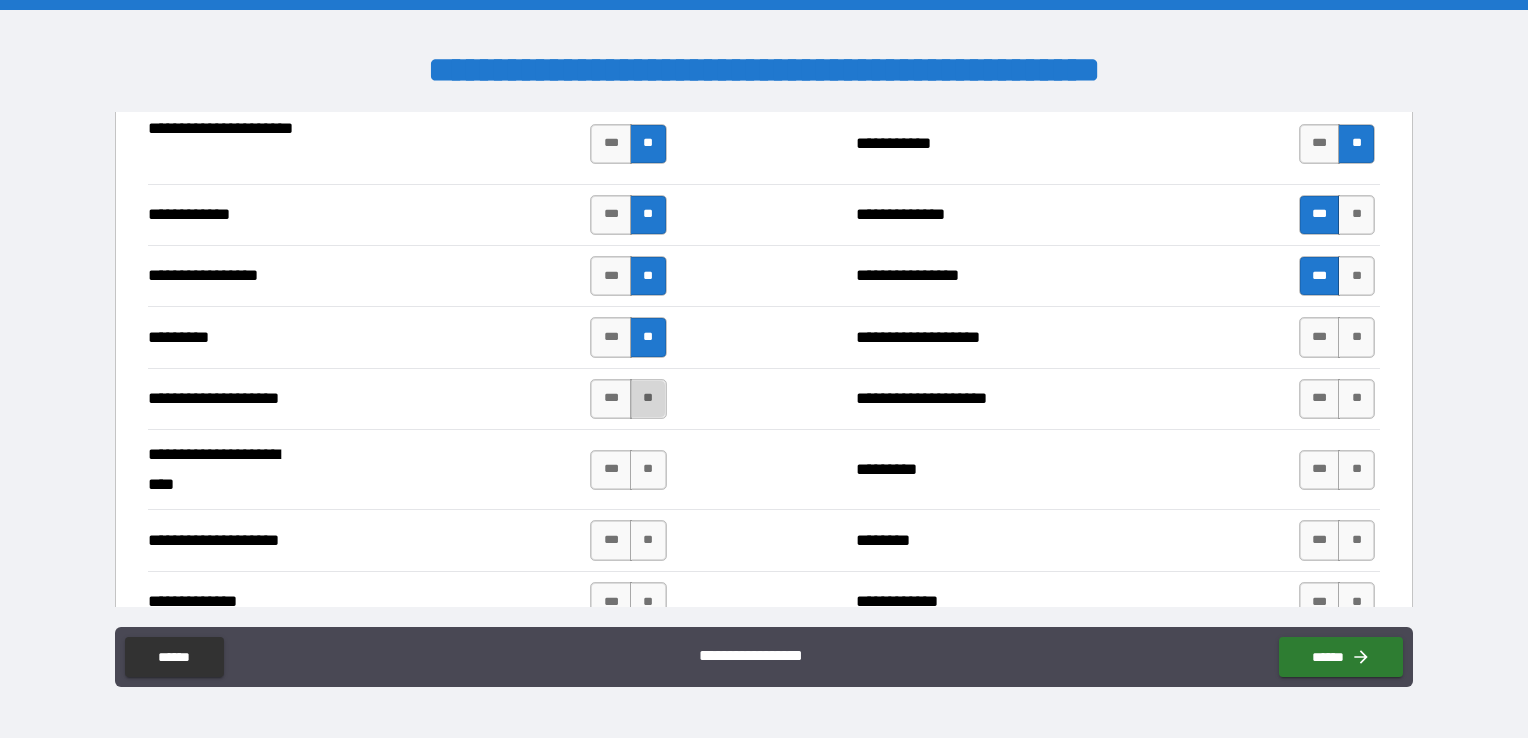 click on "**" at bounding box center [648, 399] 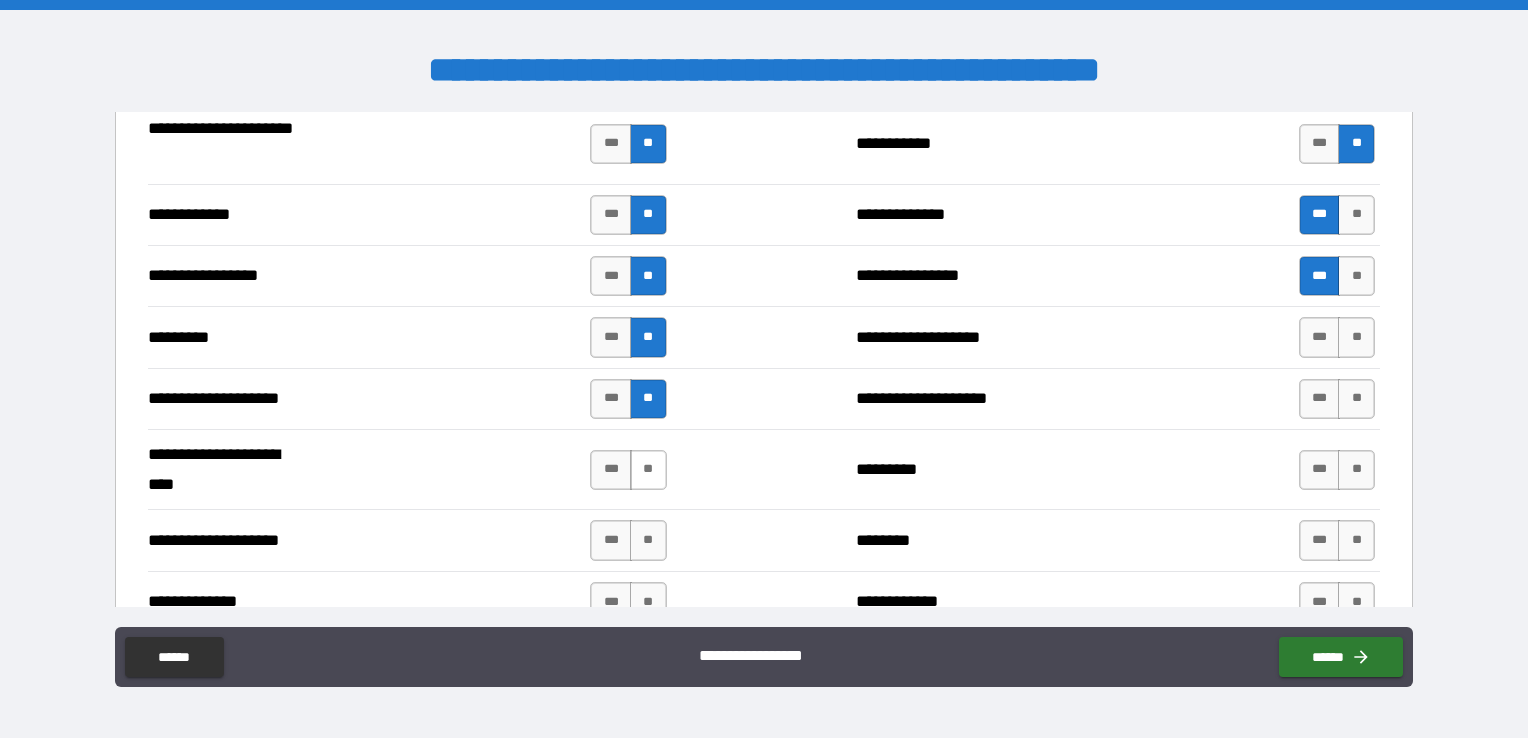 click on "**" at bounding box center (648, 470) 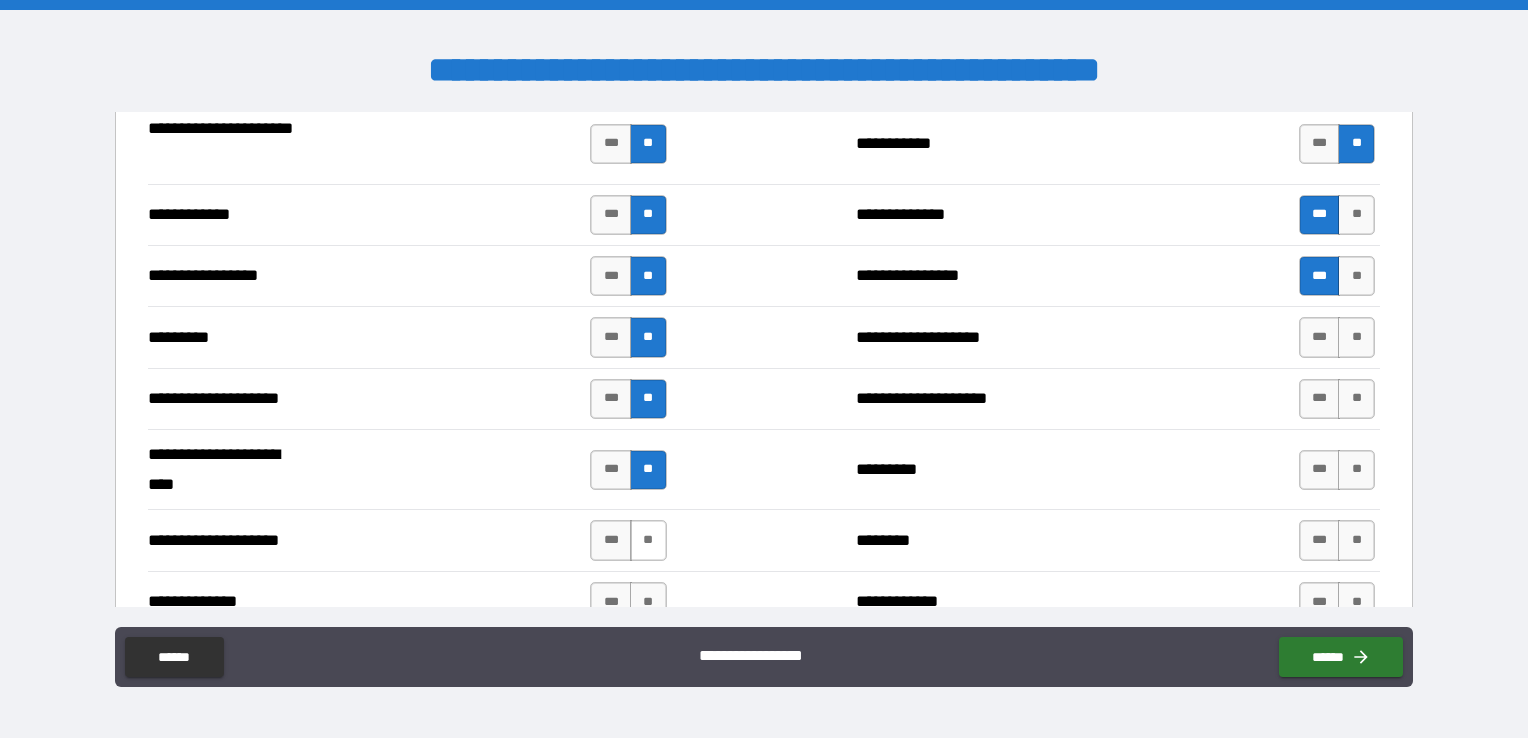 click on "**" at bounding box center [648, 540] 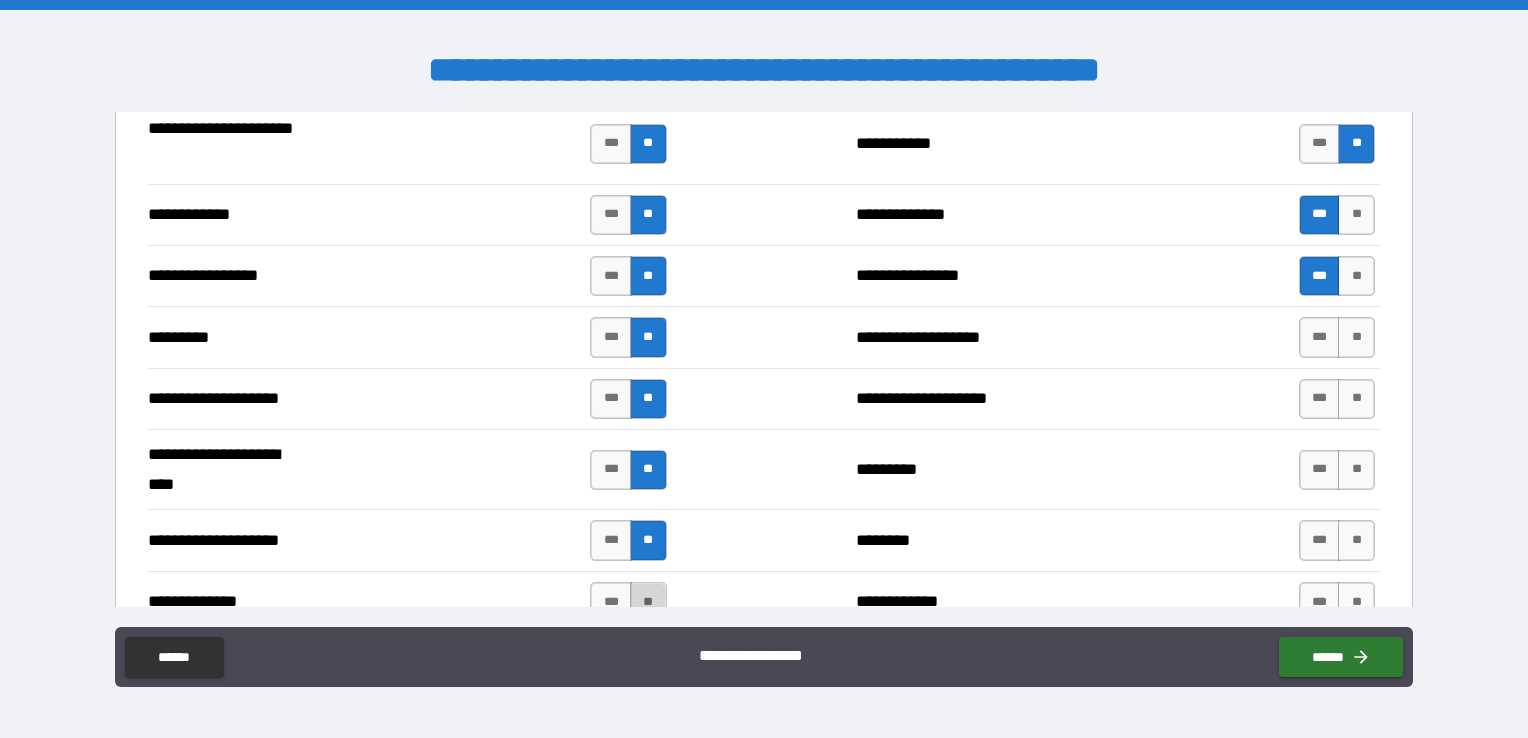 click on "**" at bounding box center [648, 602] 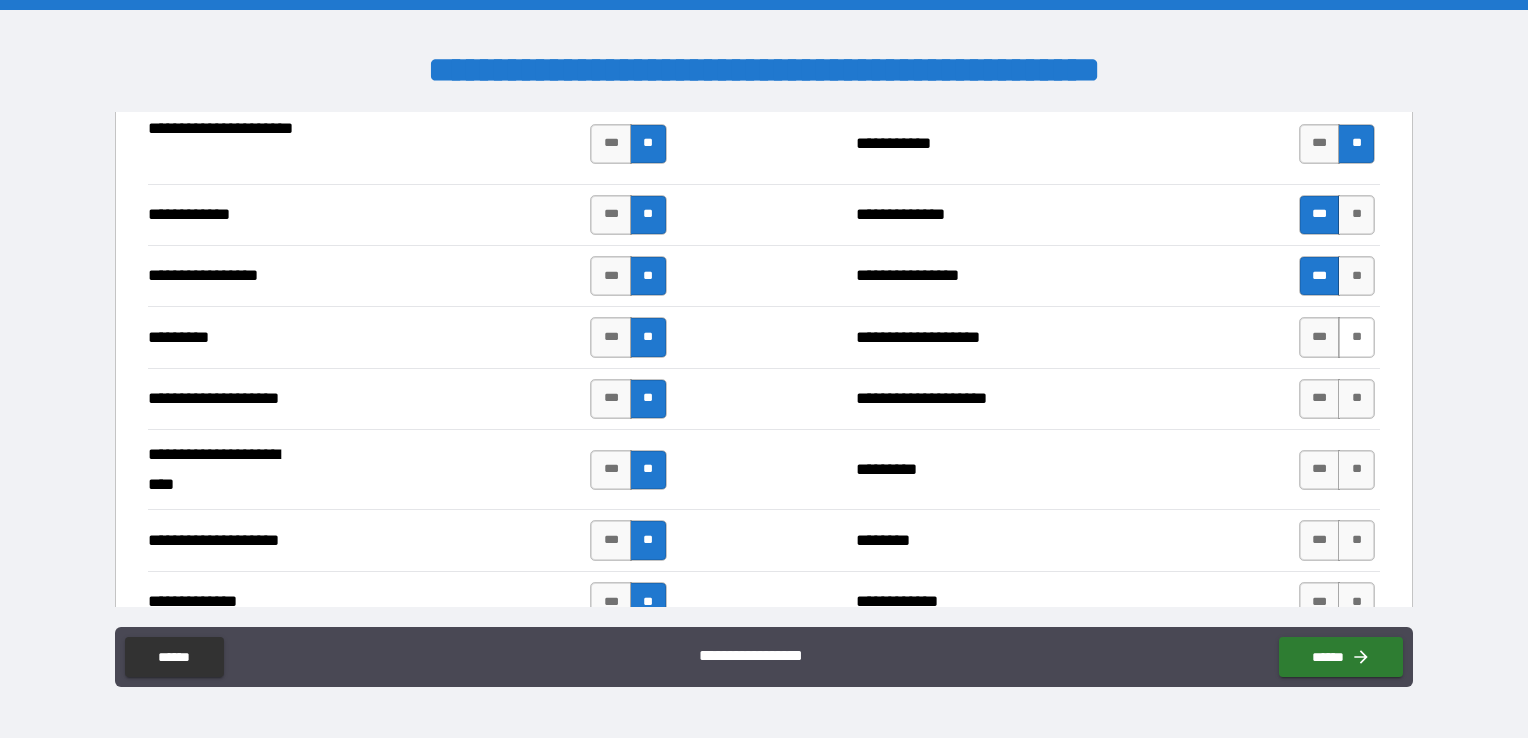 click on "**" at bounding box center (1356, 337) 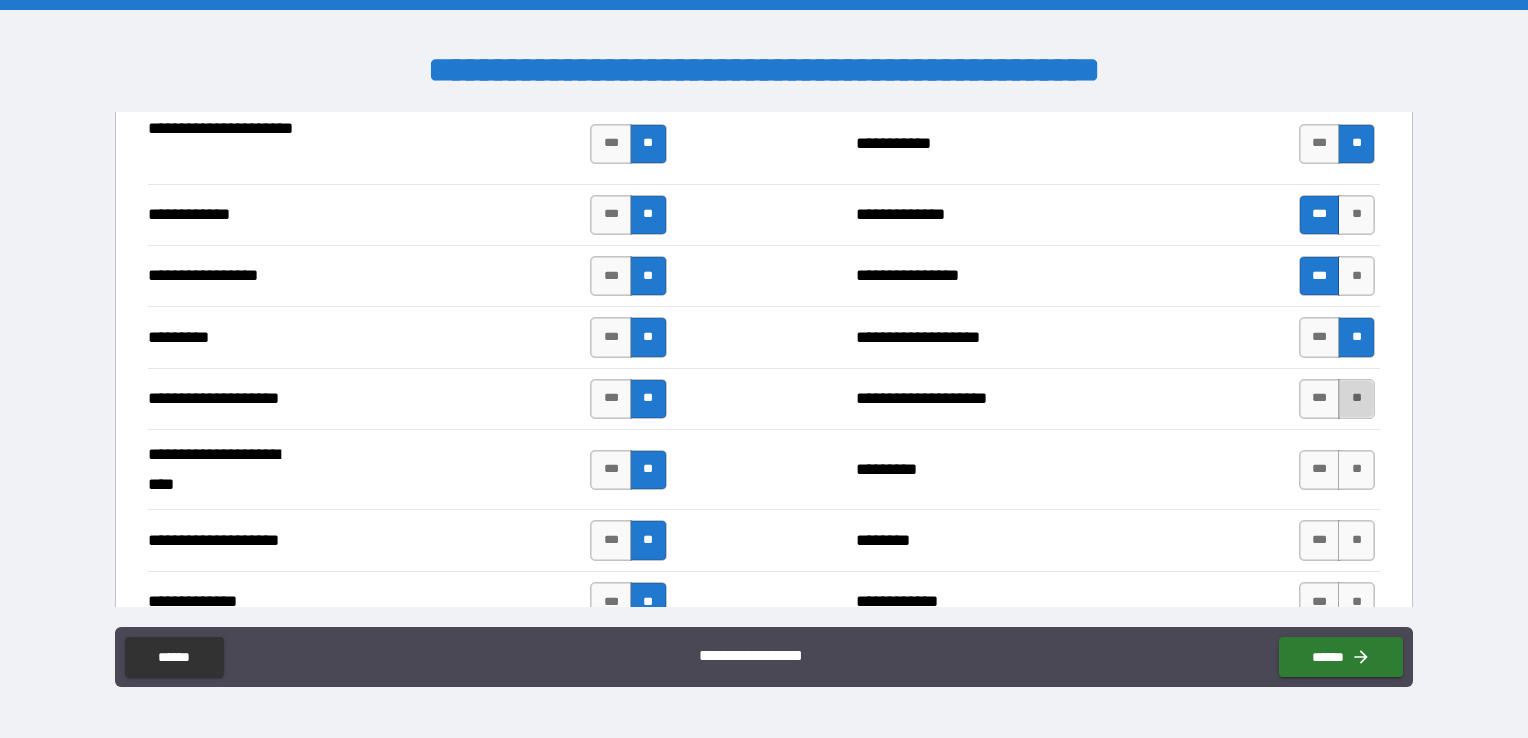 click on "**" at bounding box center [1356, 399] 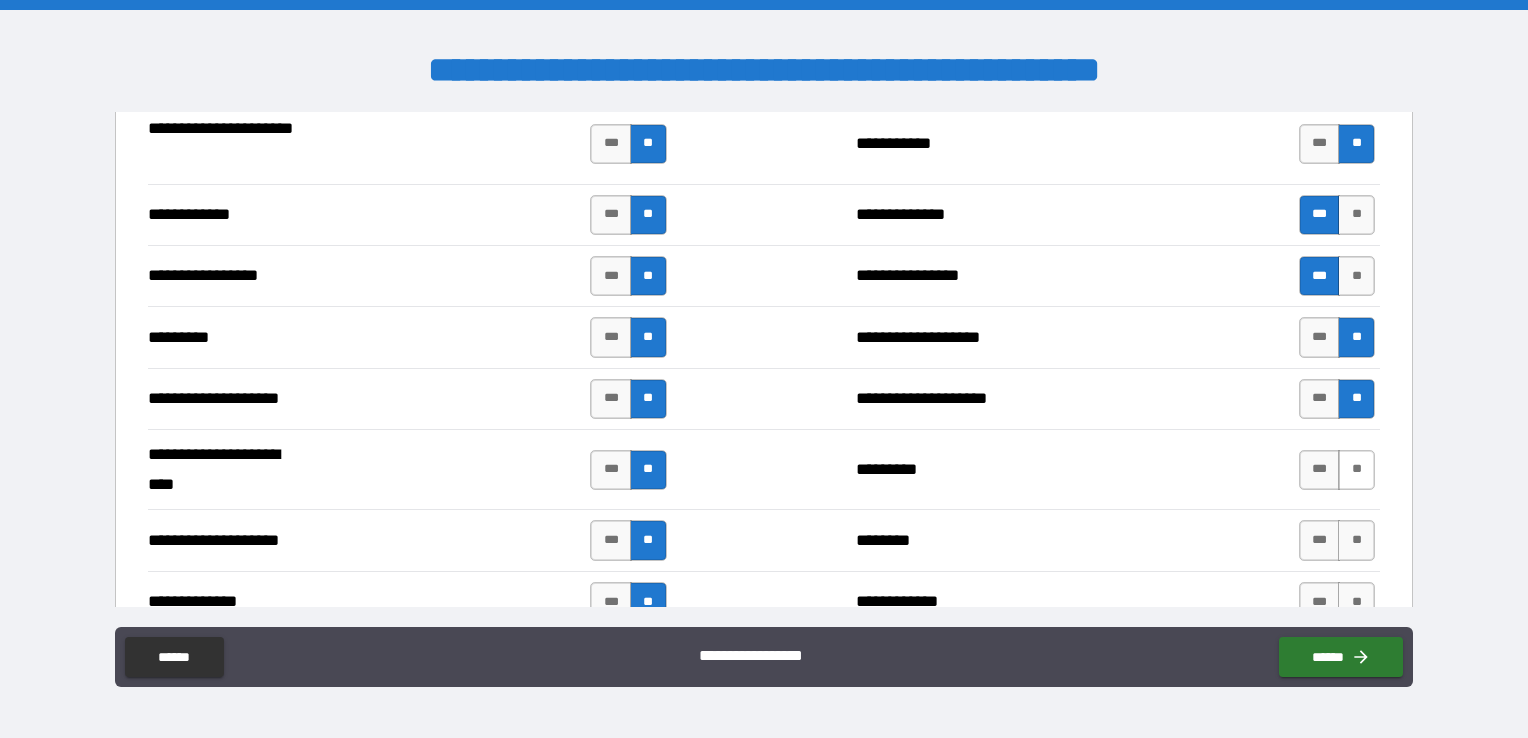 click on "**" at bounding box center (1356, 470) 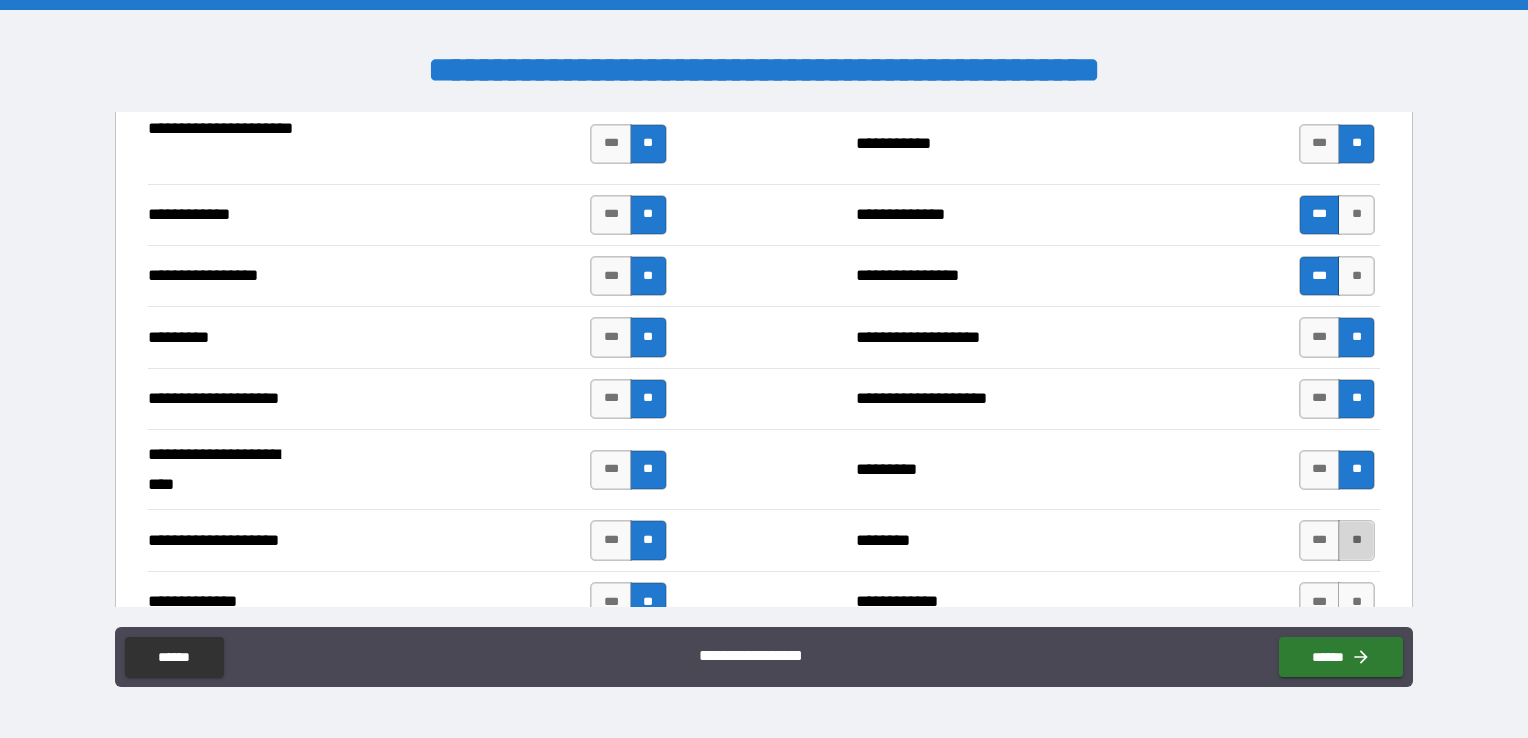 click on "**" at bounding box center (1356, 540) 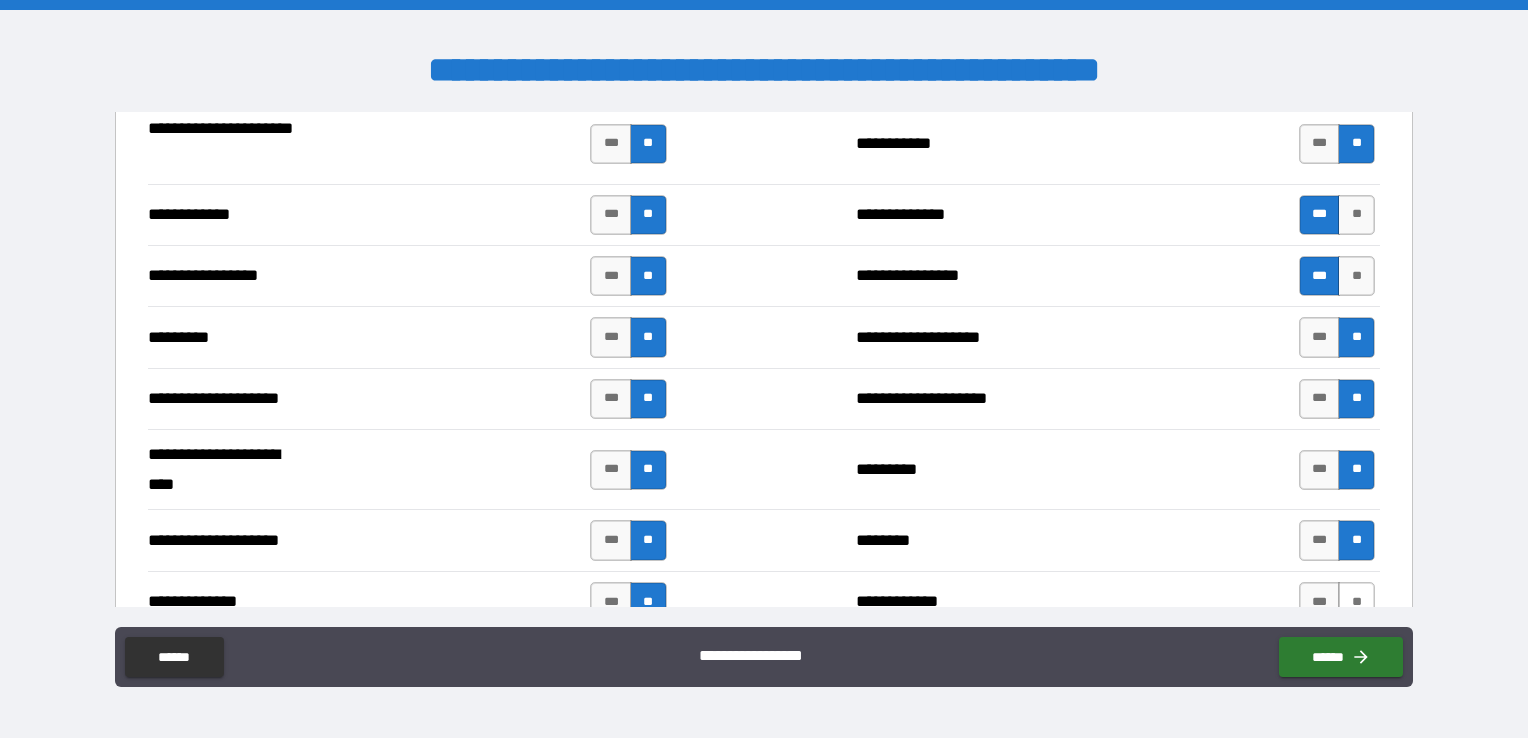 click on "**" at bounding box center [1356, 602] 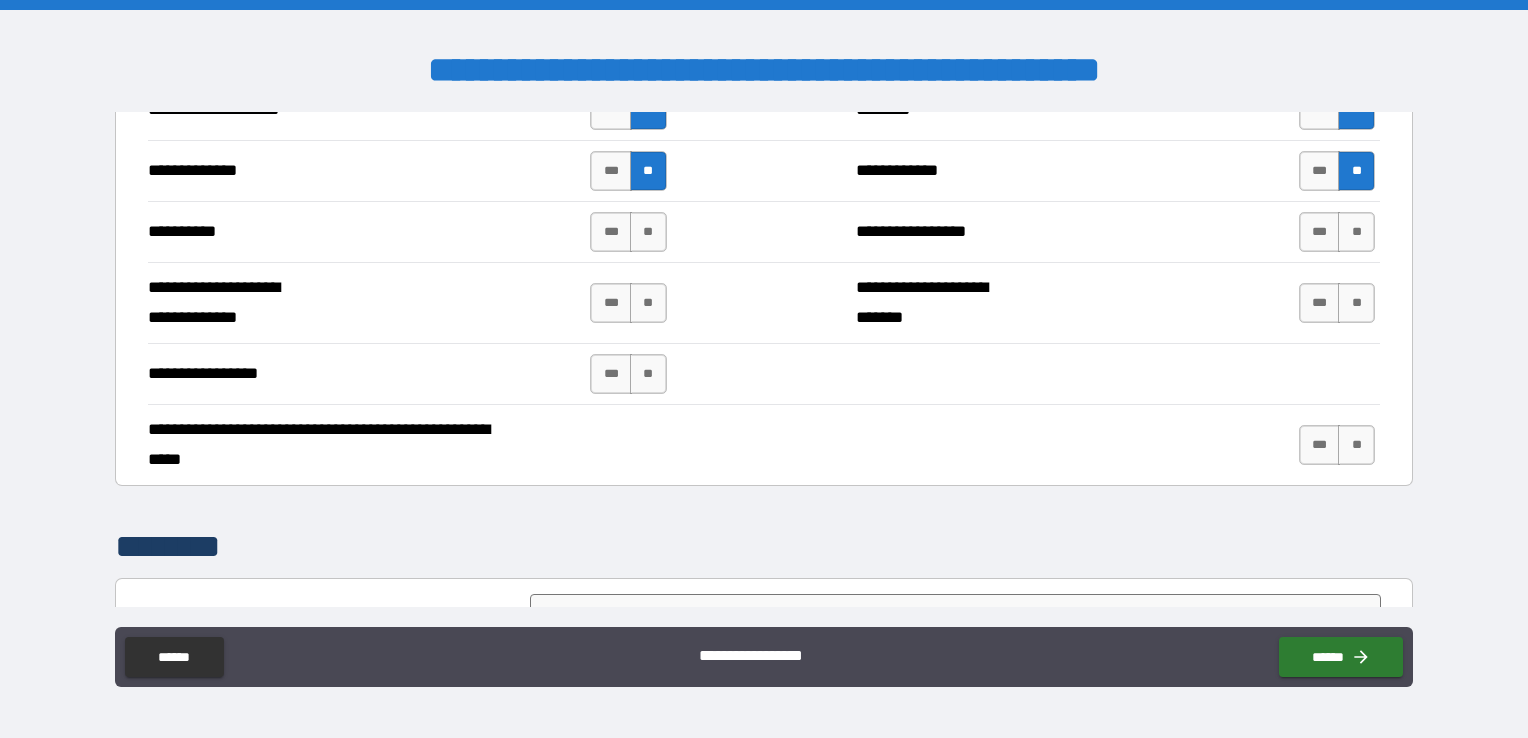 scroll, scrollTop: 3500, scrollLeft: 0, axis: vertical 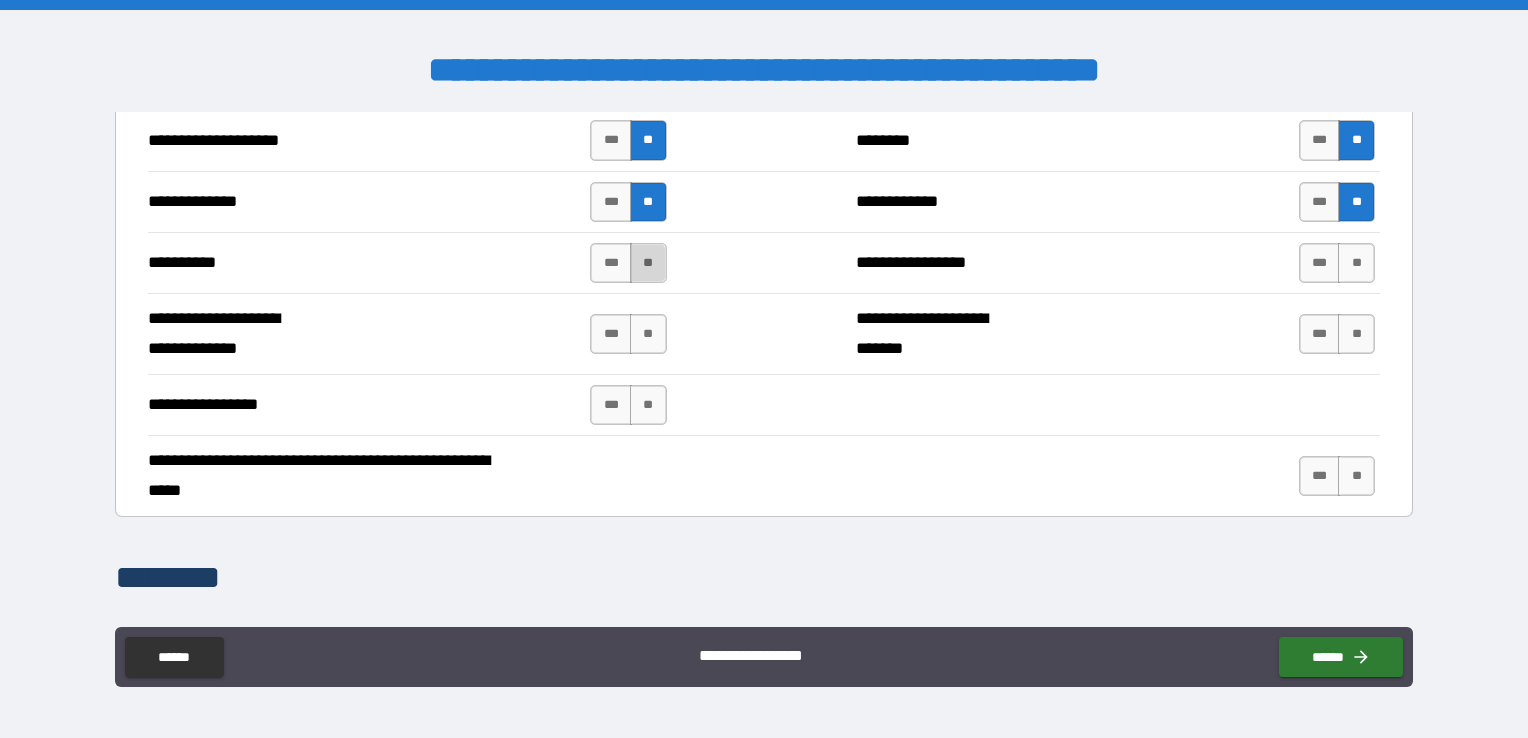 click on "**" at bounding box center (648, 263) 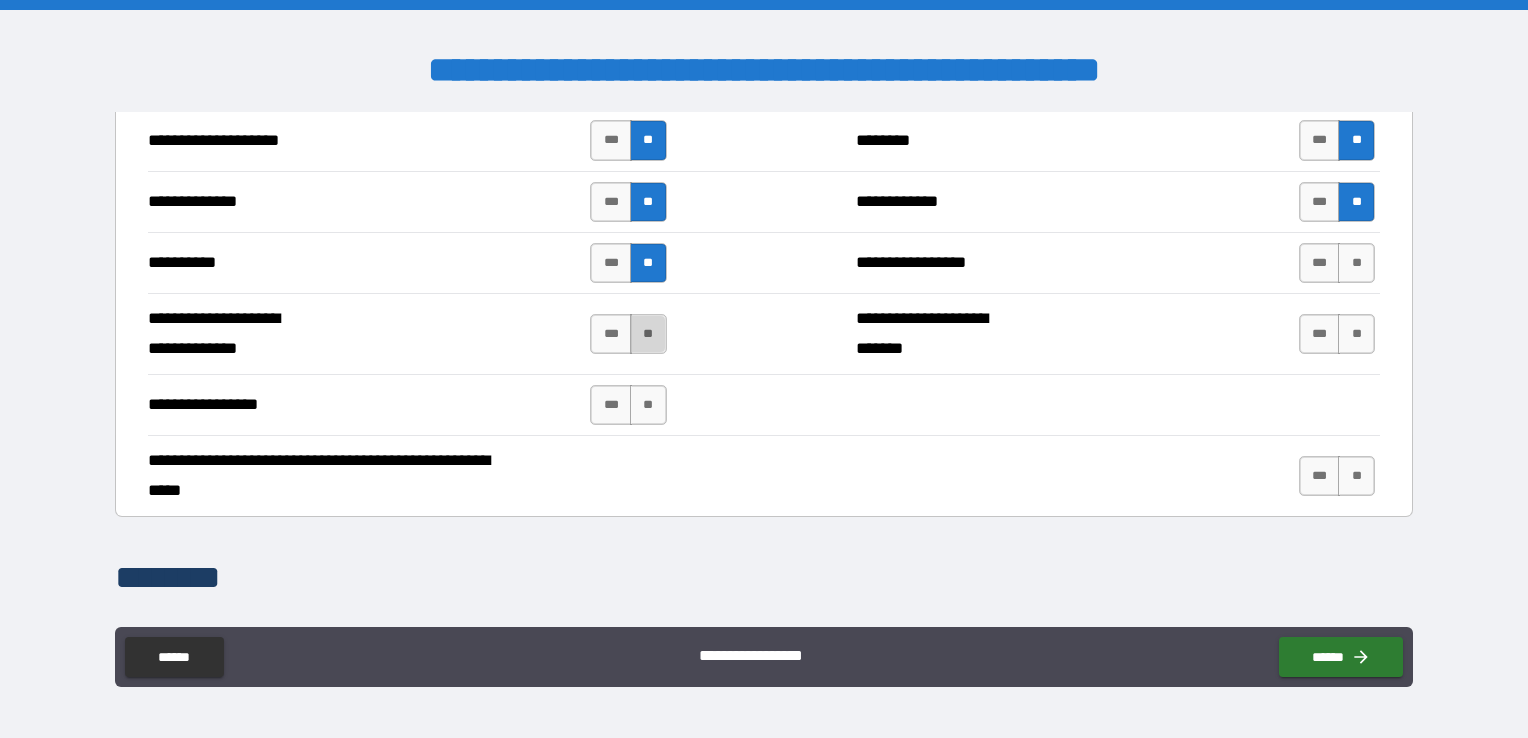 click on "**" at bounding box center (648, 334) 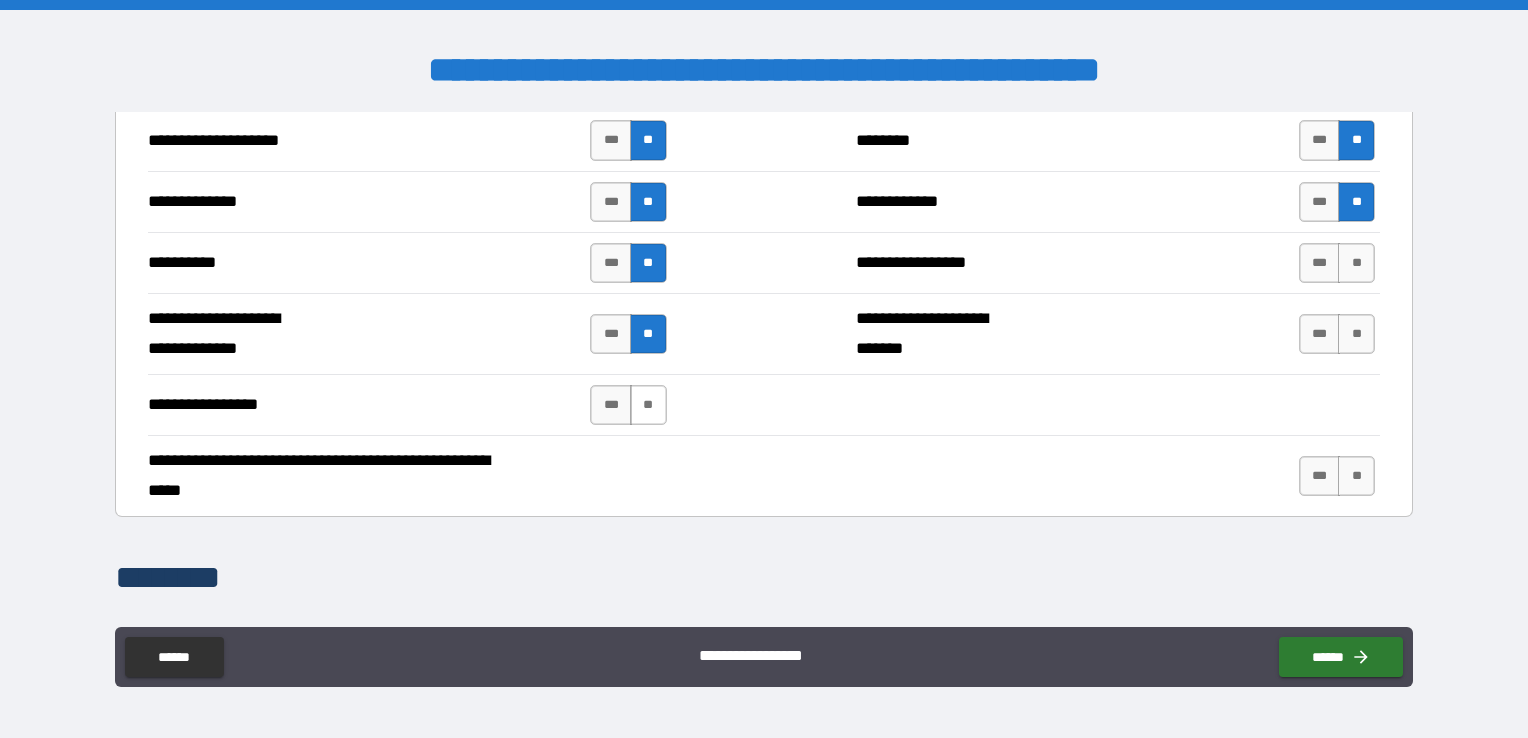 click on "**" at bounding box center [648, 405] 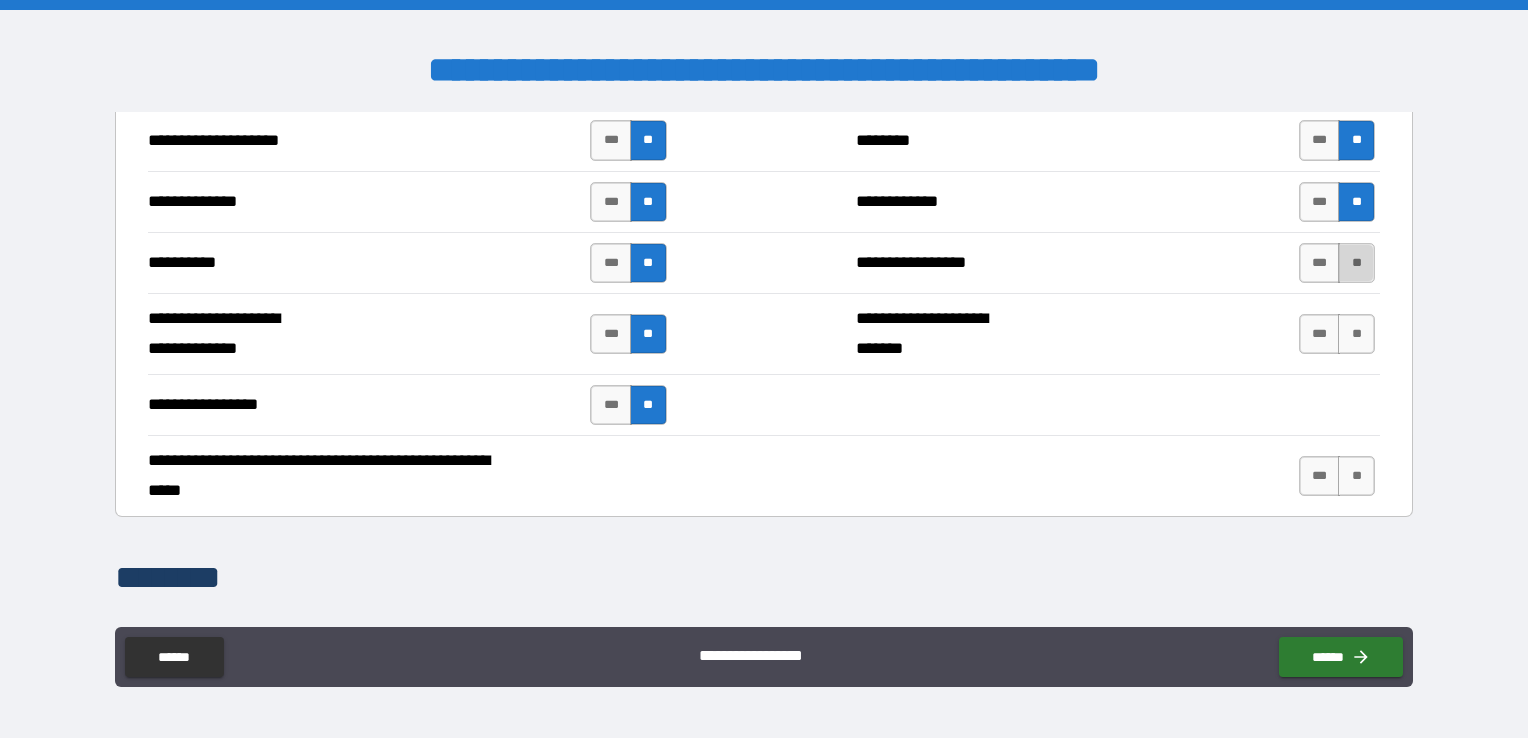 click on "**" at bounding box center [1356, 263] 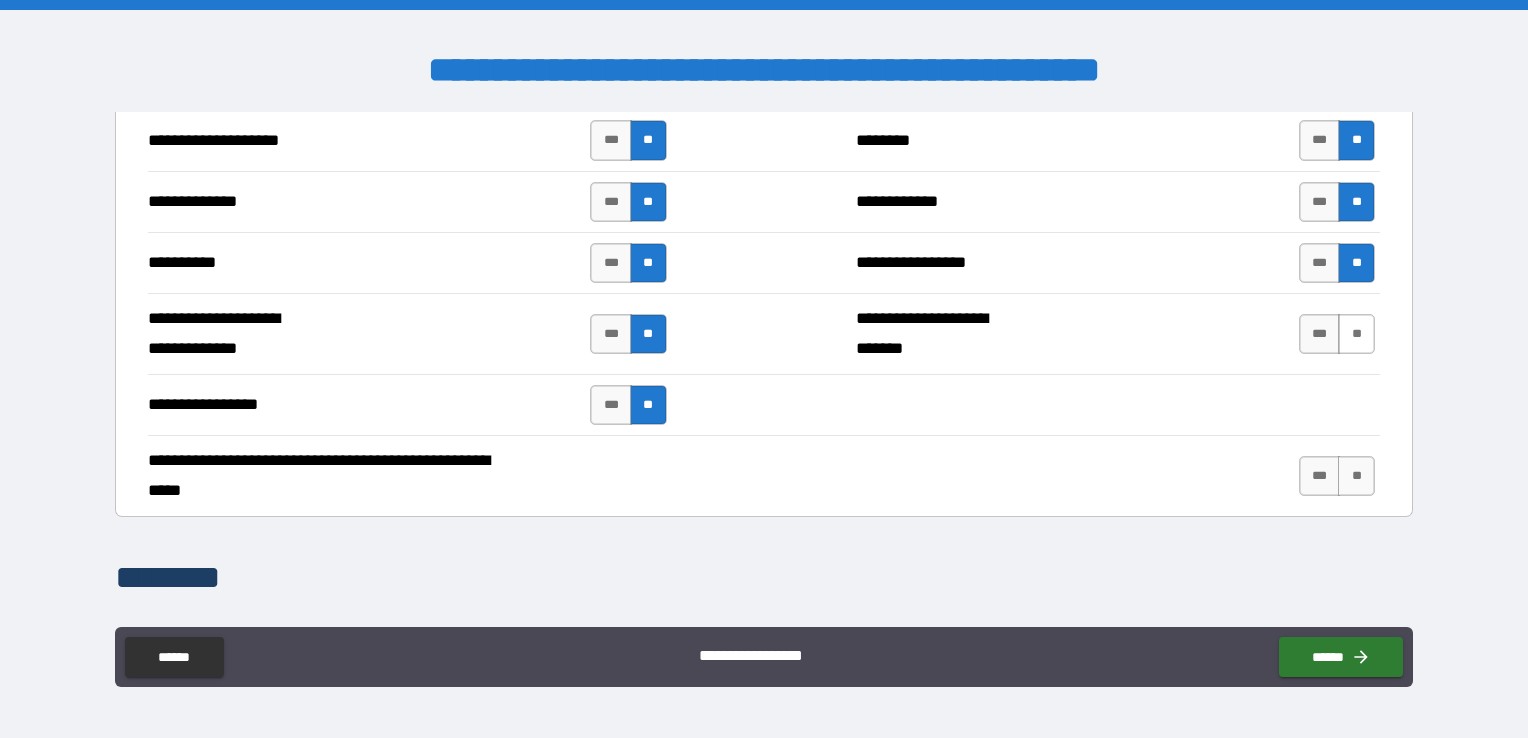 click on "**" at bounding box center [1356, 334] 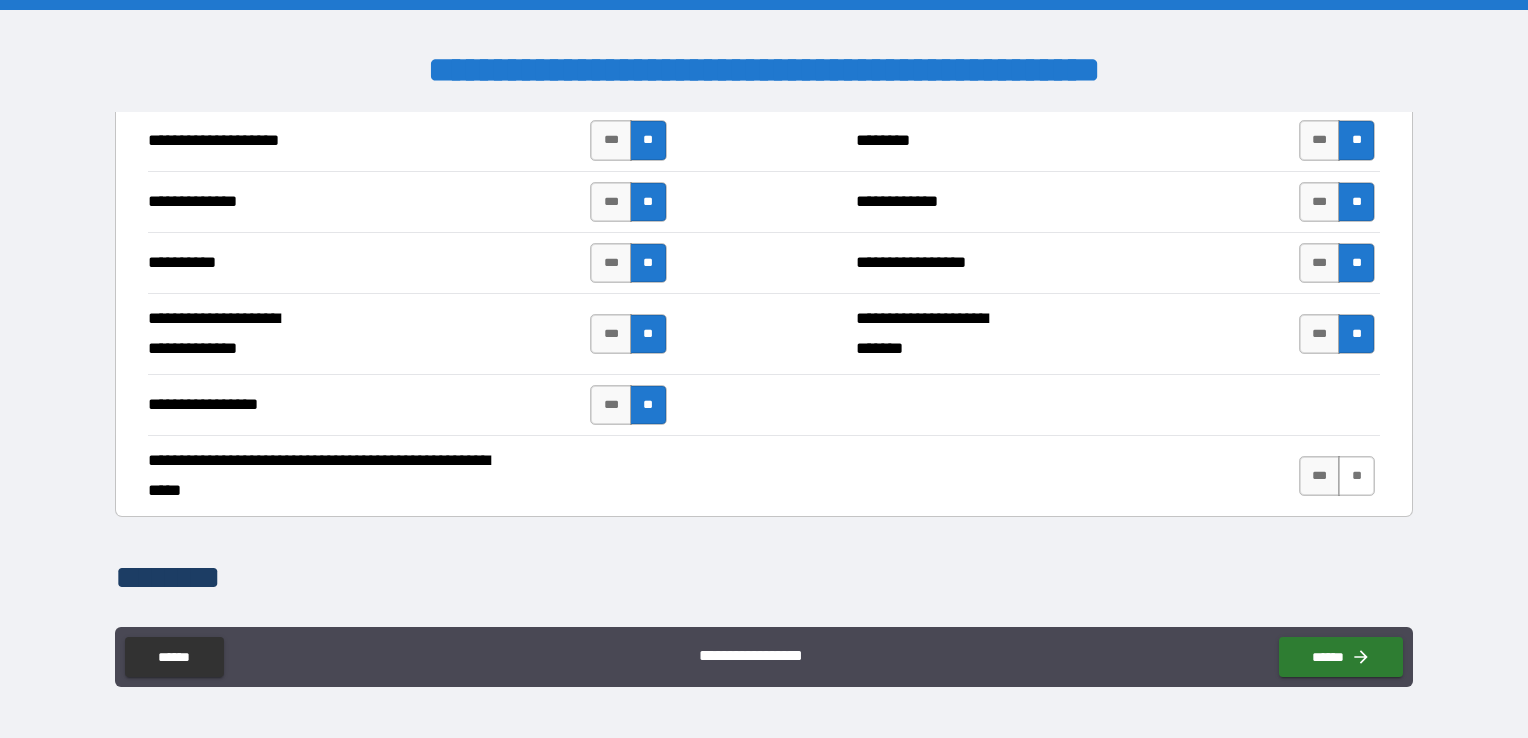 click on "**" at bounding box center (1356, 476) 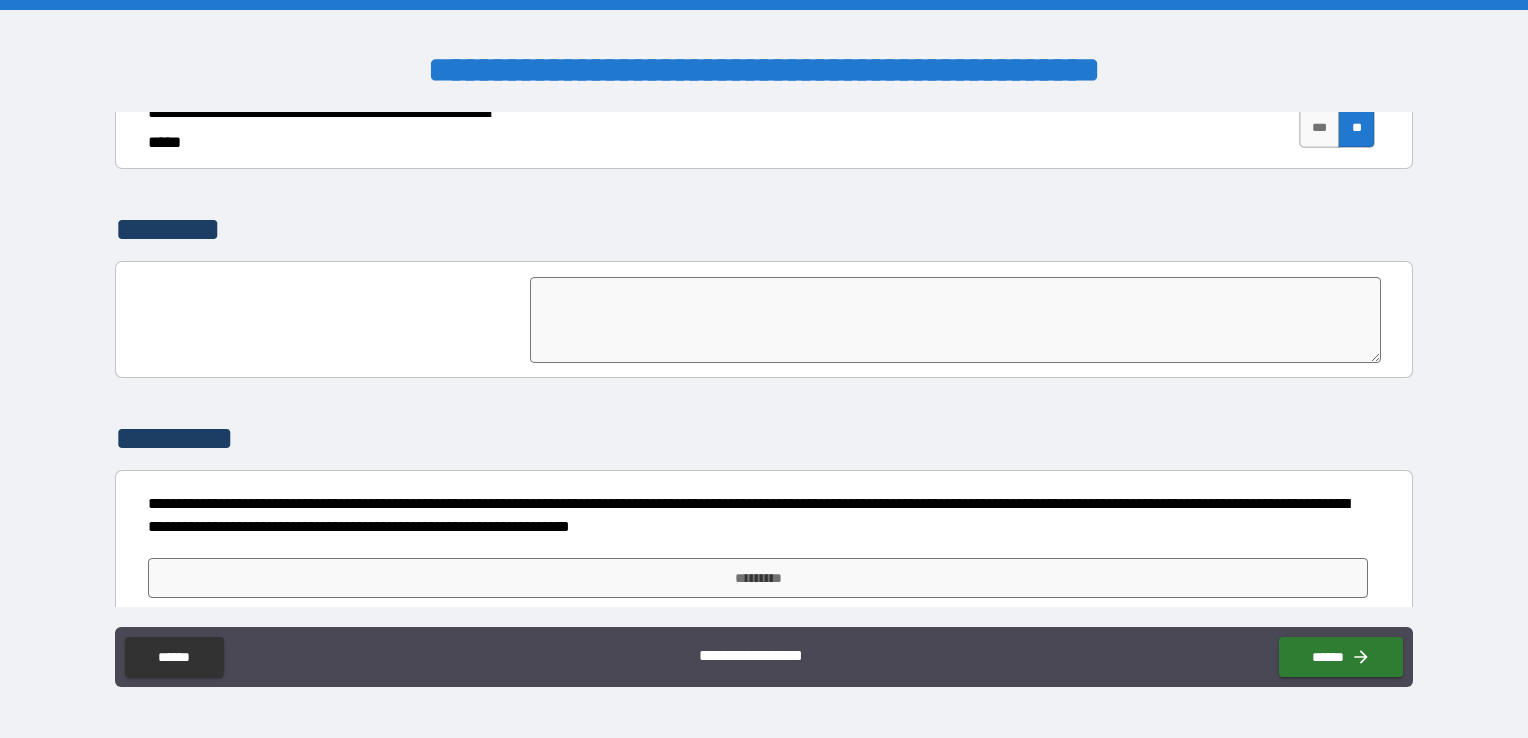 scroll, scrollTop: 3858, scrollLeft: 0, axis: vertical 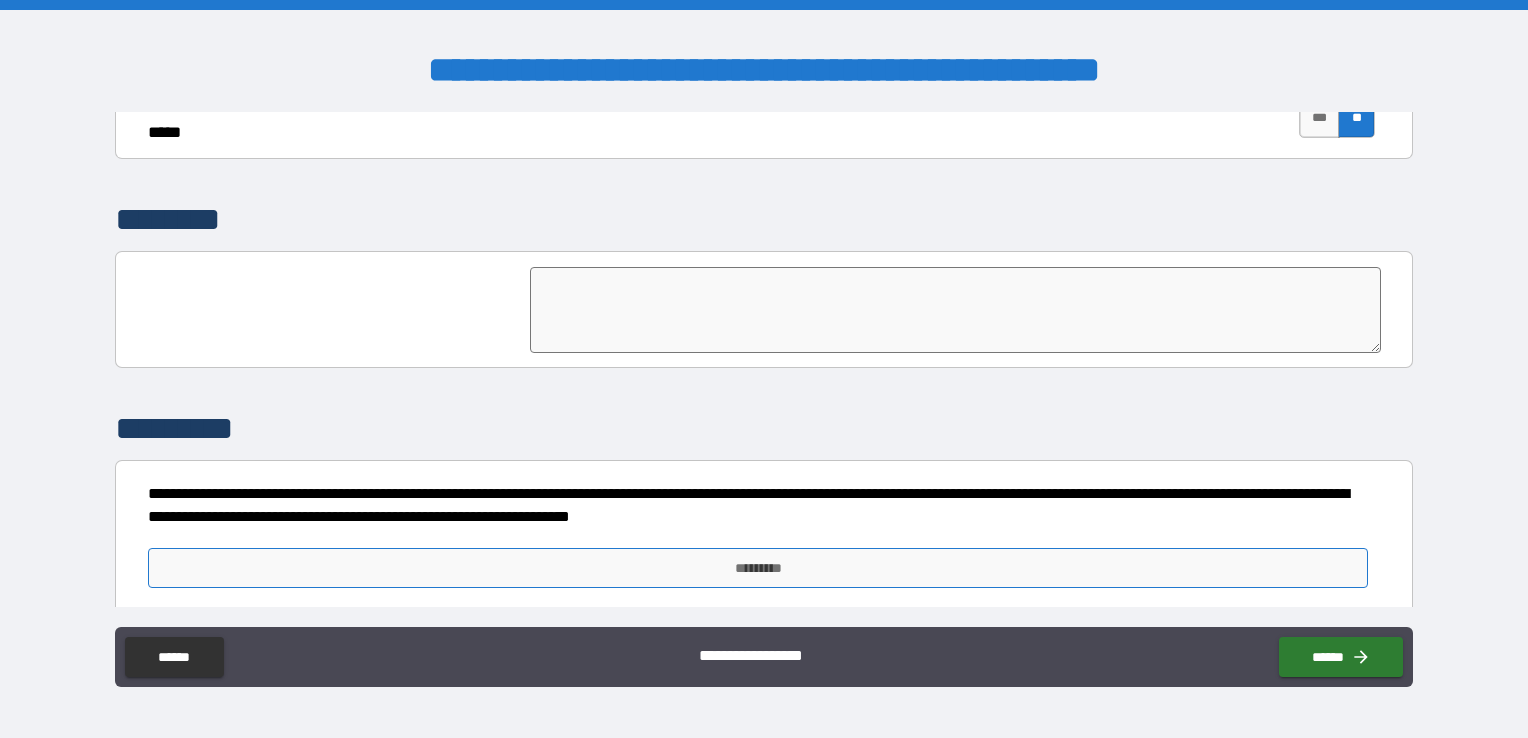 click on "*********" at bounding box center [758, 568] 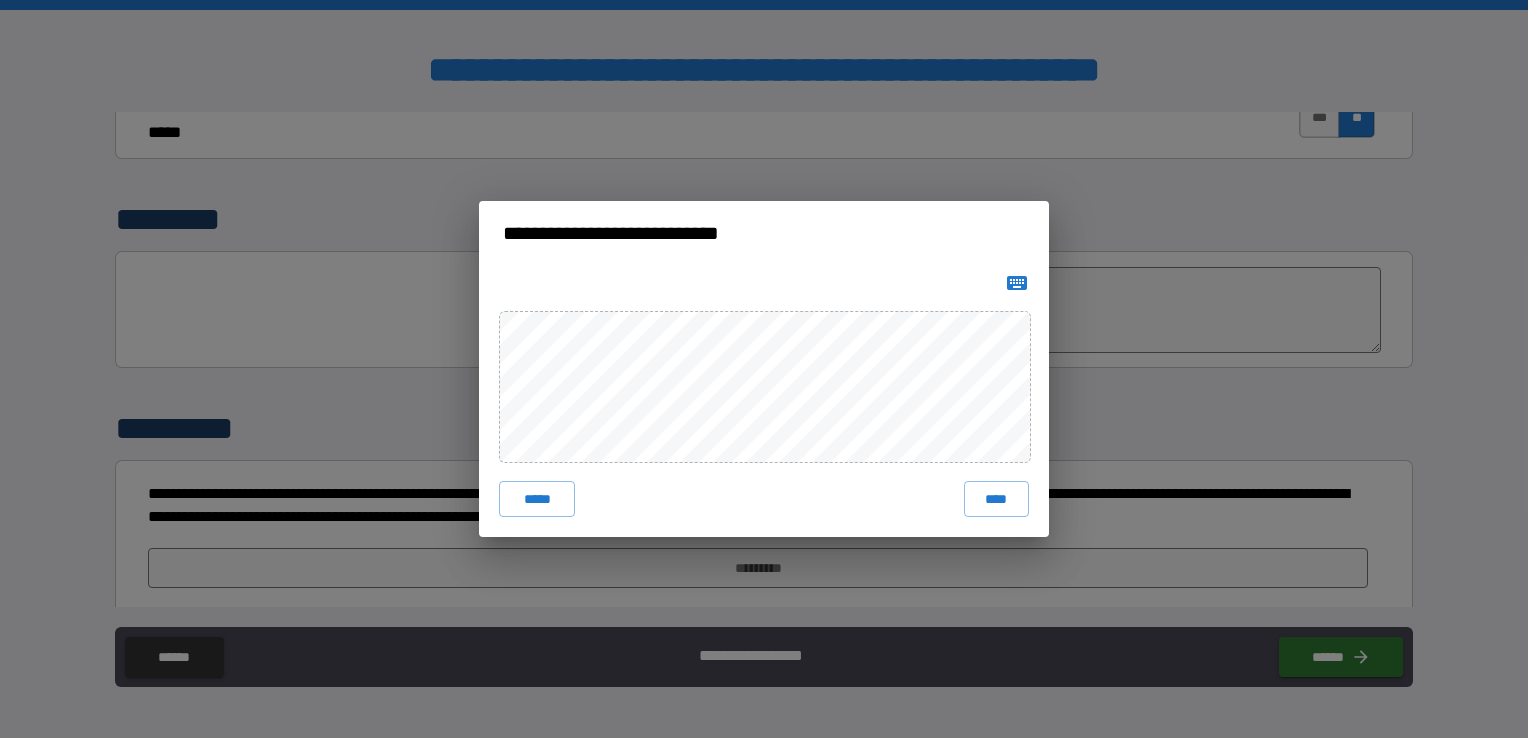 click on "***** ****" at bounding box center [764, 401] 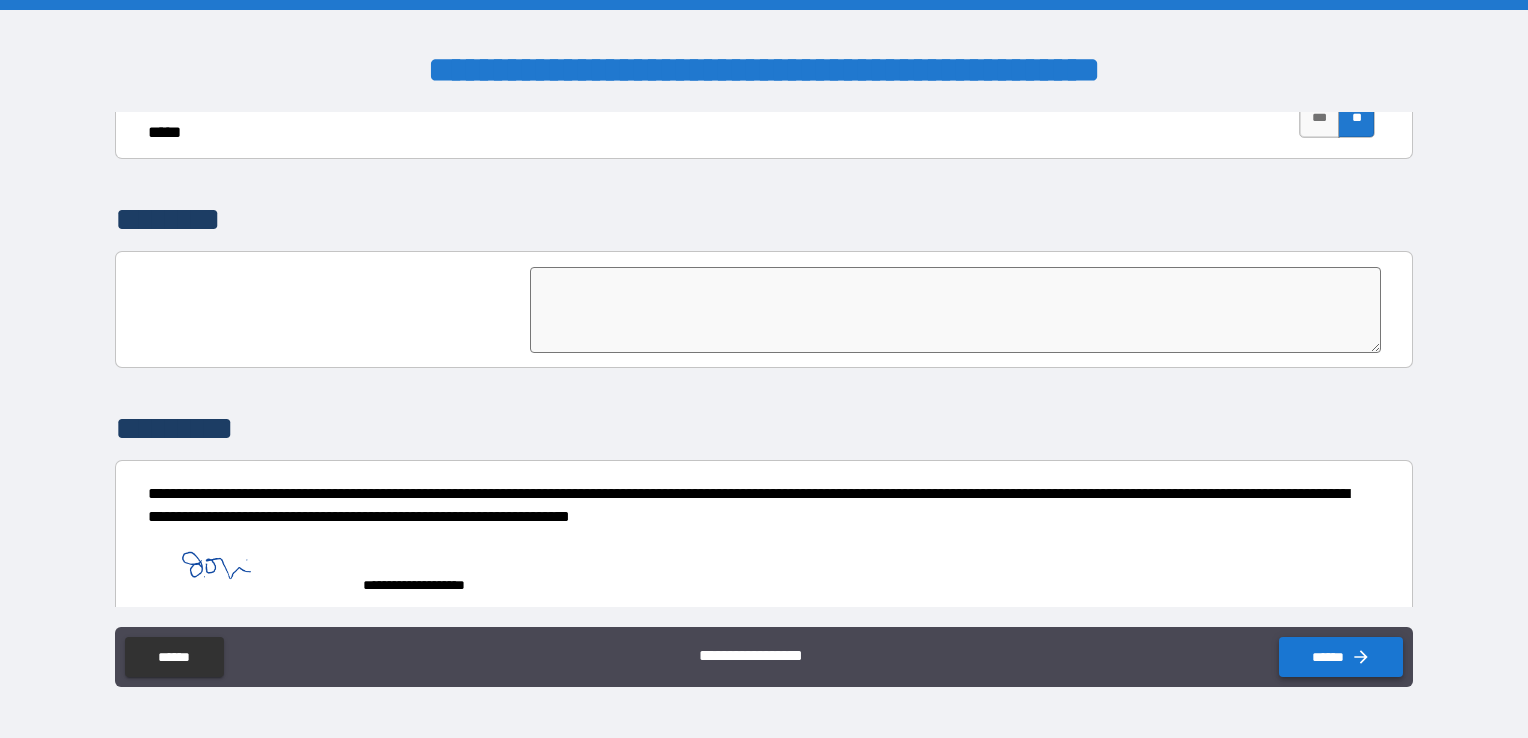 click on "******" at bounding box center (1341, 657) 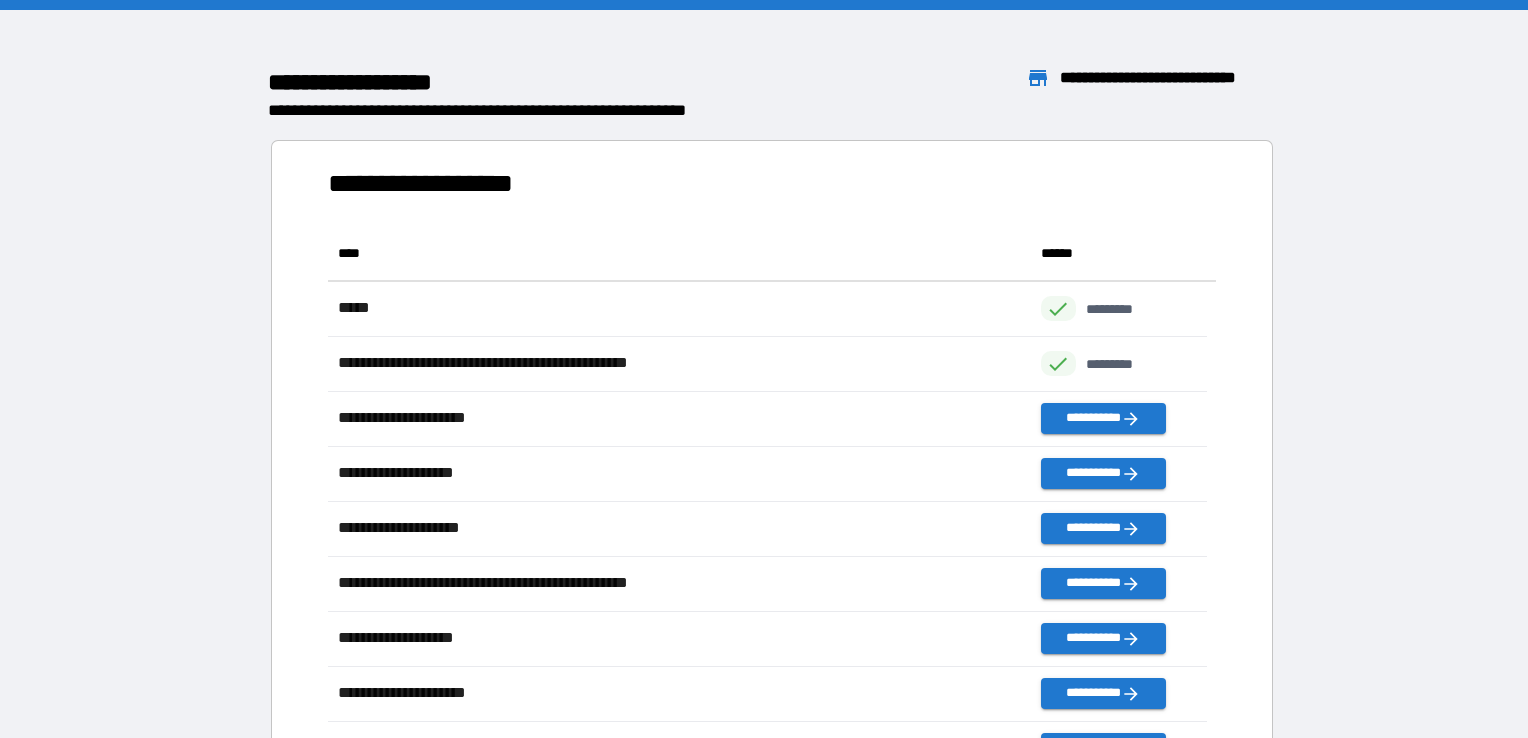 scroll, scrollTop: 16, scrollLeft: 16, axis: both 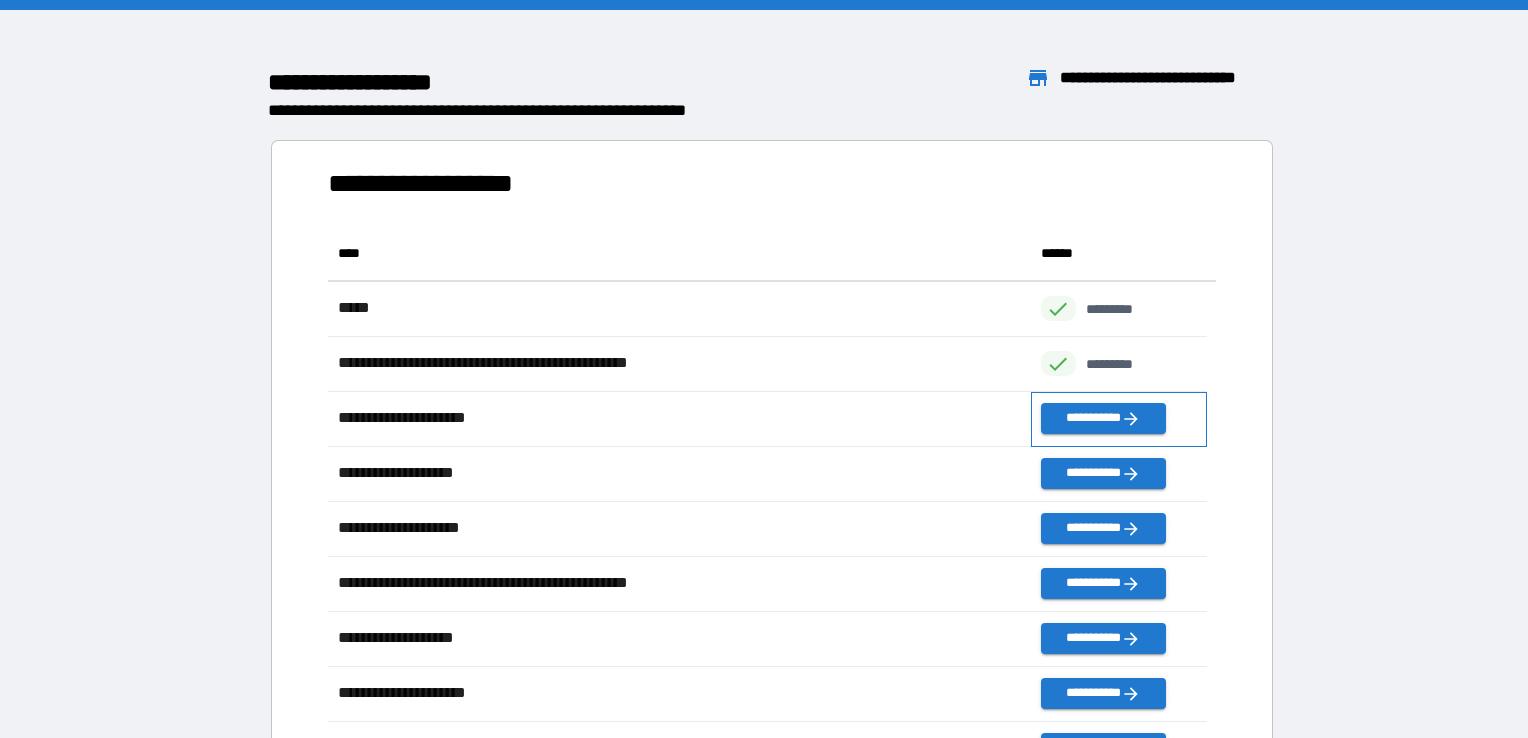 click on "**********" at bounding box center [1119, 419] 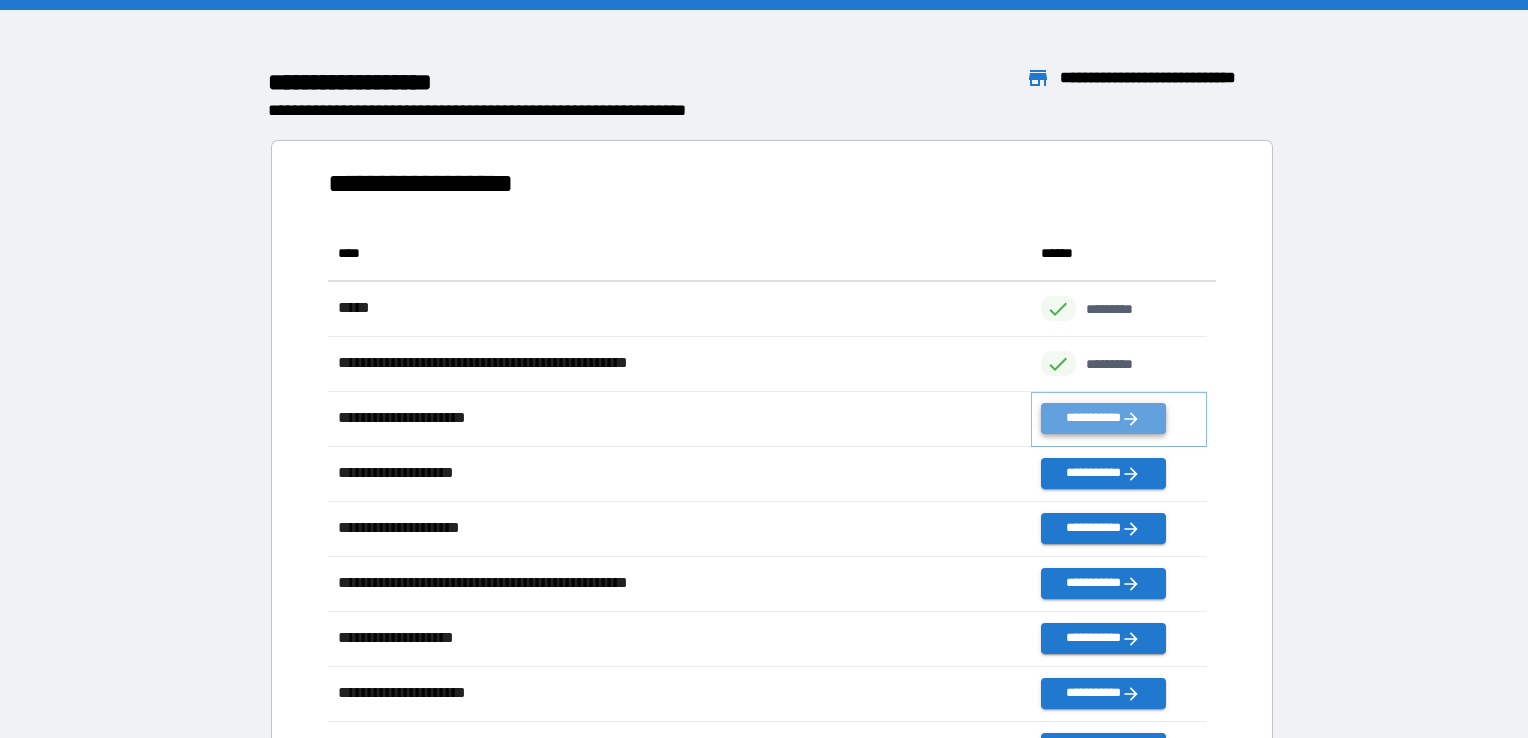 click on "**********" at bounding box center (1103, 418) 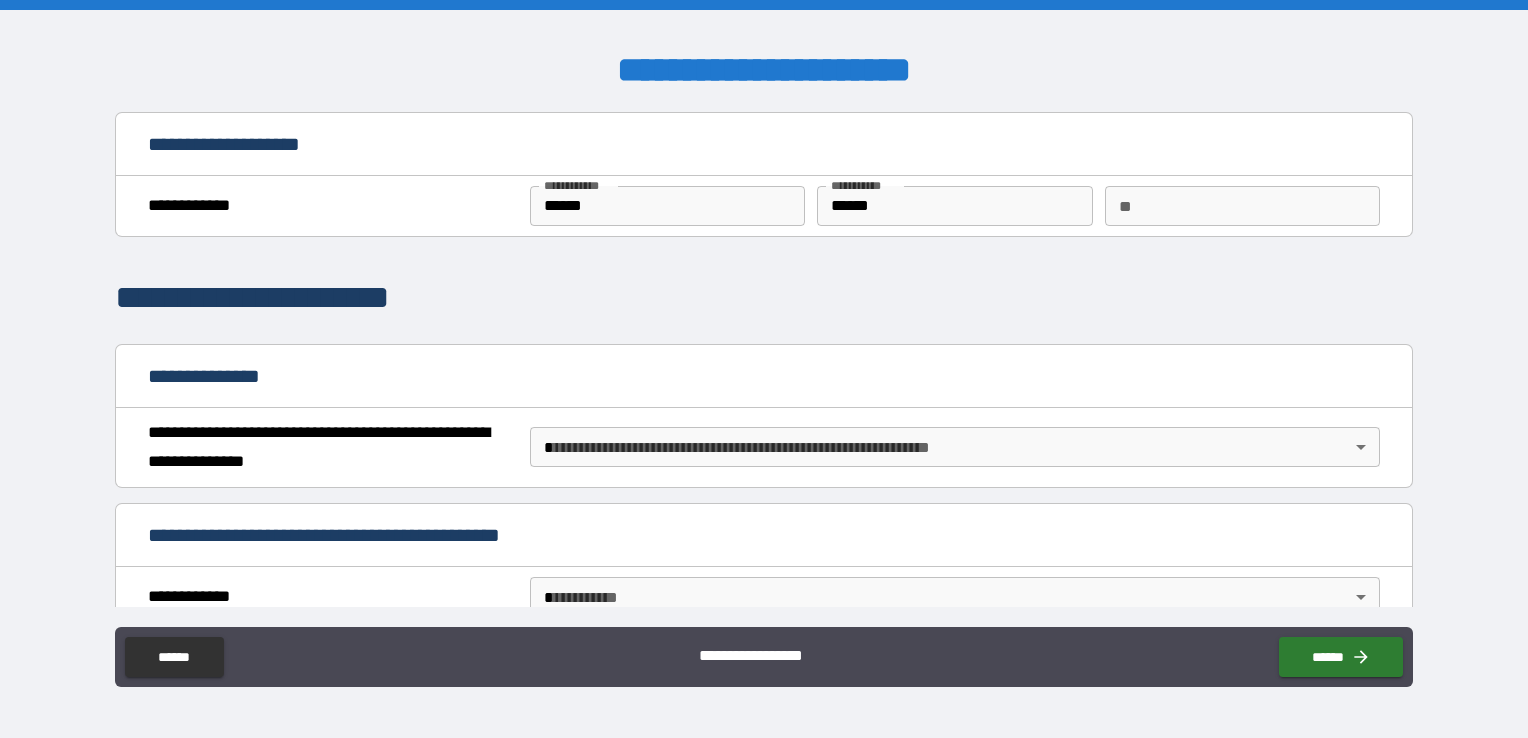 click on "**********" at bounding box center [764, 369] 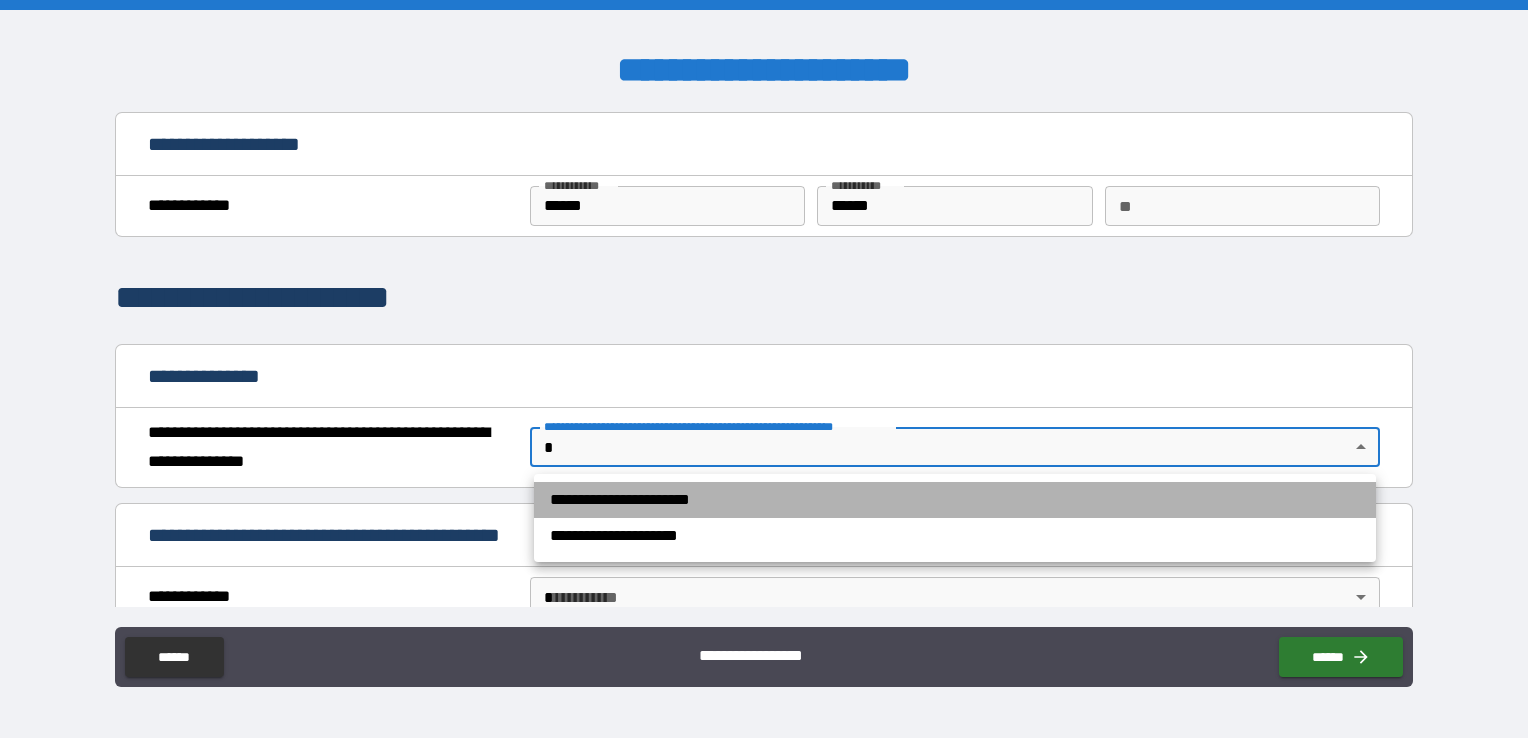 click on "**********" at bounding box center (955, 500) 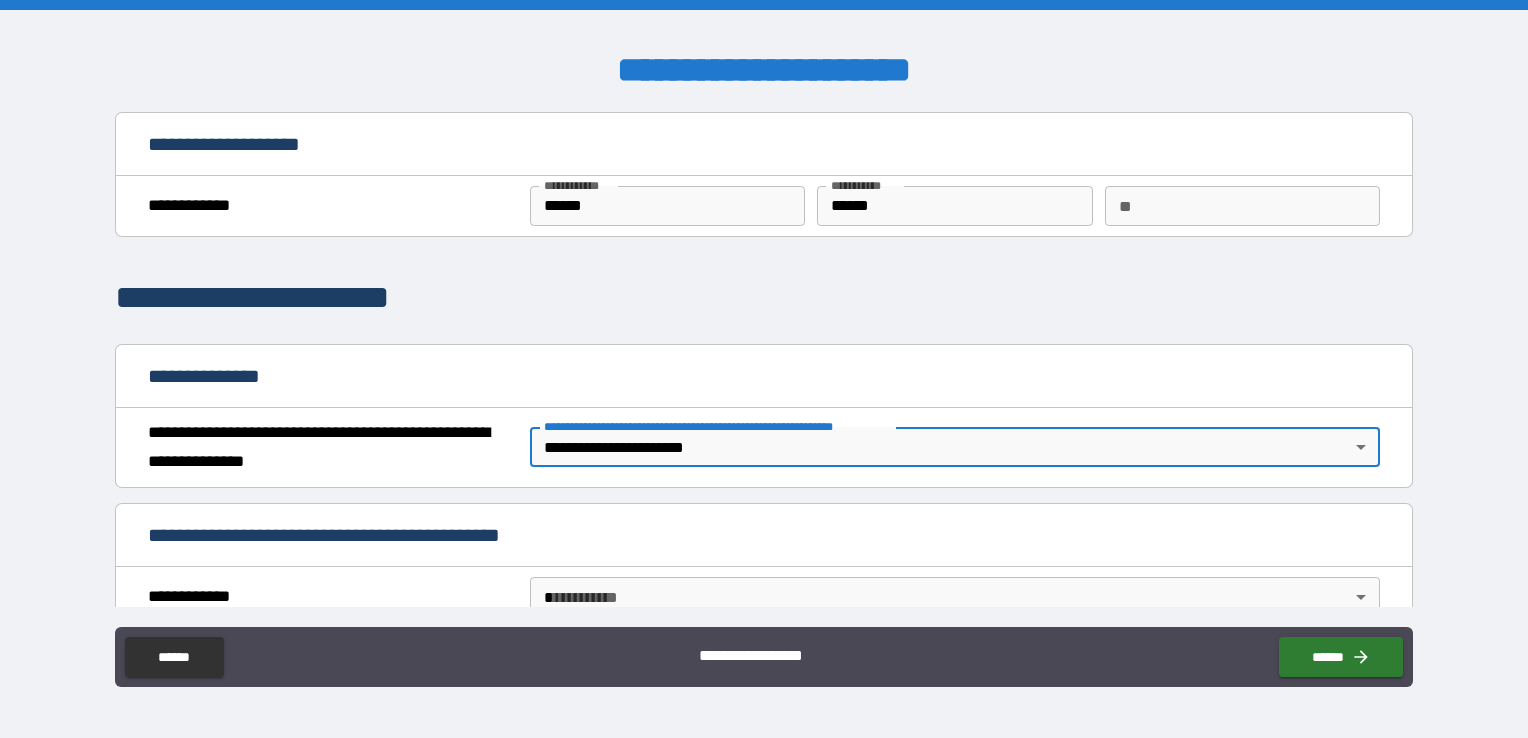 click on "**********" at bounding box center [764, 369] 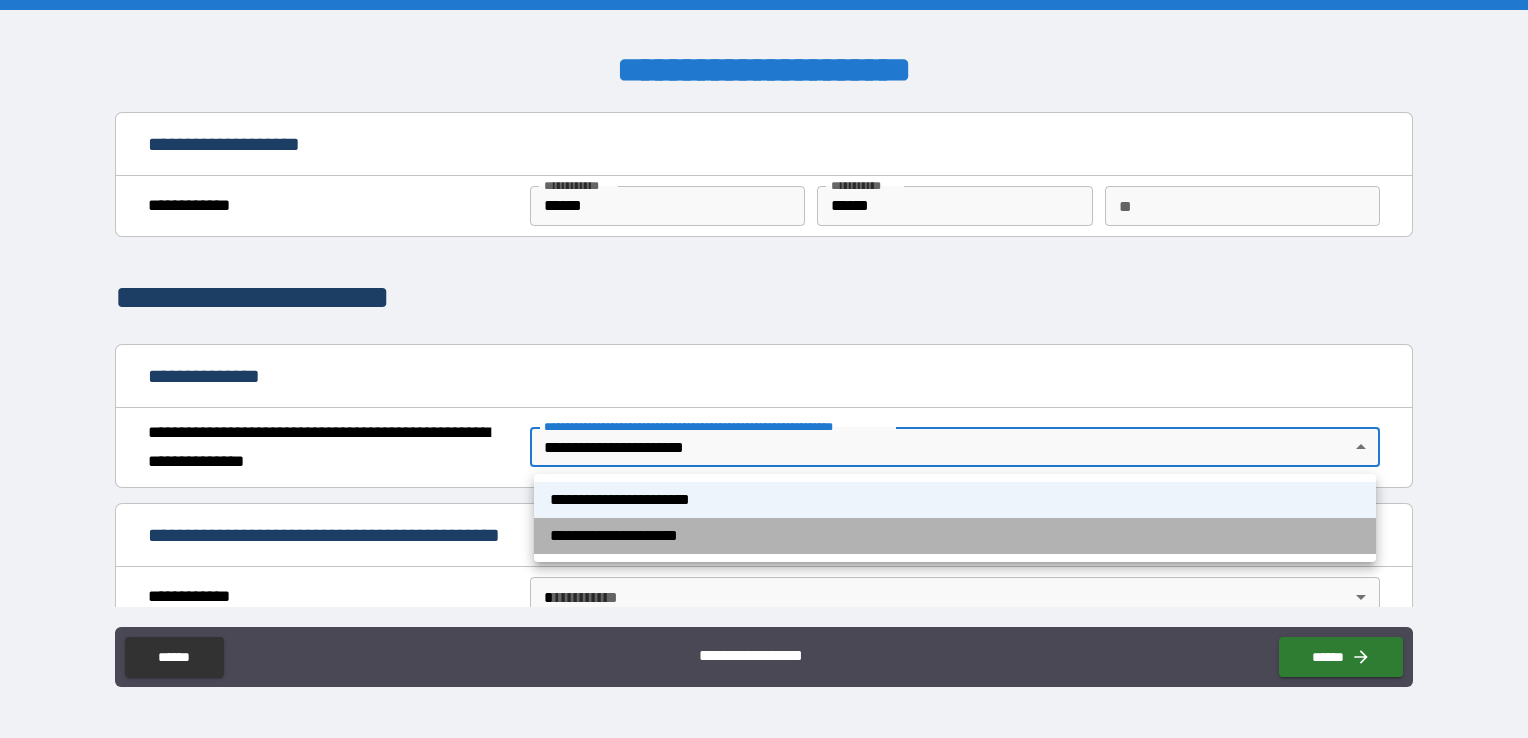 click on "**********" at bounding box center [955, 536] 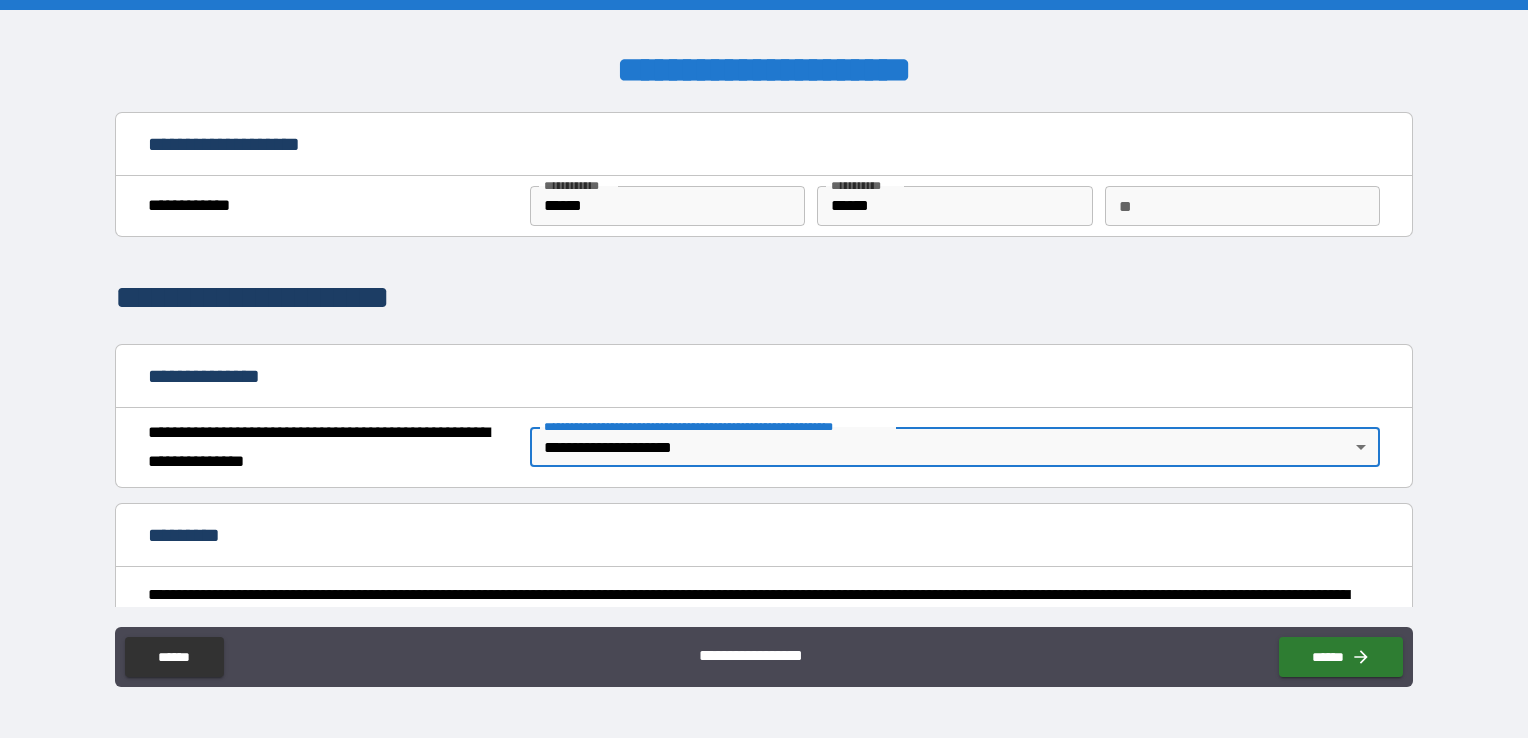 click on "*********" at bounding box center [764, 537] 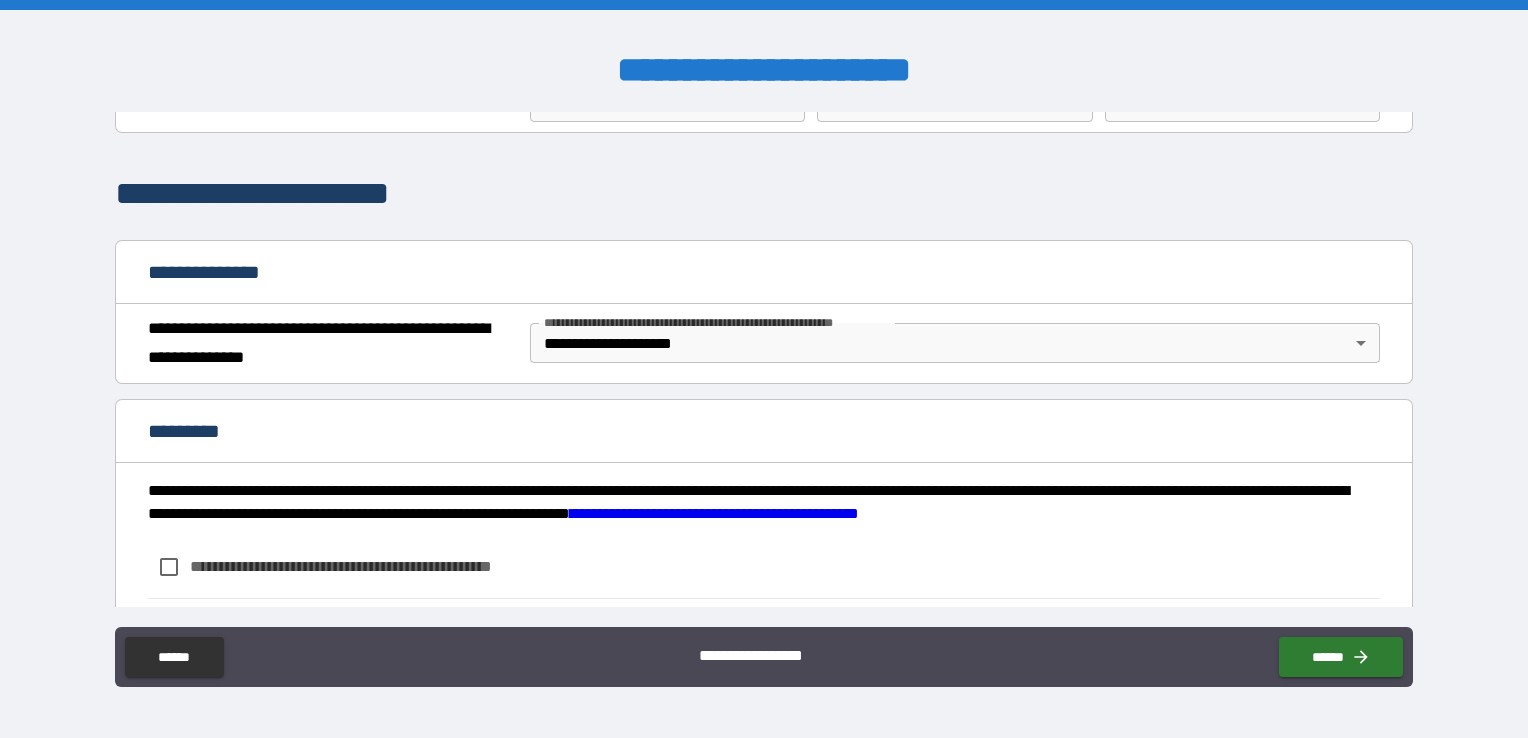 scroll, scrollTop: 0, scrollLeft: 0, axis: both 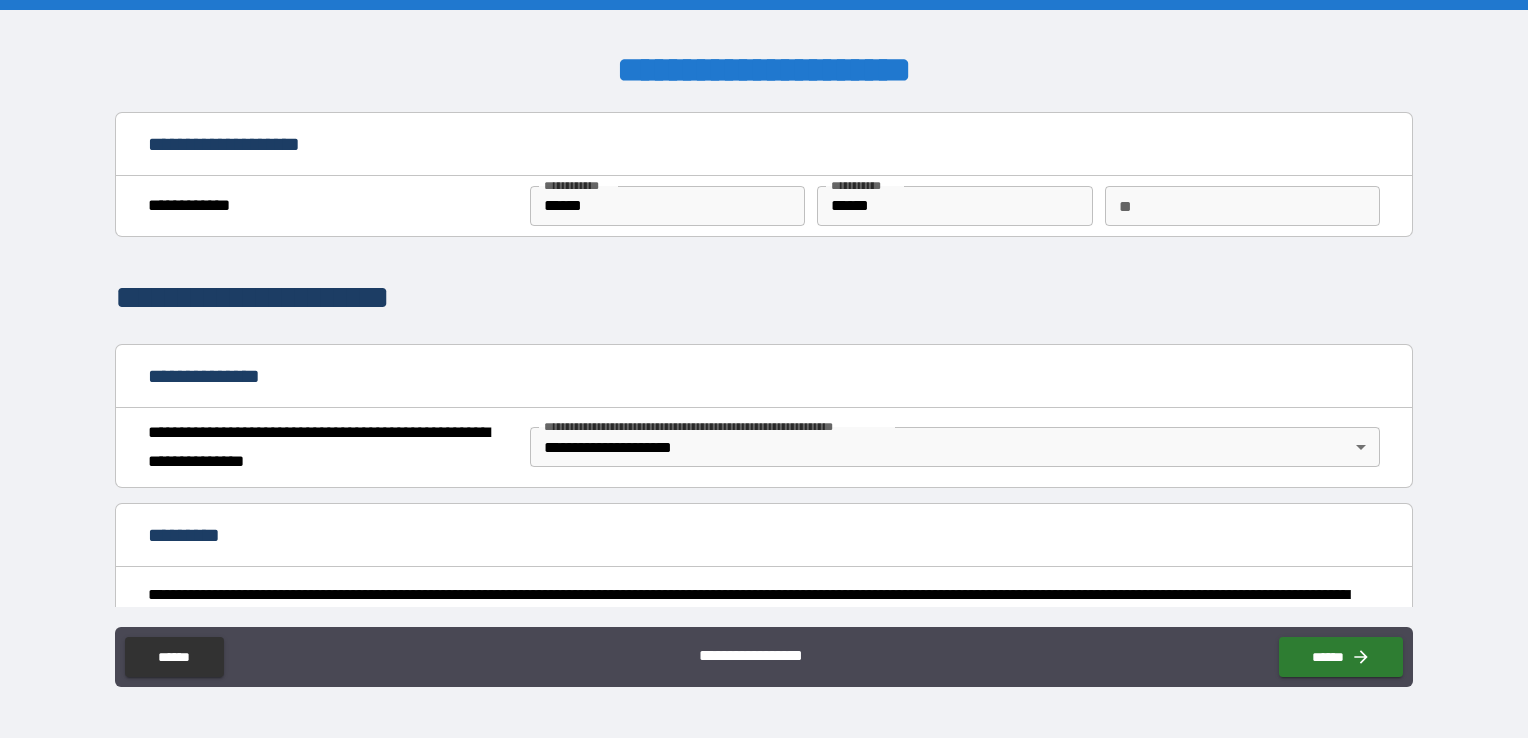 click on "[FIRST] [LAST] [STREET] [CITY], [STATE] [ZIP] [COUNTRY] [PHONE] [EMAIL]" at bounding box center (764, 369) 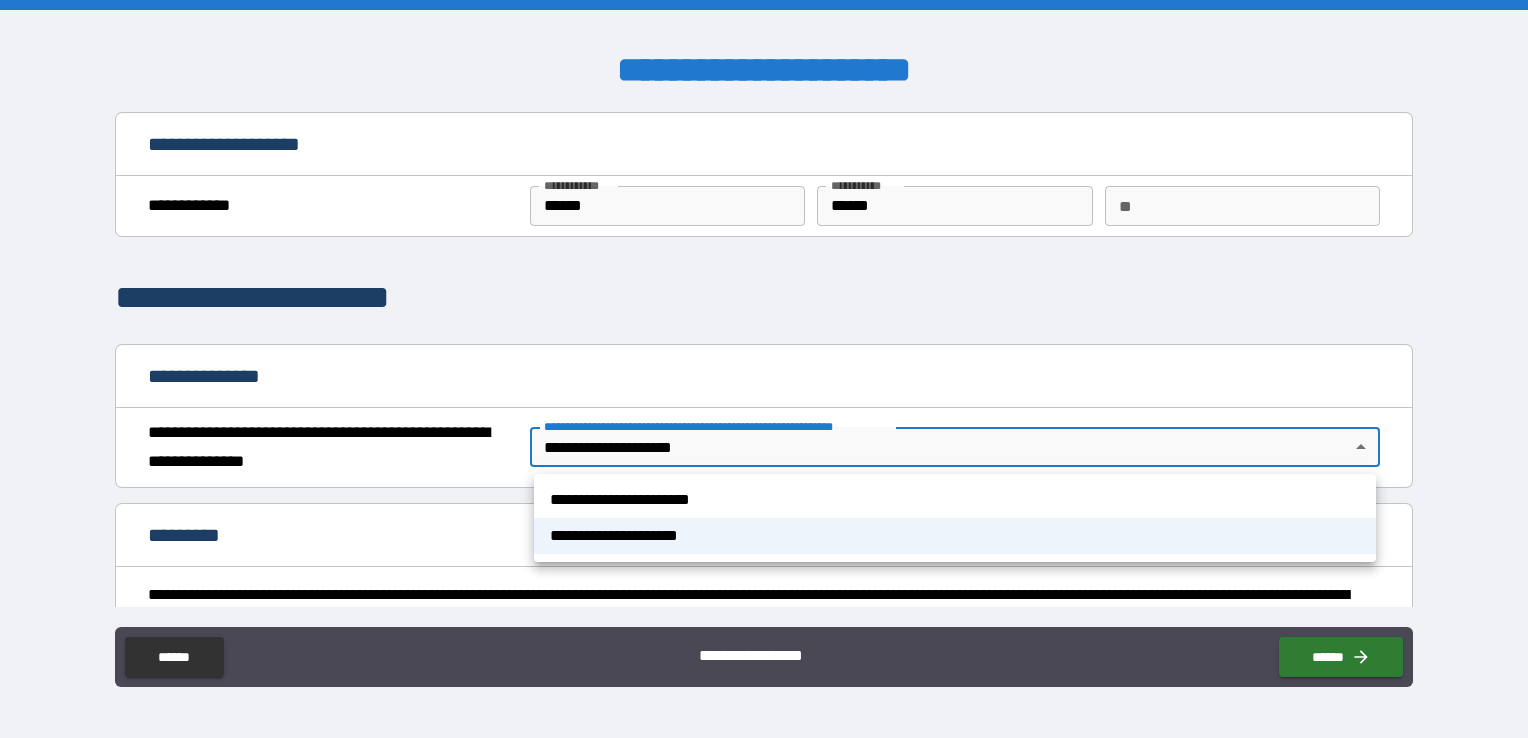 click on "**********" at bounding box center [955, 500] 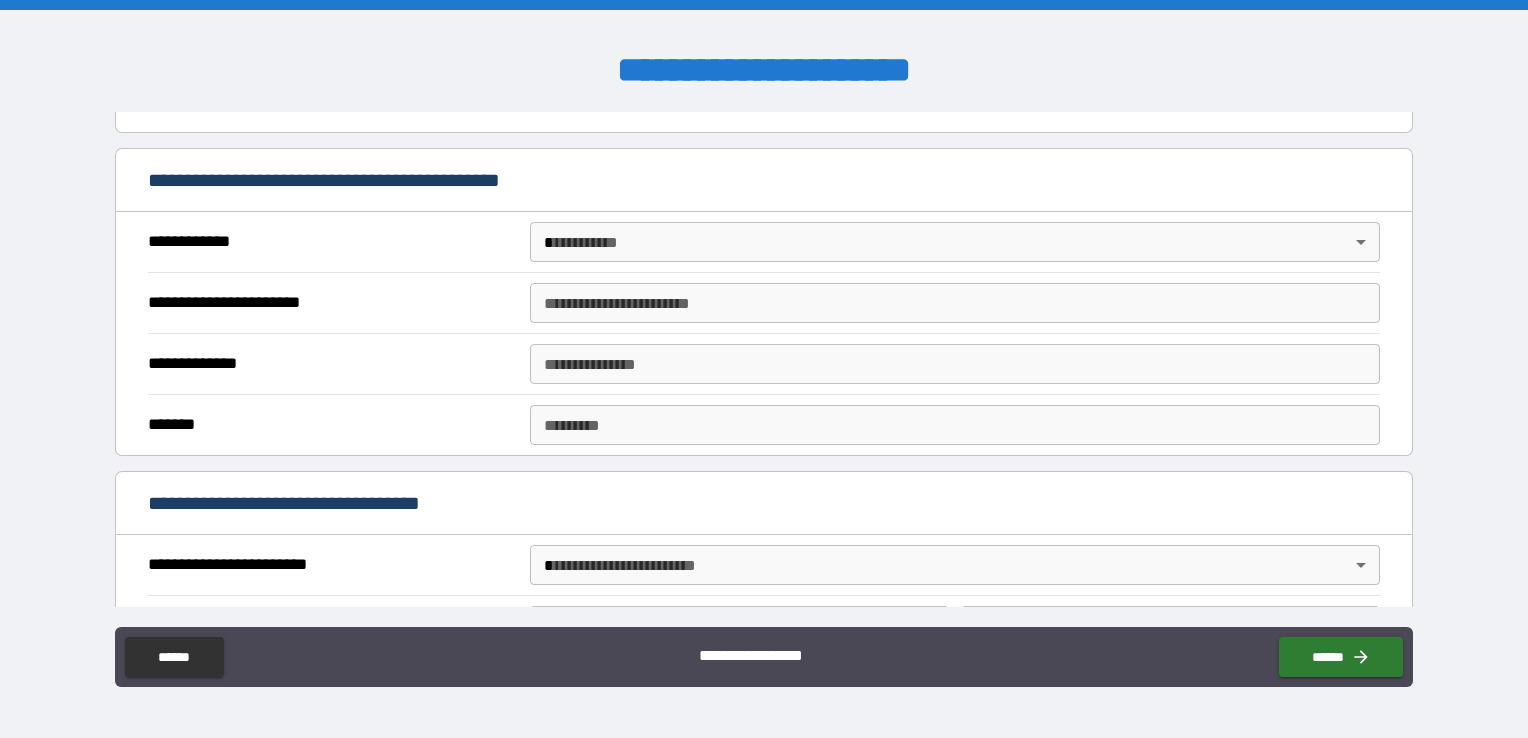 scroll, scrollTop: 200, scrollLeft: 0, axis: vertical 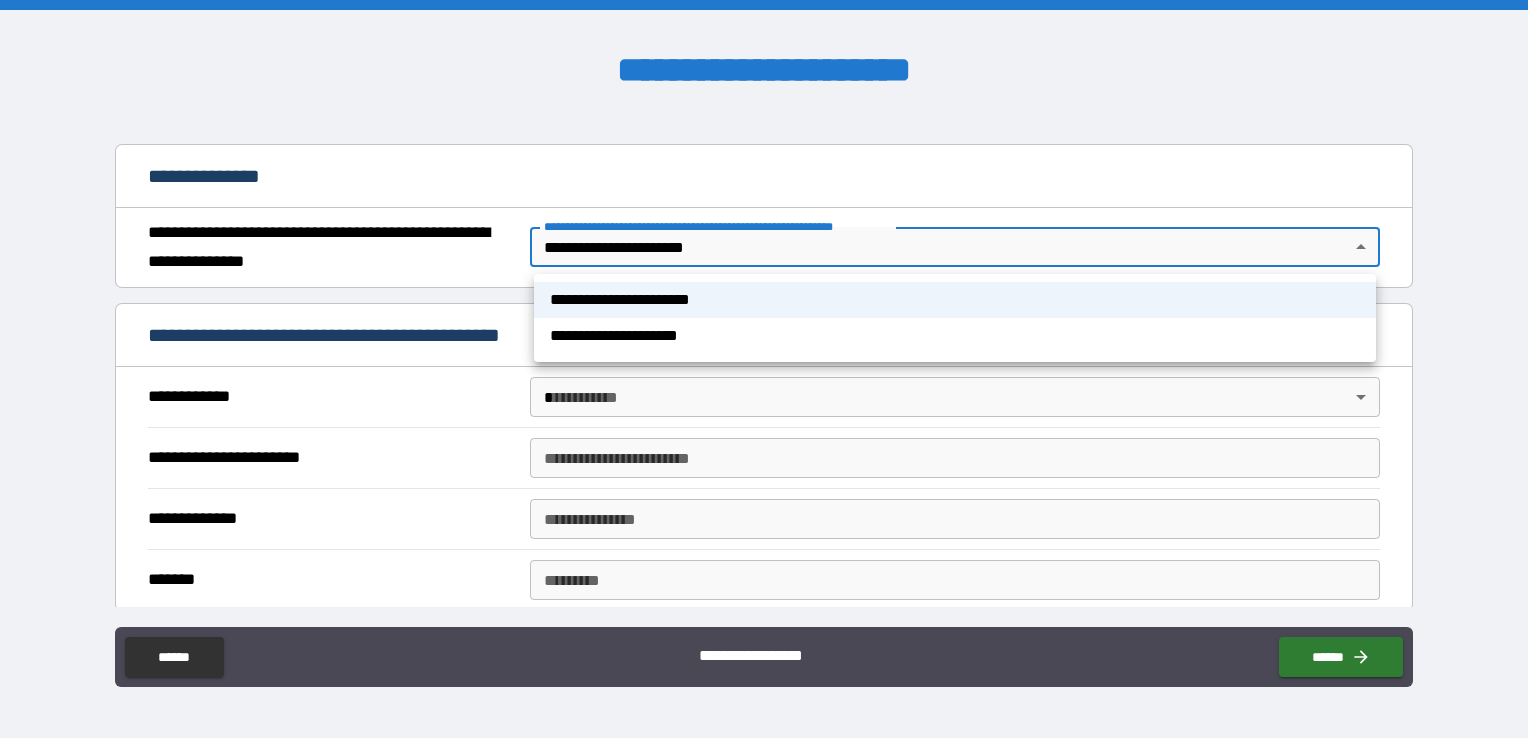 click on "**********" at bounding box center (764, 369) 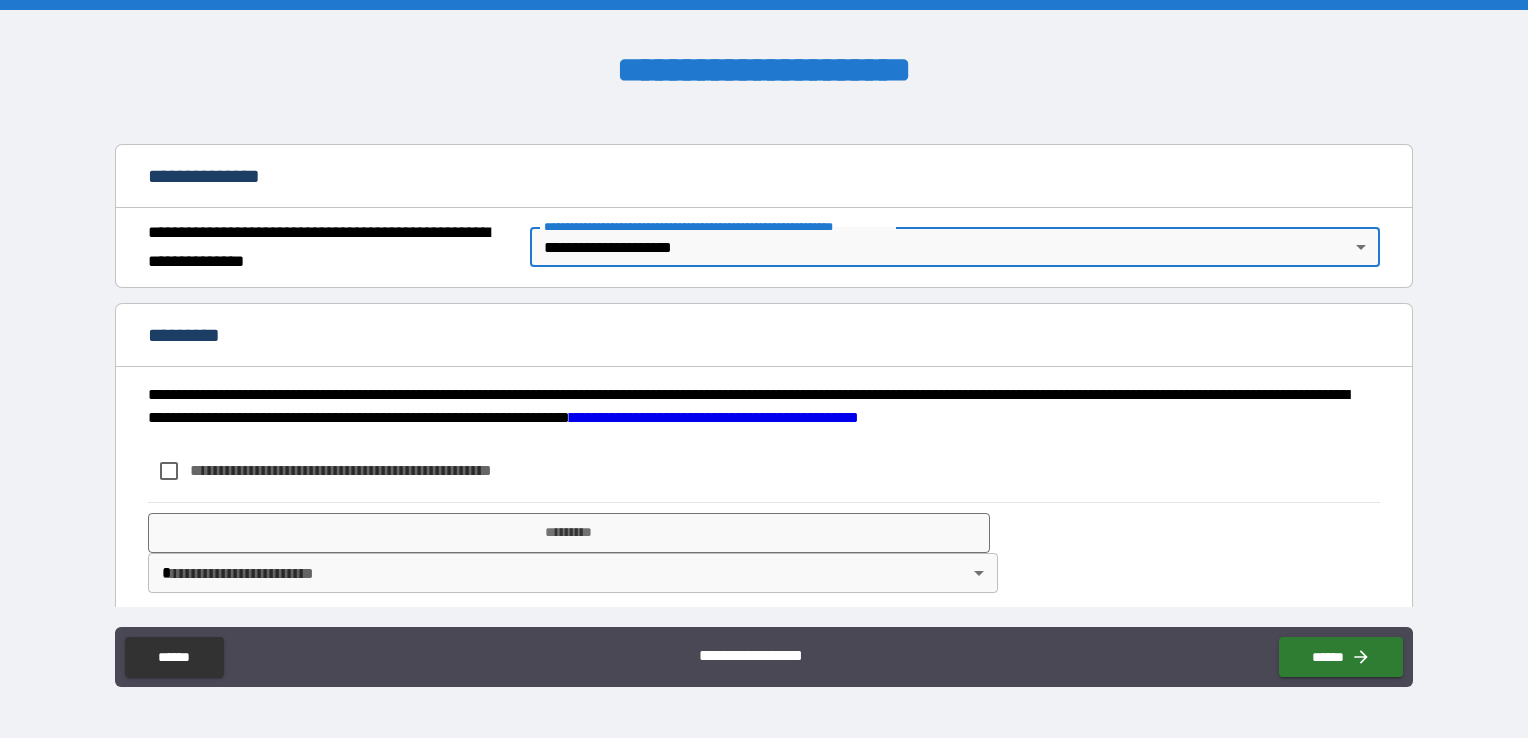 click on "[FIRST] [LAST] [STREET] [CITY], [STATE] [ZIP] [COUNTRY] [PHONE] [EMAIL]" at bounding box center (764, 369) 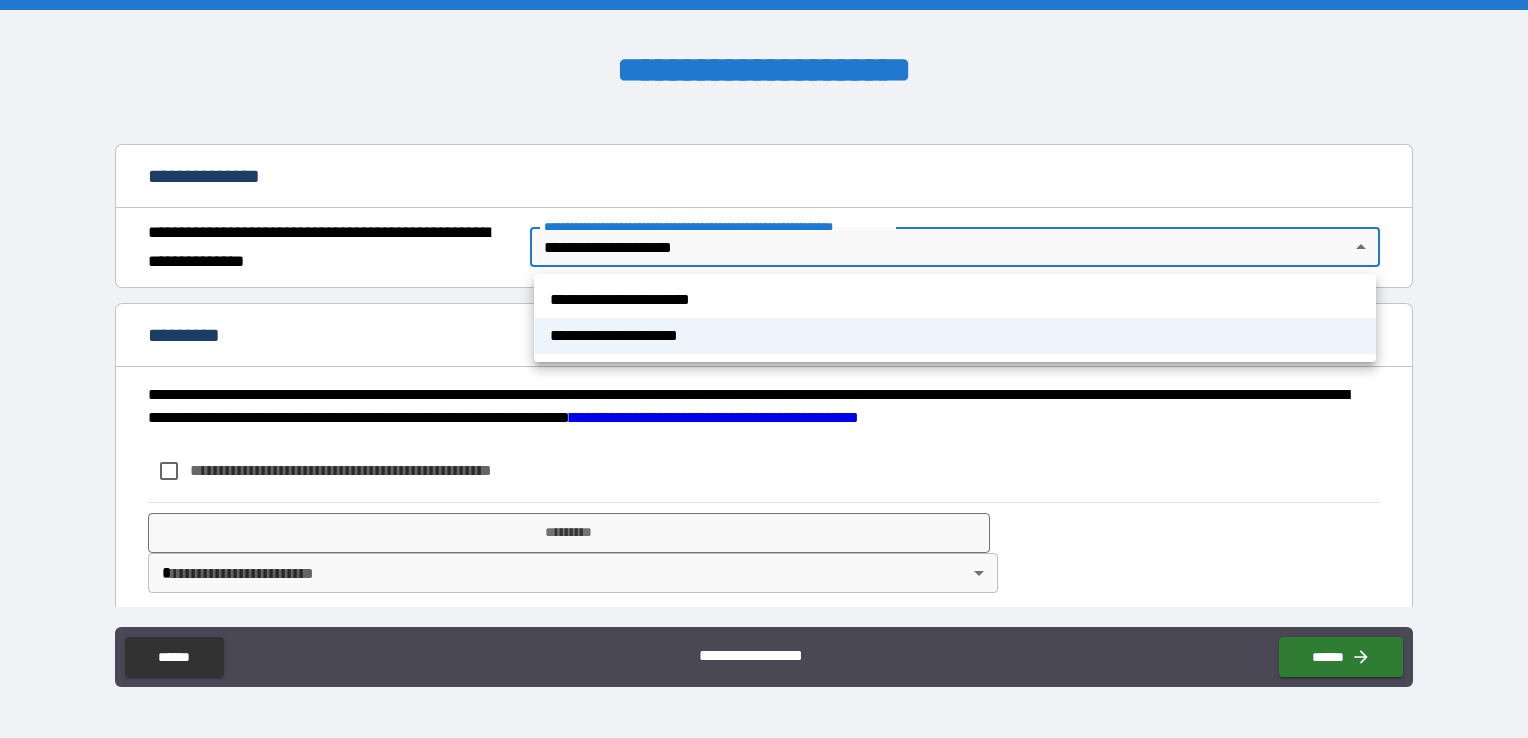 click on "**********" at bounding box center [955, 300] 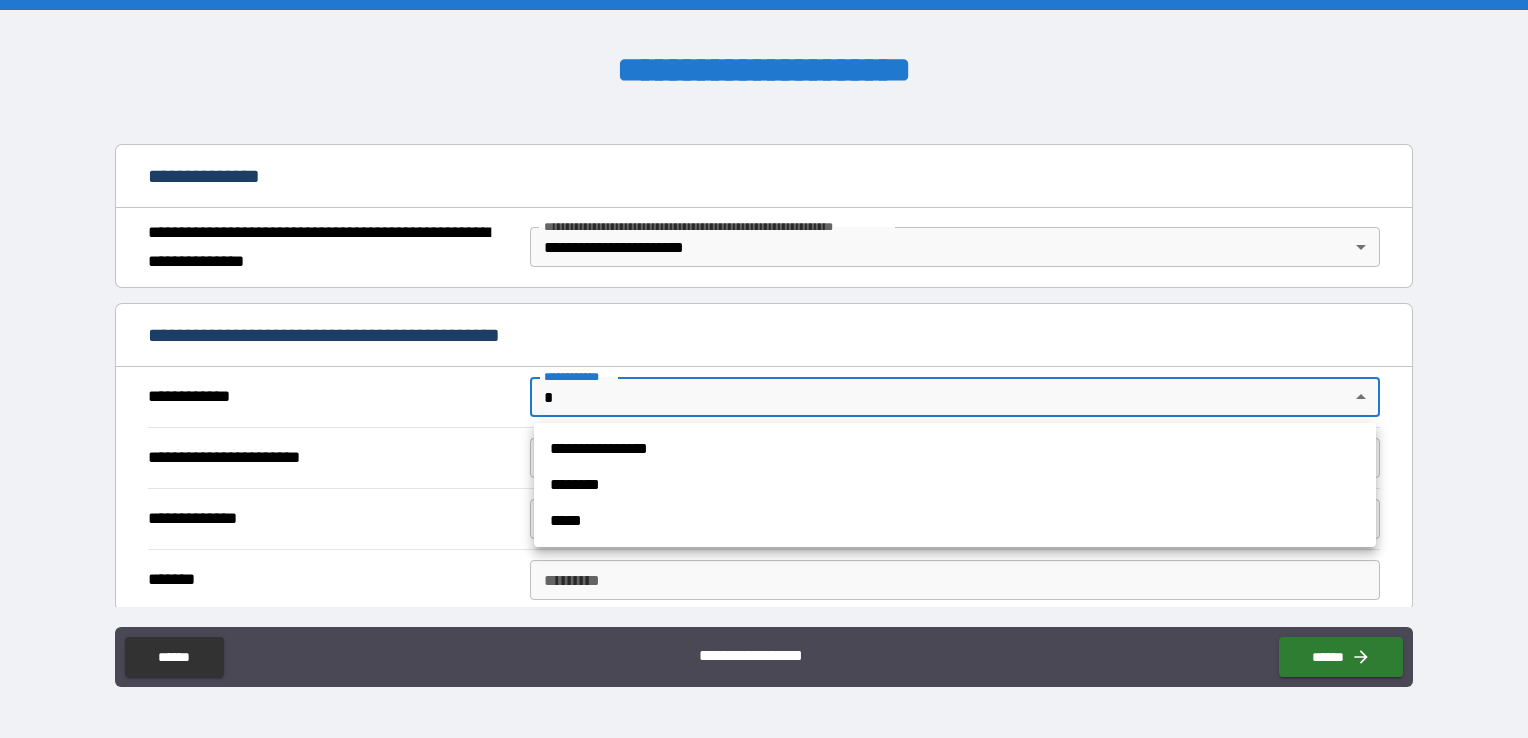 click on "**********" at bounding box center (764, 369) 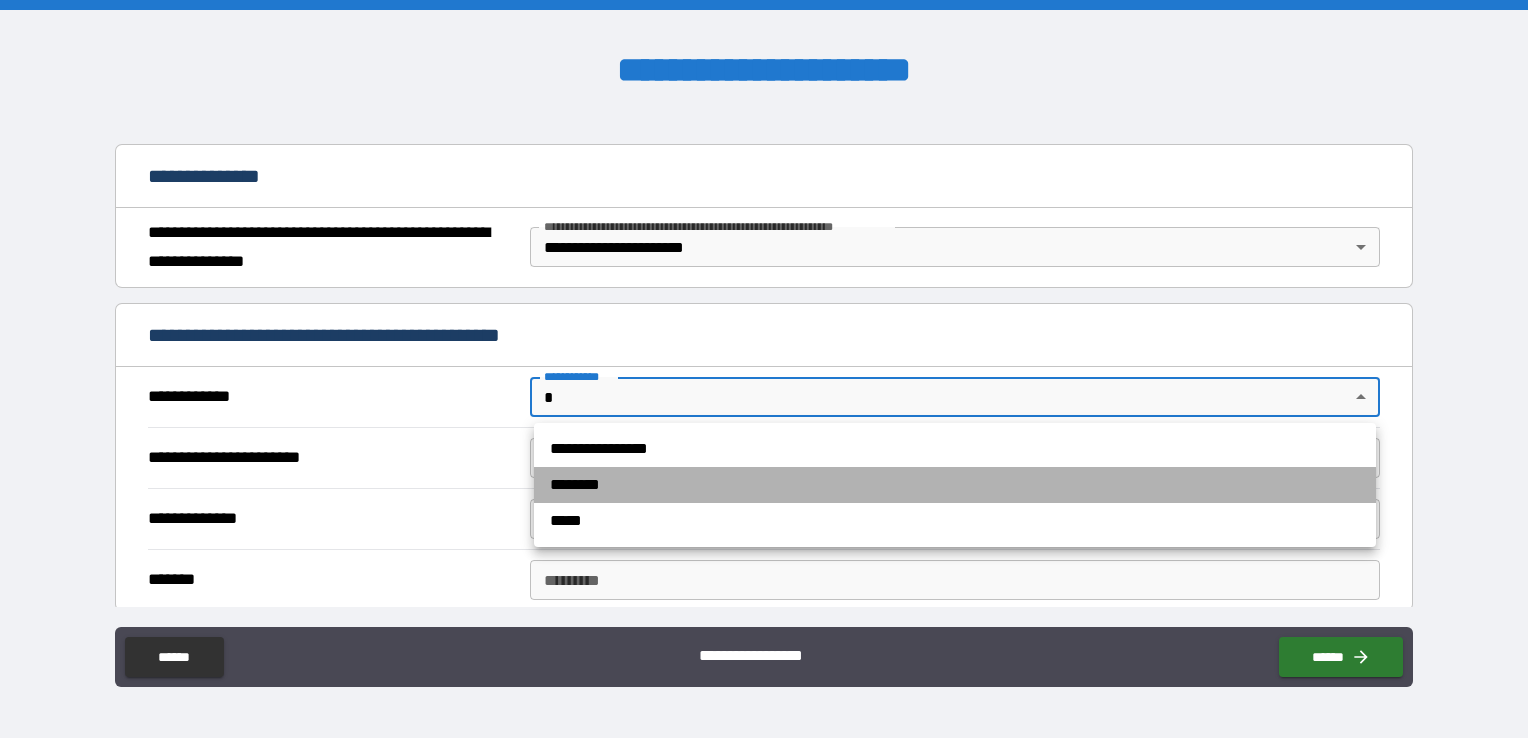 click on "********" at bounding box center [955, 485] 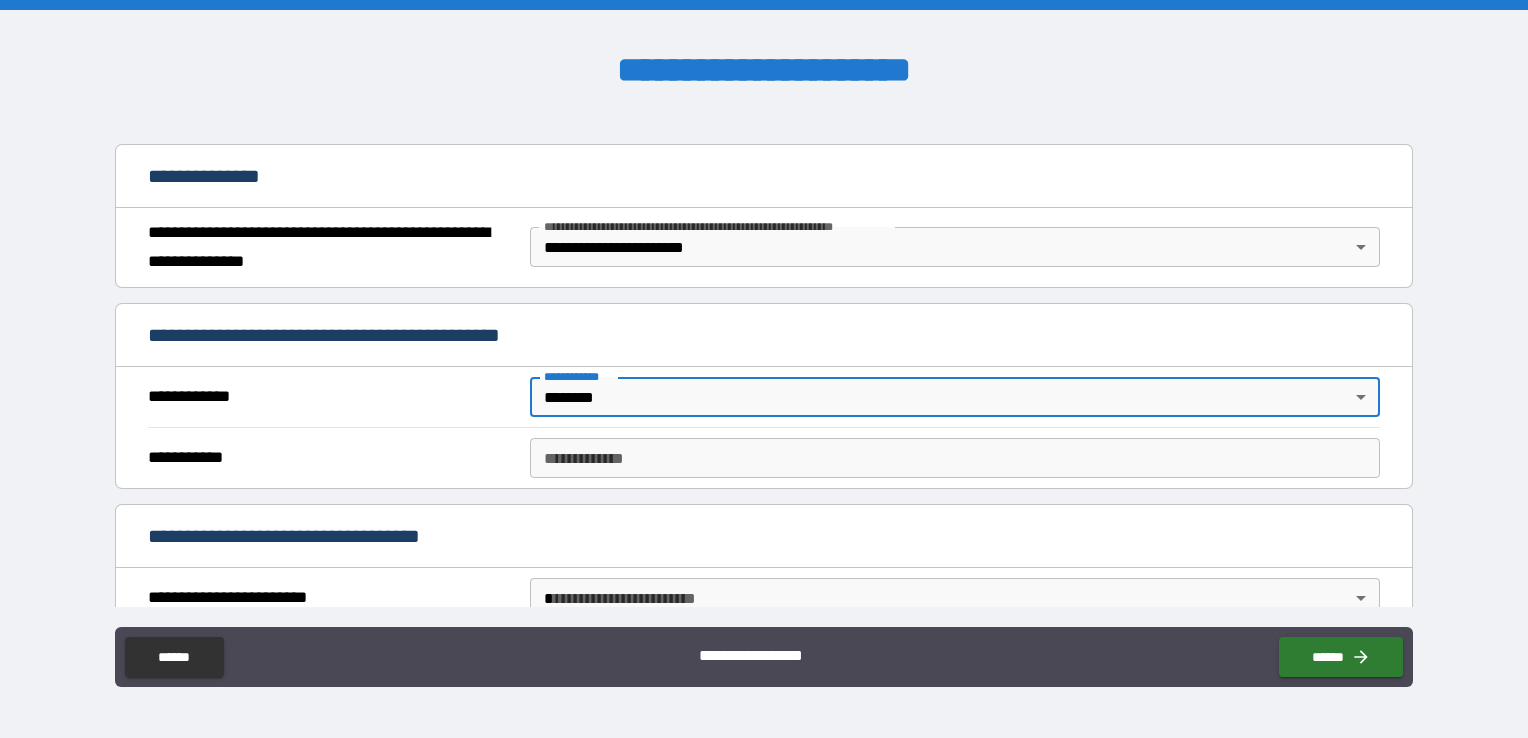 click on "**********" at bounding box center [955, 458] 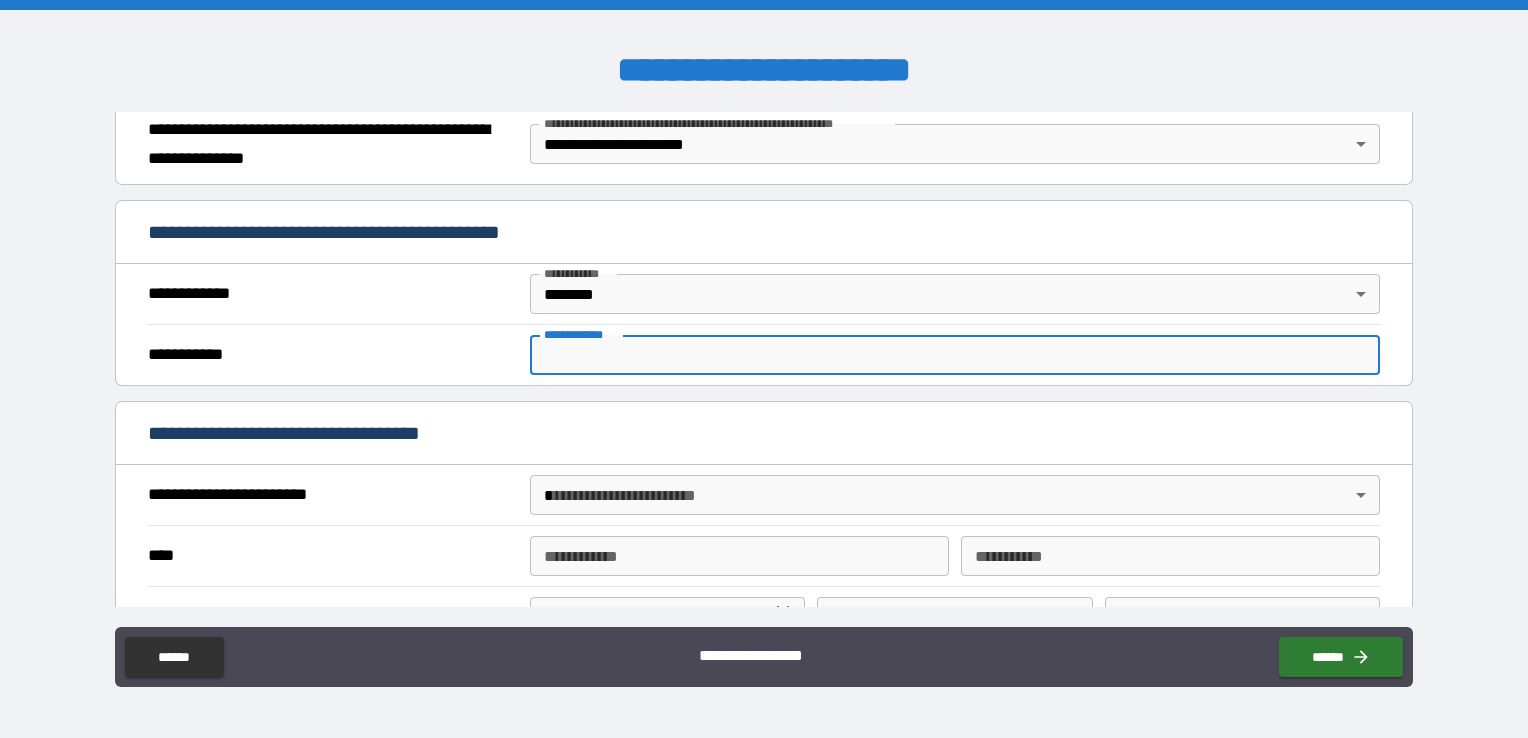 scroll, scrollTop: 300, scrollLeft: 0, axis: vertical 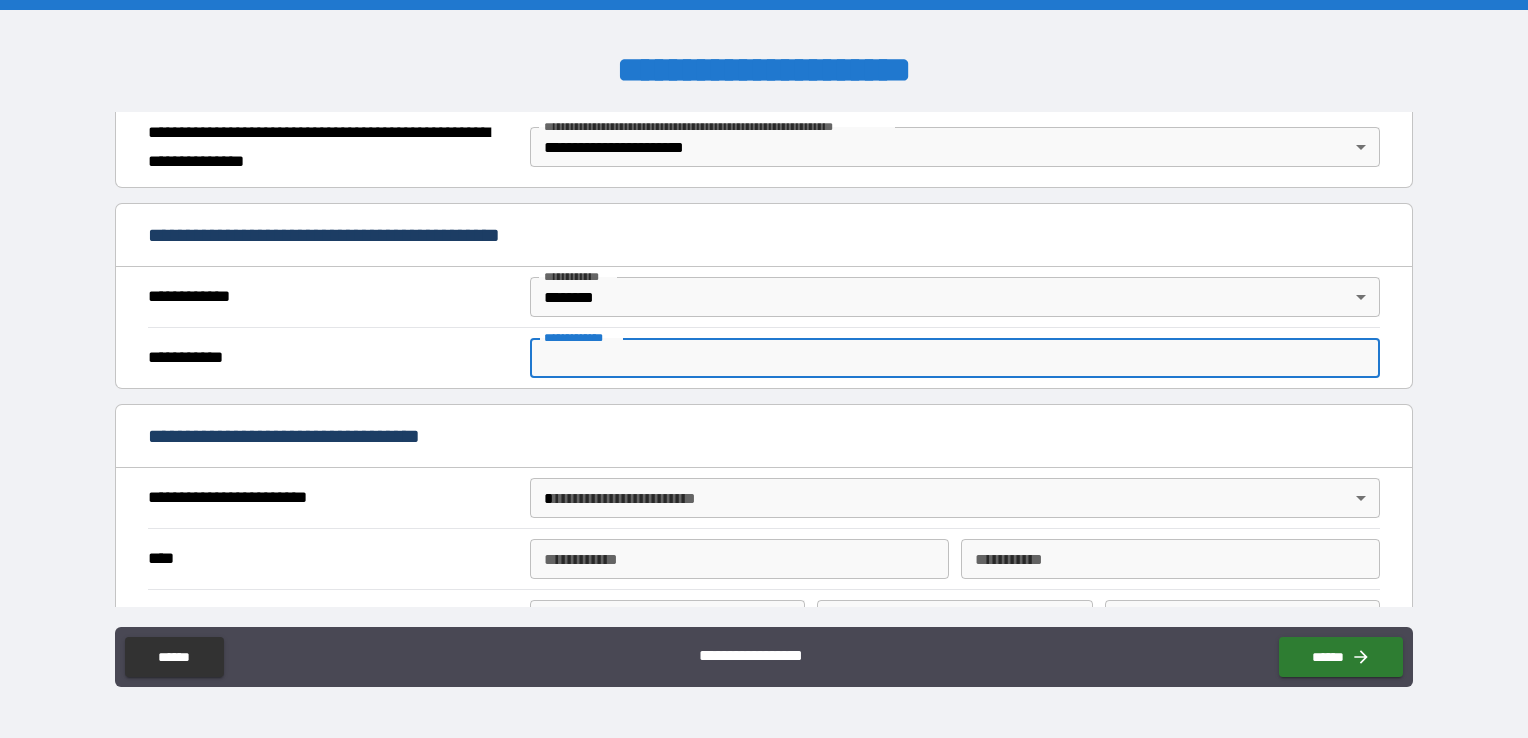 click on "**********" at bounding box center [955, 358] 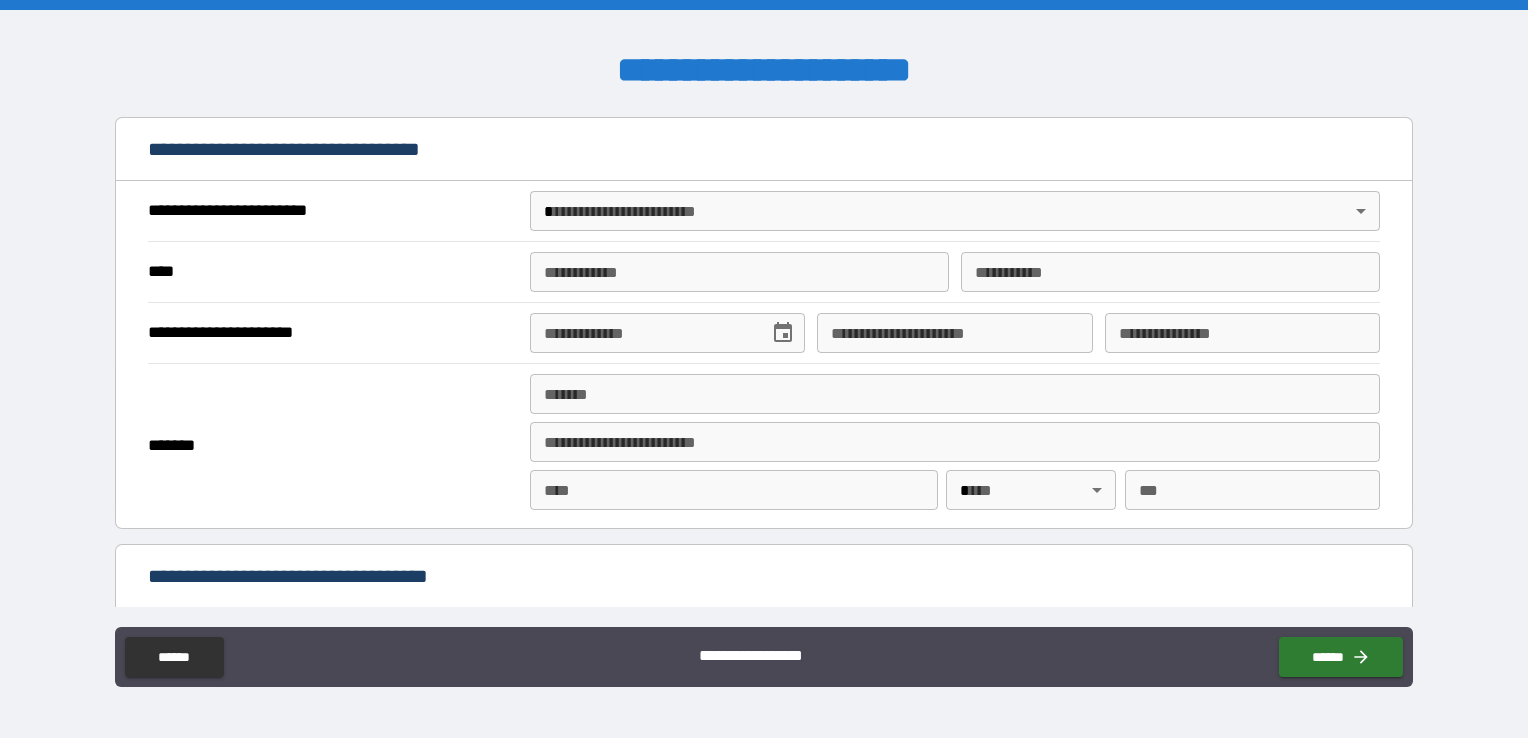 scroll, scrollTop: 600, scrollLeft: 0, axis: vertical 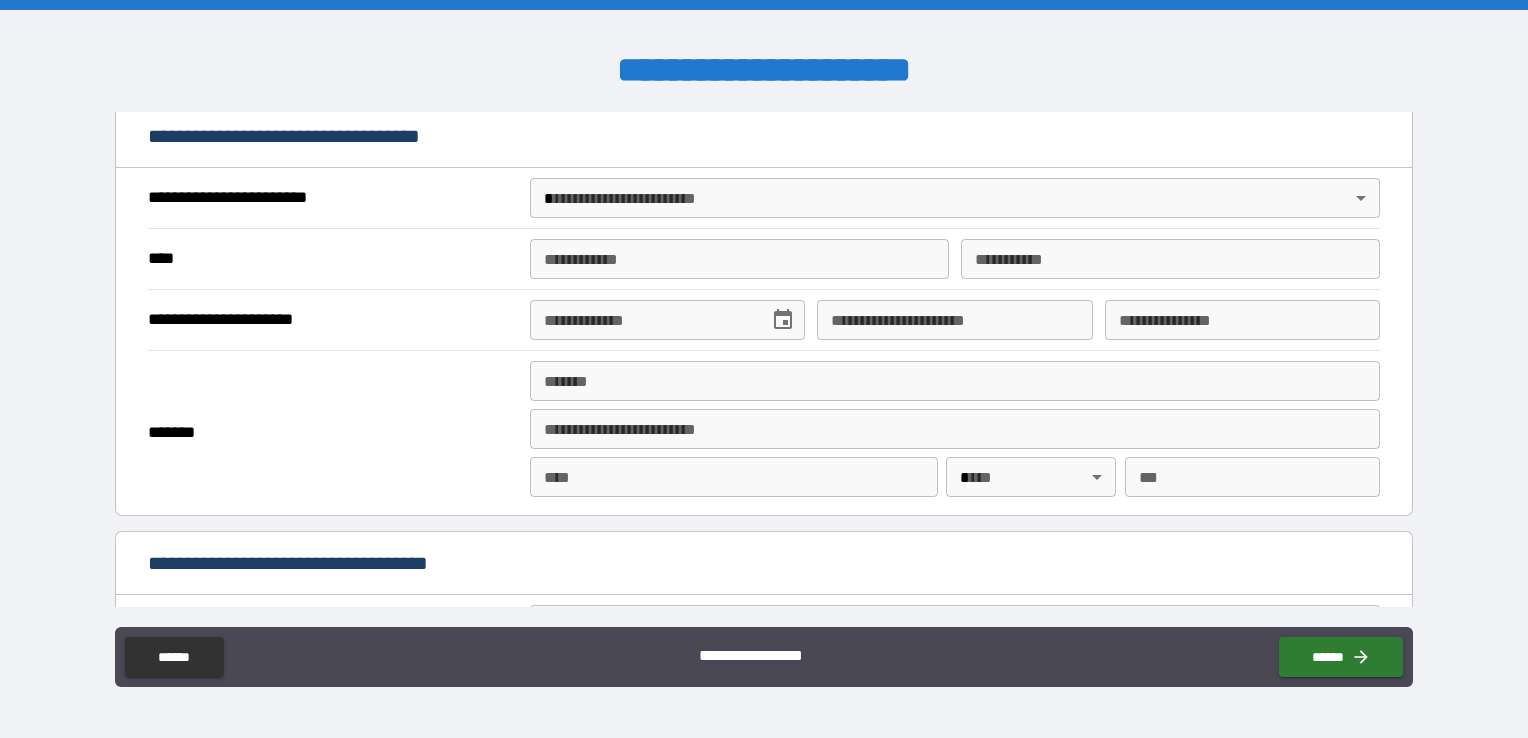 type on "********" 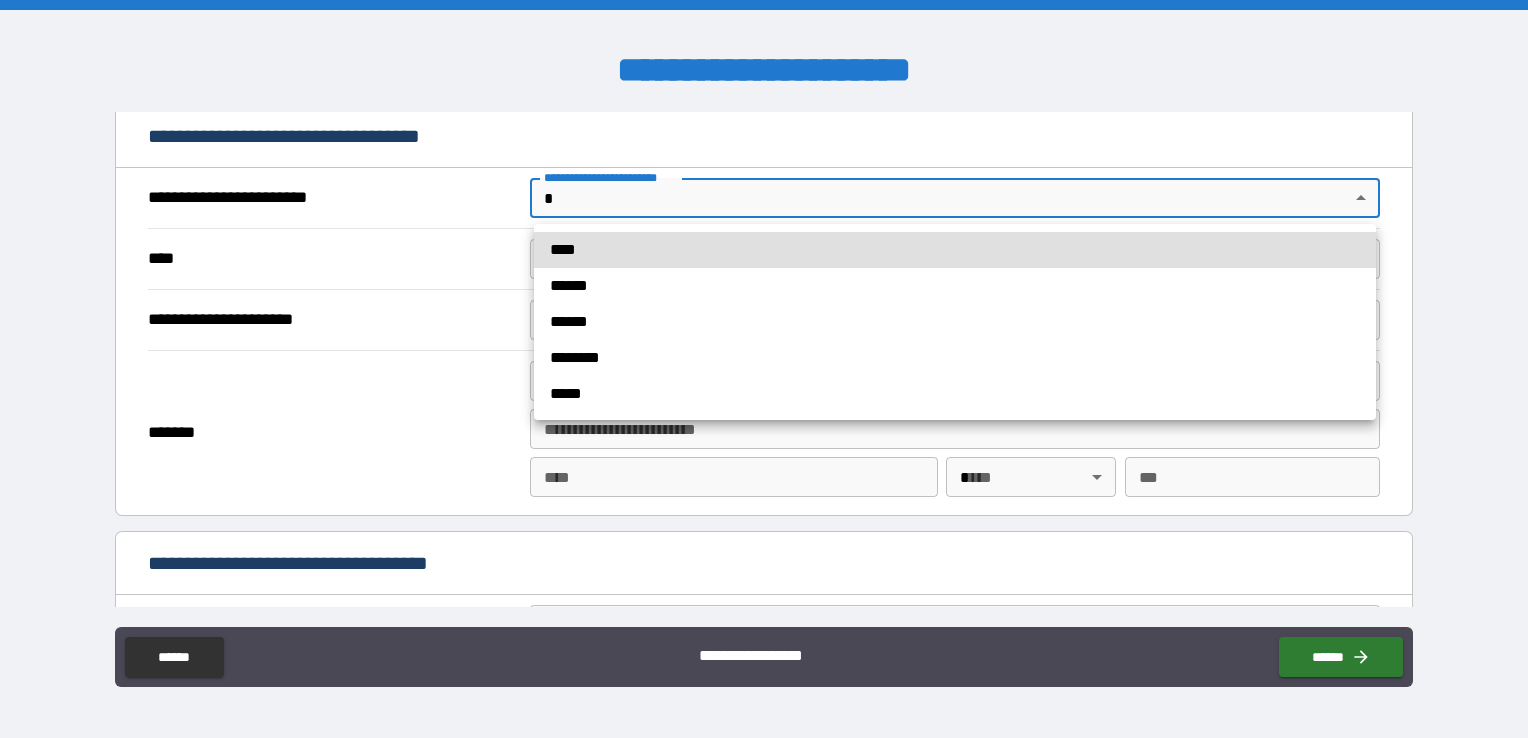 click on "****" at bounding box center (955, 250) 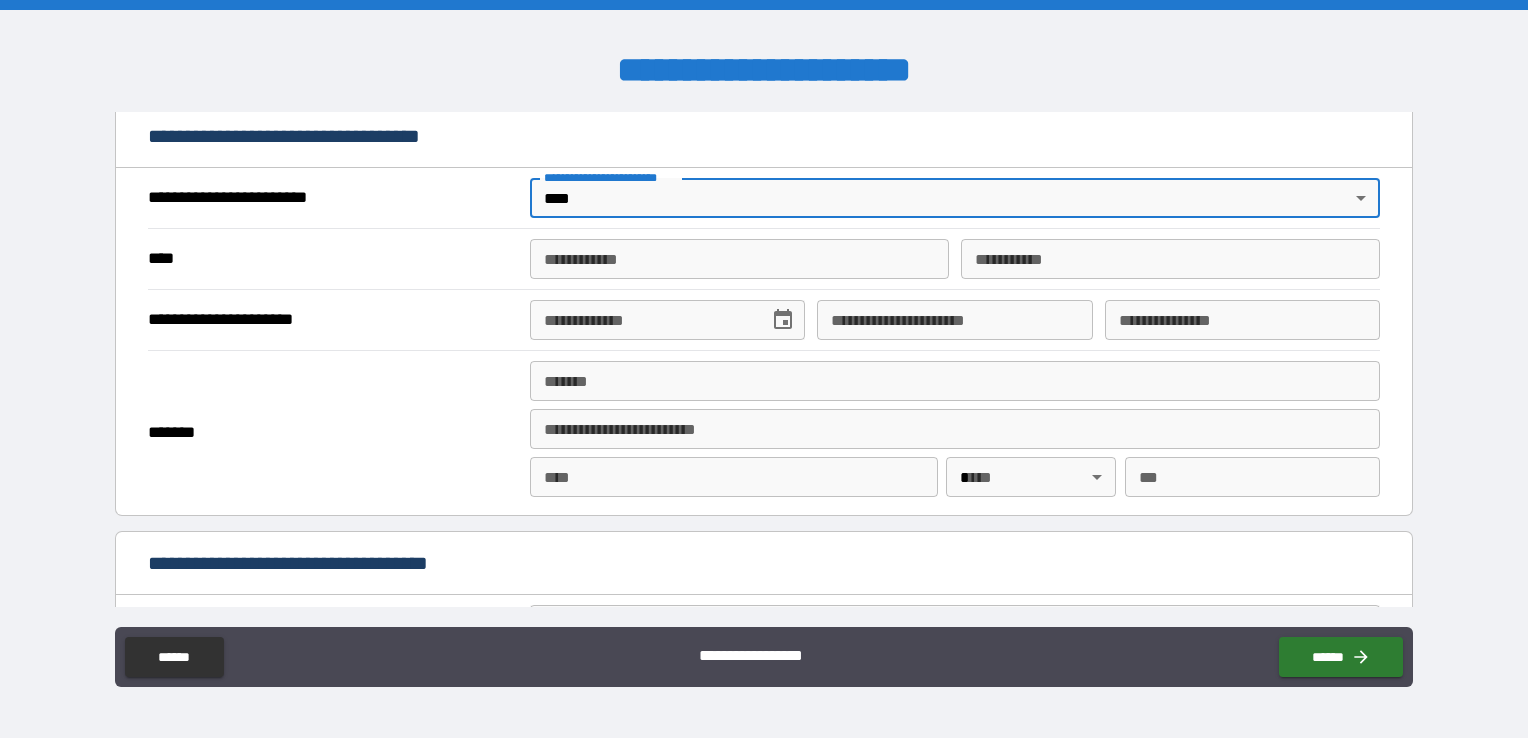 click on "**********" at bounding box center [739, 259] 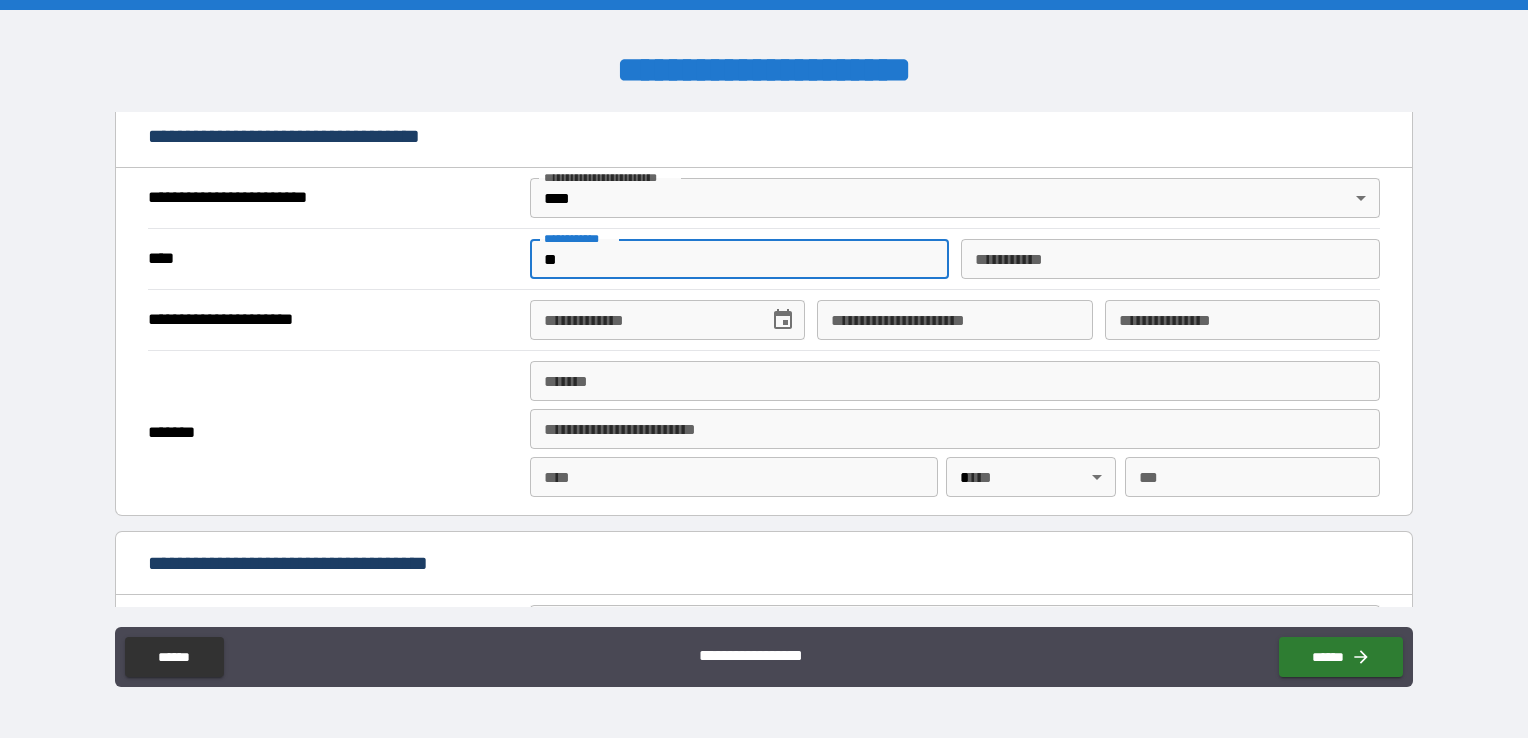 type on "**" 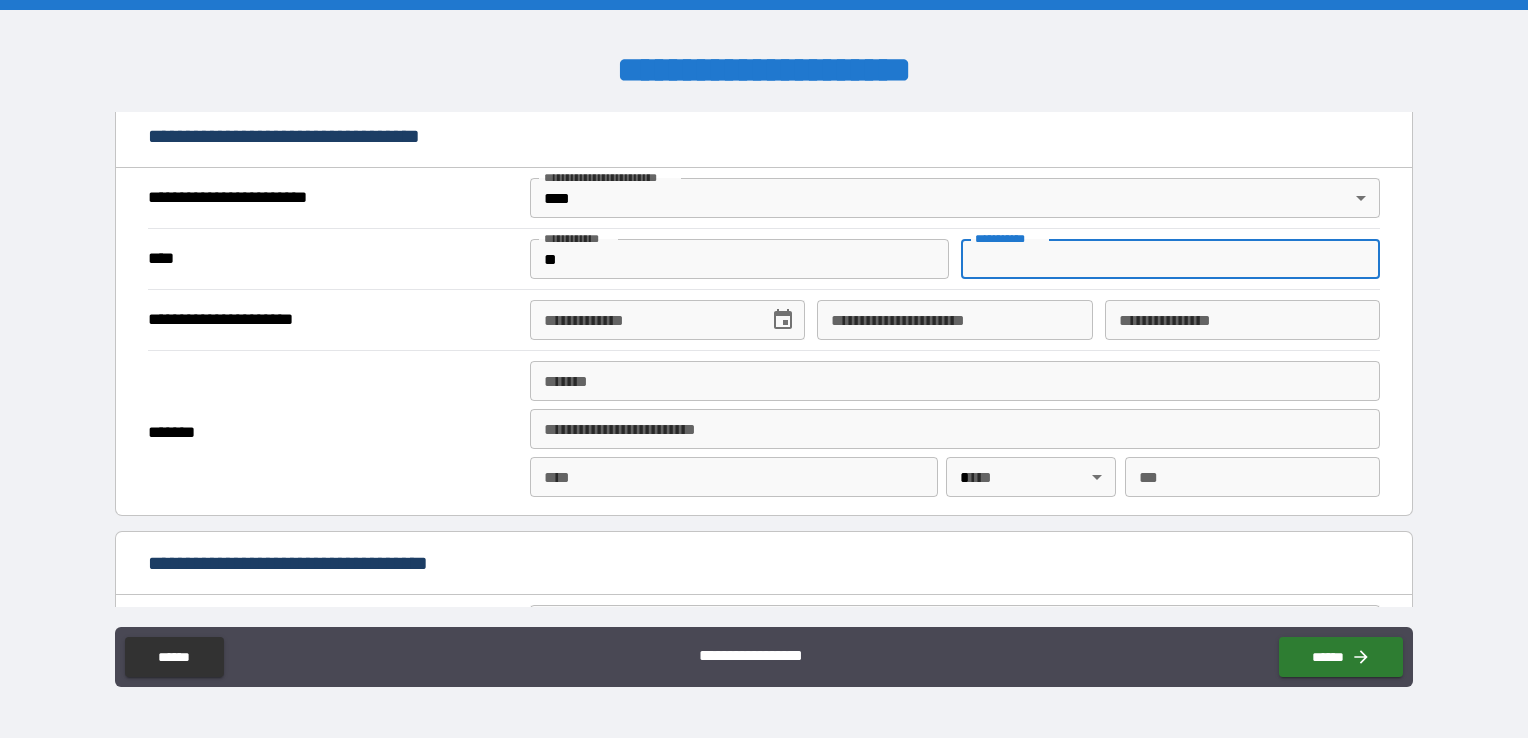 click on "*********   *" at bounding box center [1170, 259] 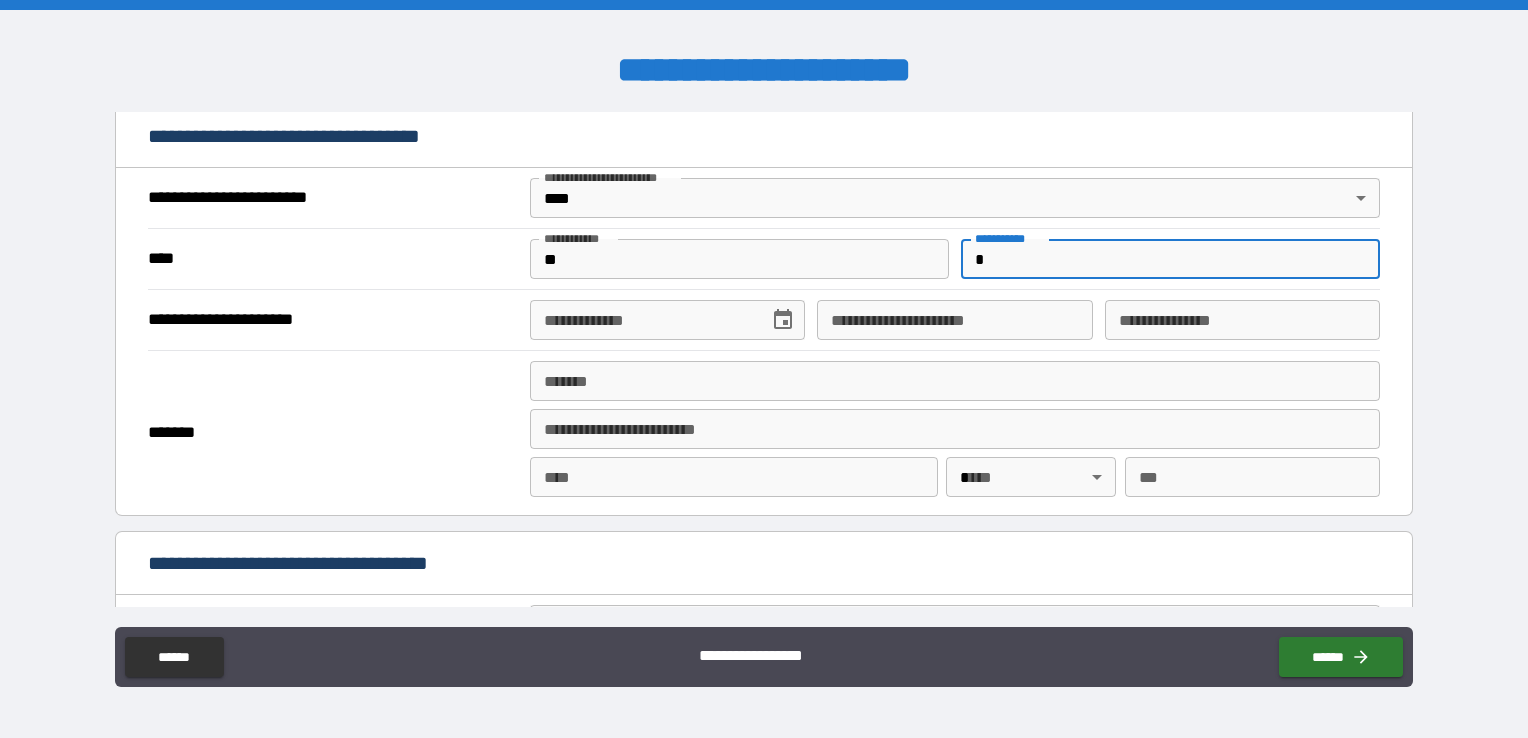 type on "******" 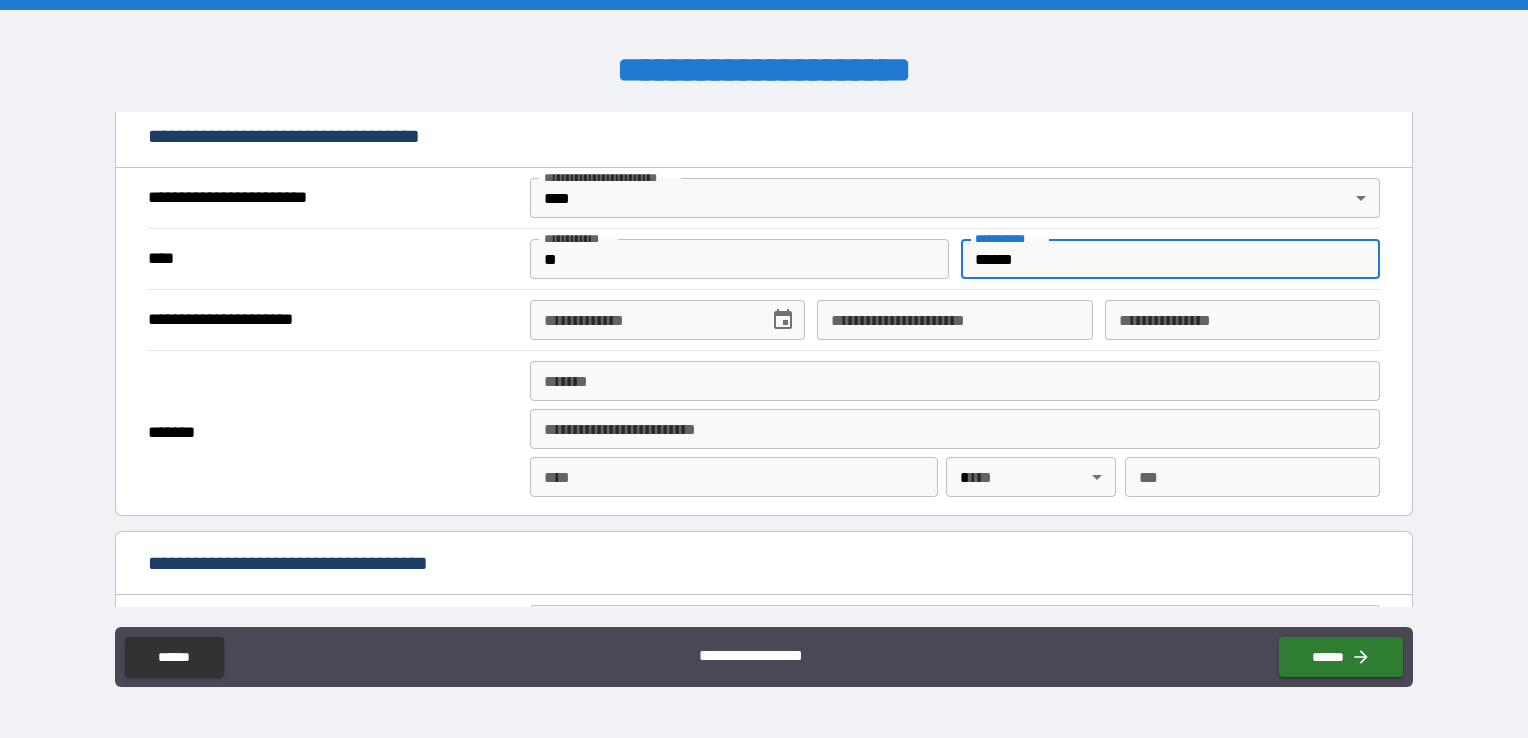type on "*********" 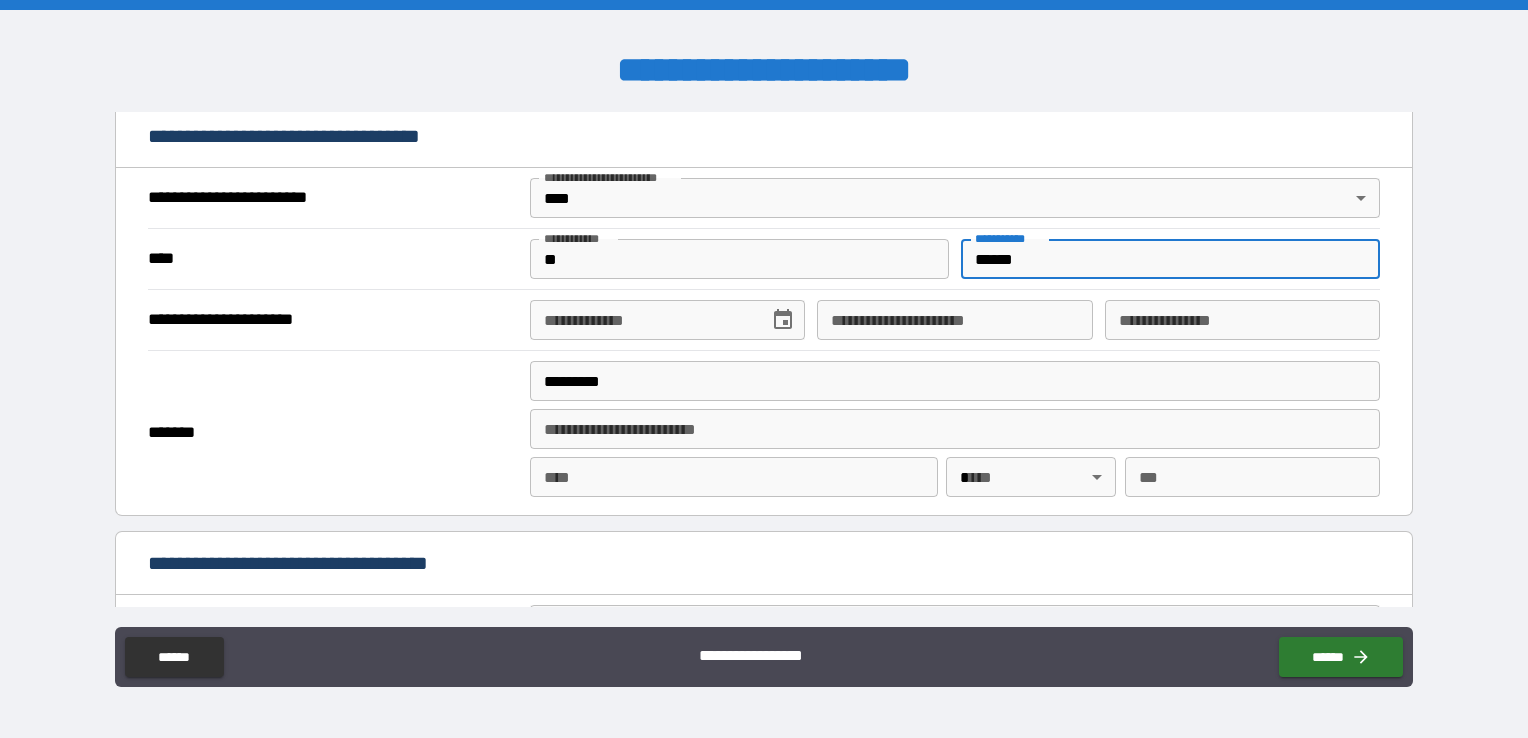 type on "*******" 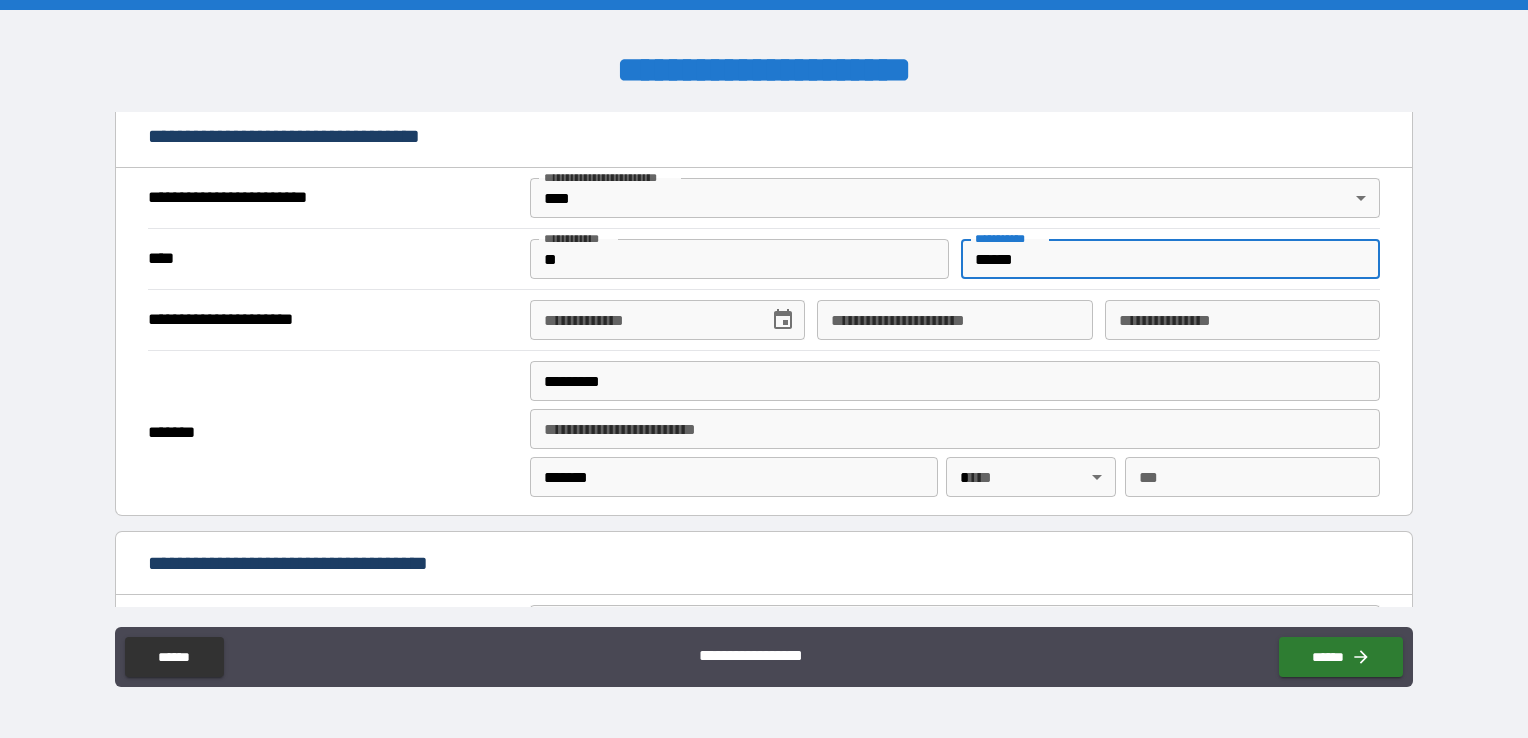 type on "**" 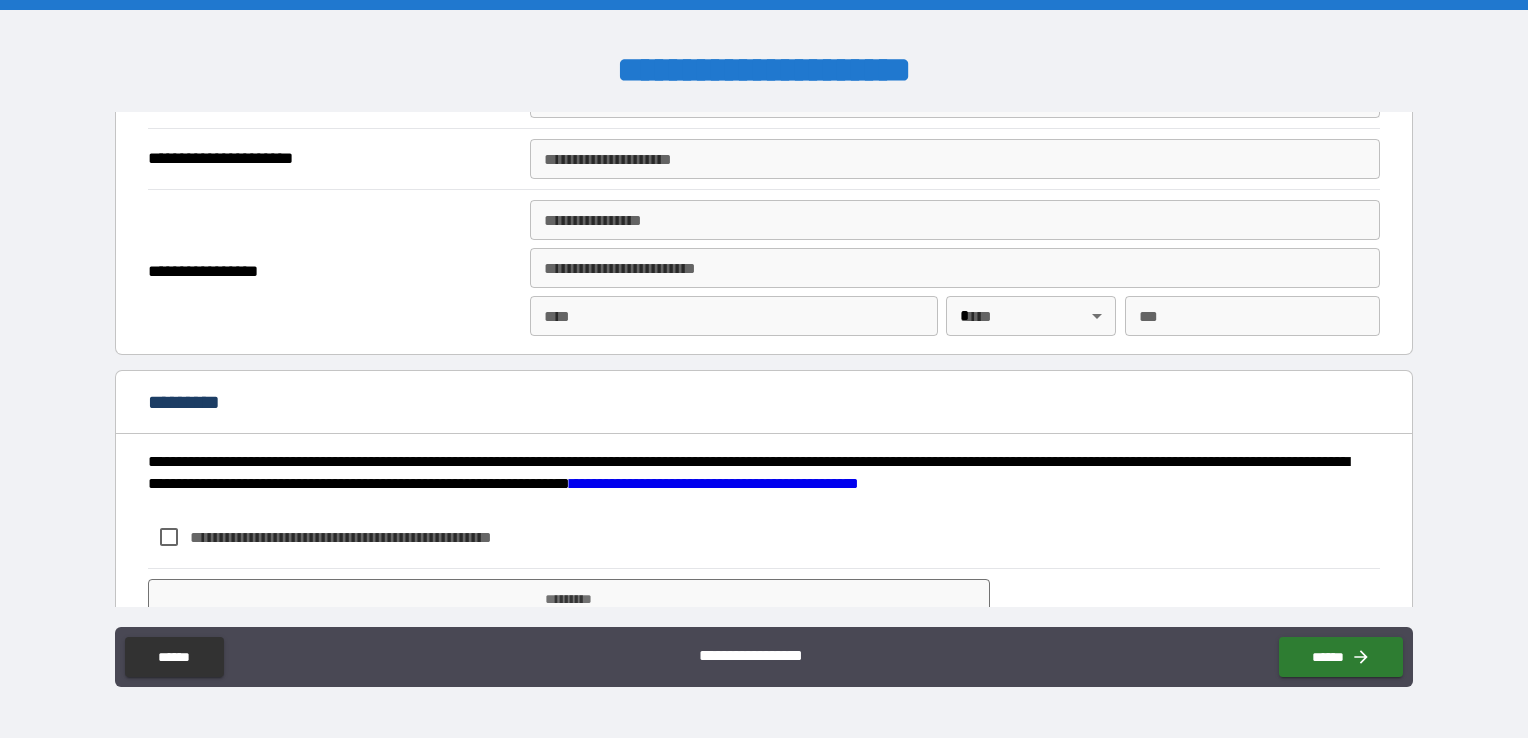 scroll, scrollTop: 2398, scrollLeft: 0, axis: vertical 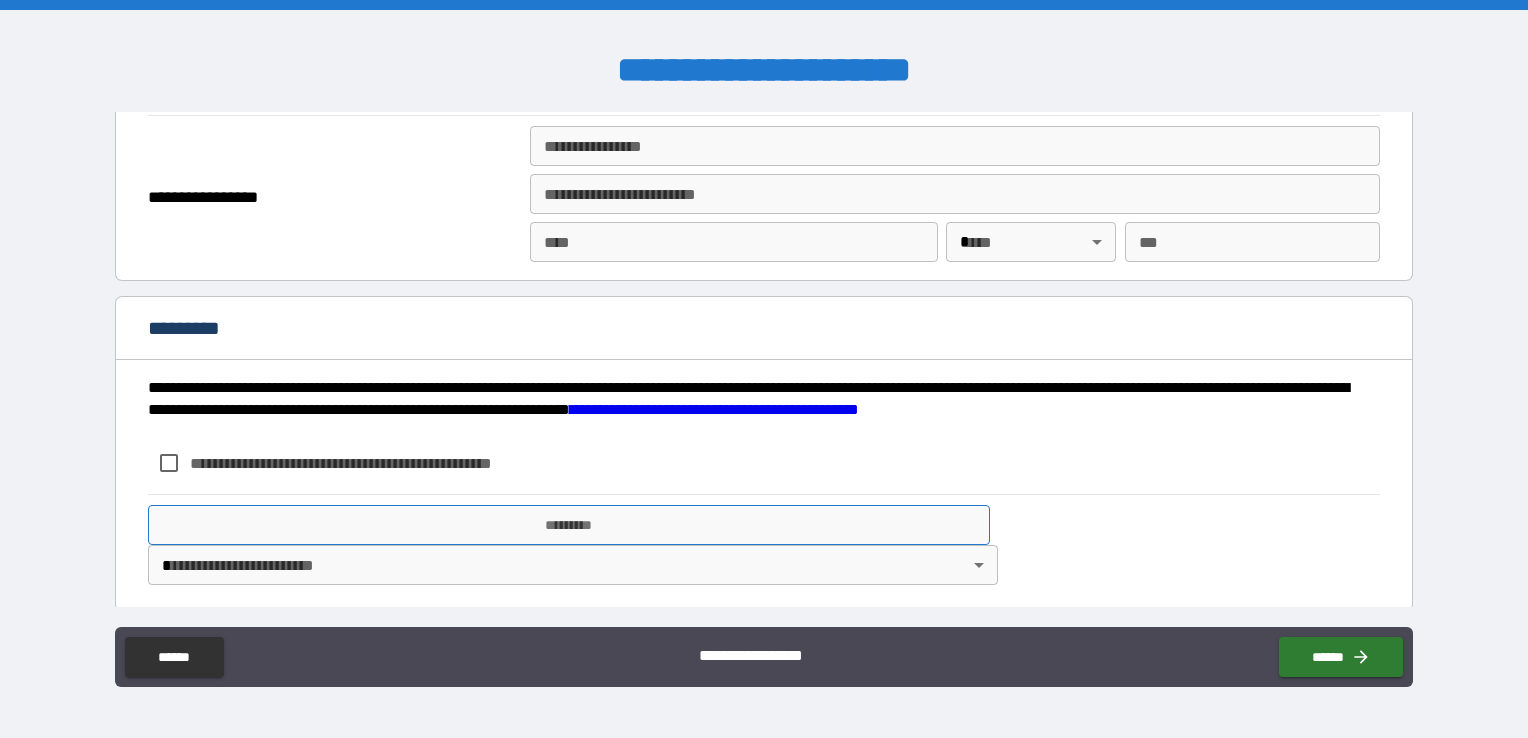 click on "*********" at bounding box center (569, 525) 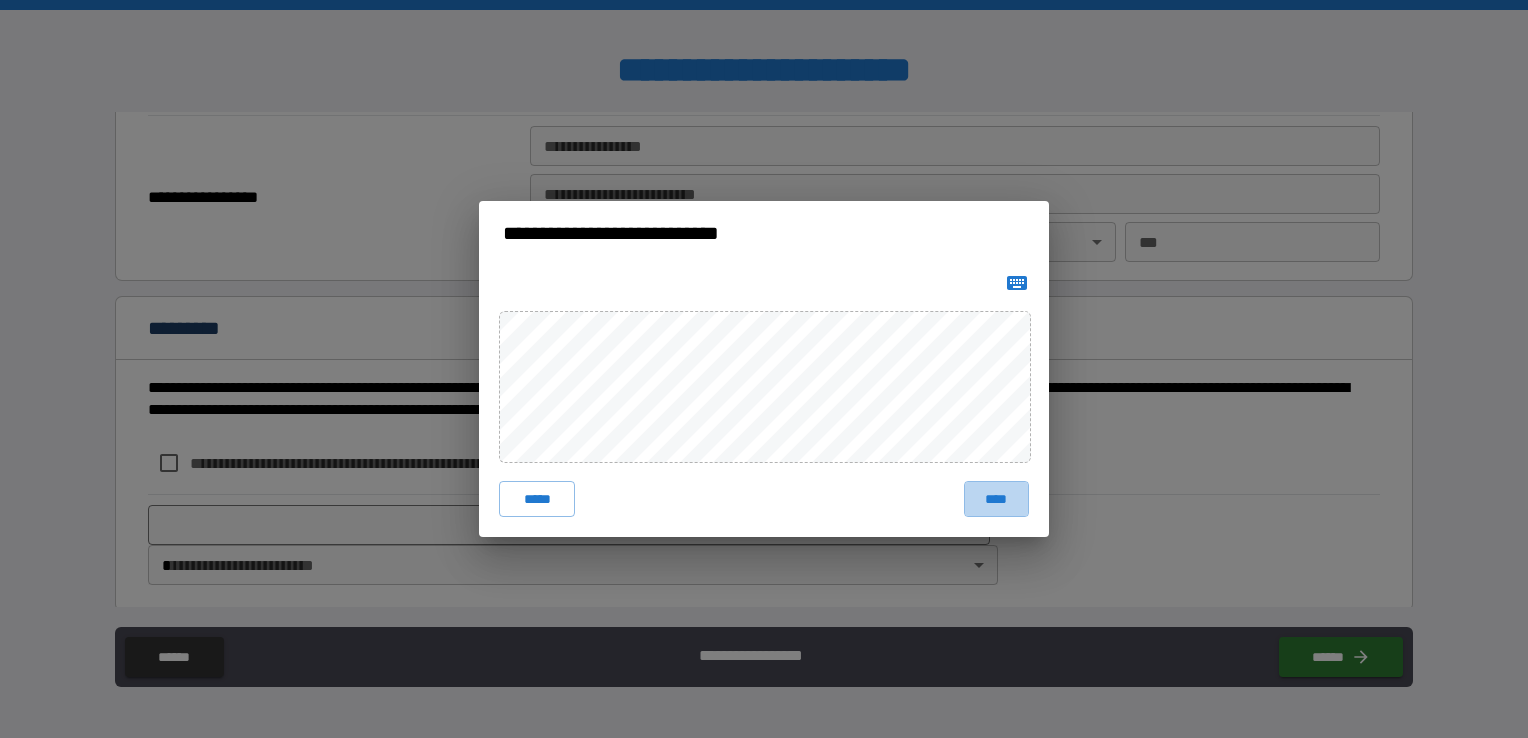 click on "****" at bounding box center [996, 499] 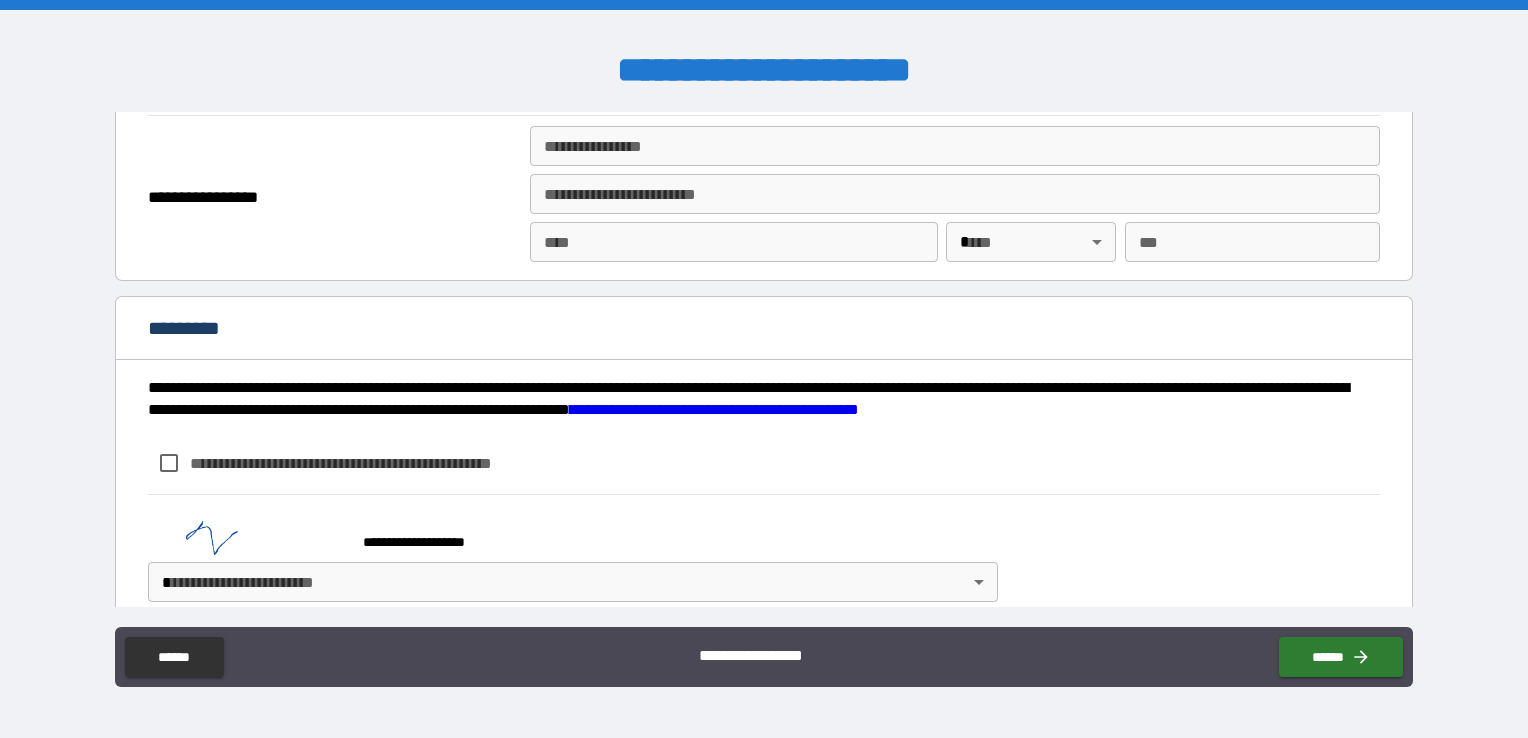 scroll, scrollTop: 2416, scrollLeft: 0, axis: vertical 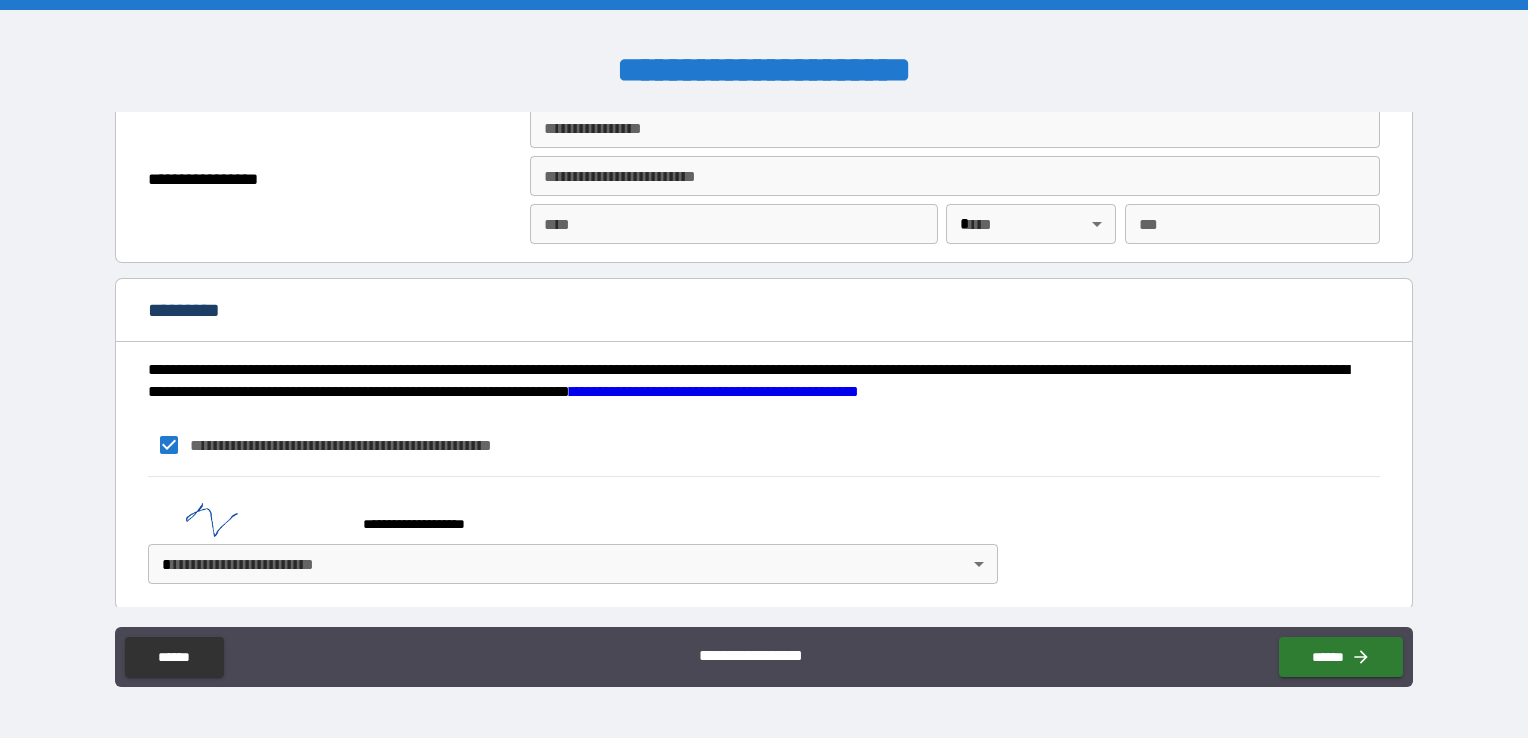 click on "**********" at bounding box center [764, 535] 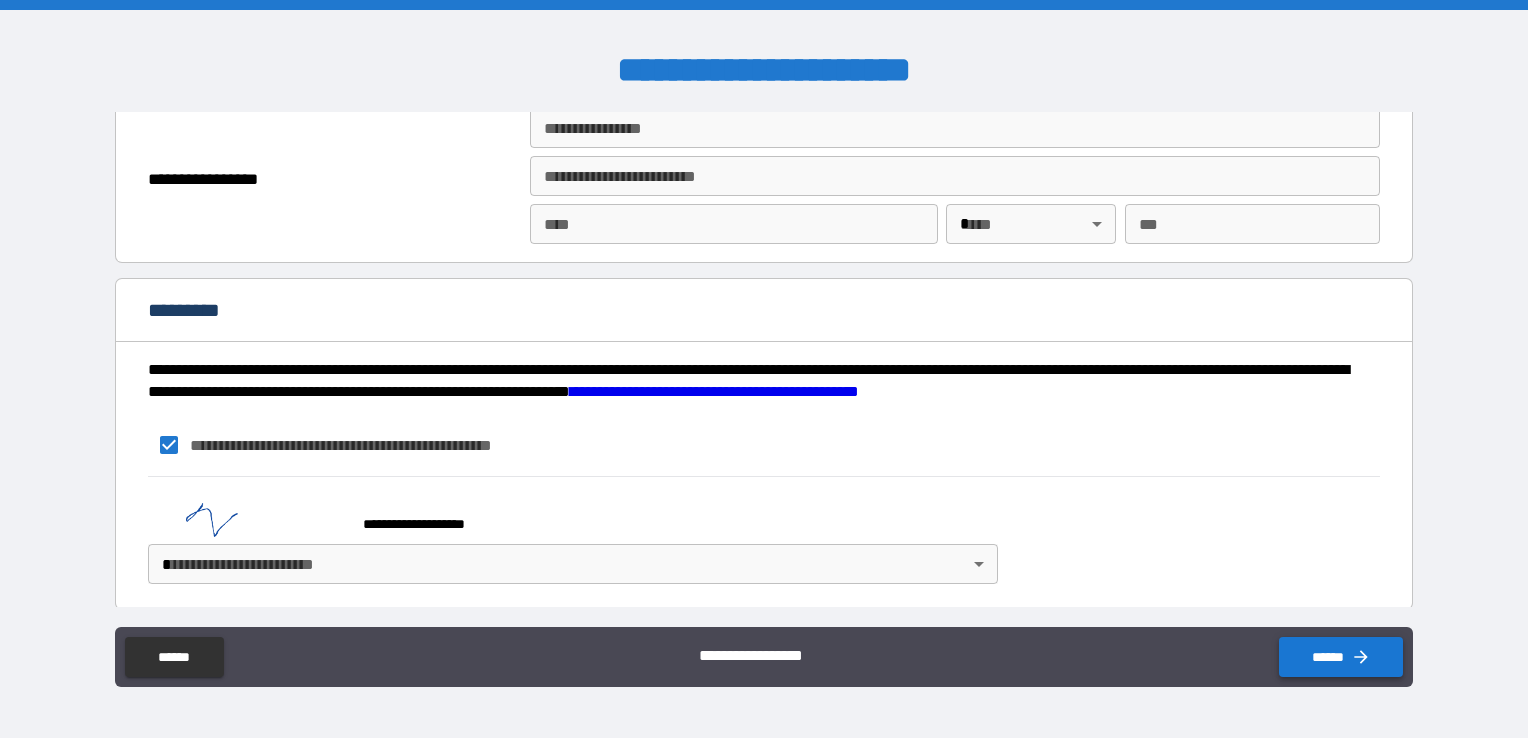 click on "******" at bounding box center (1341, 657) 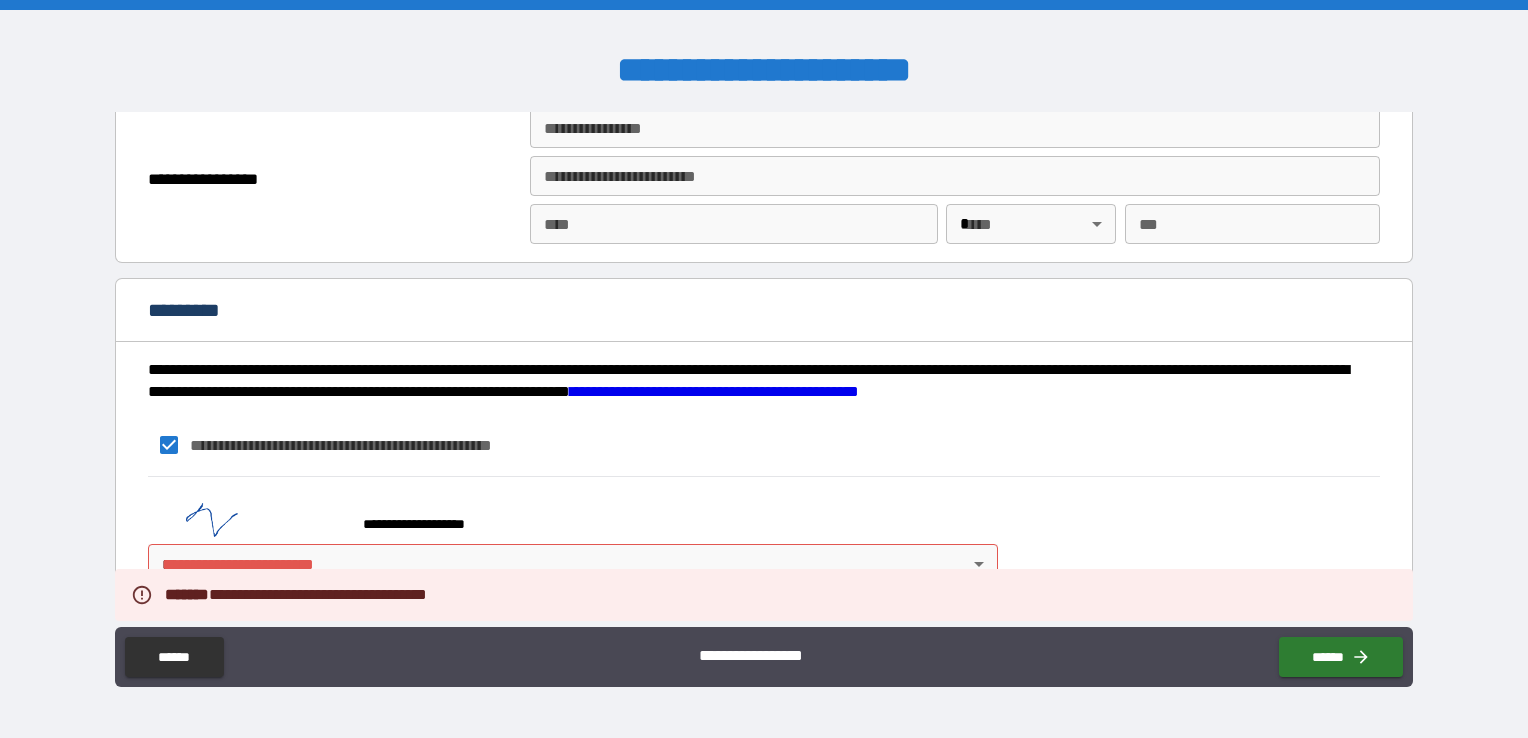 click on "**********" at bounding box center [764, 535] 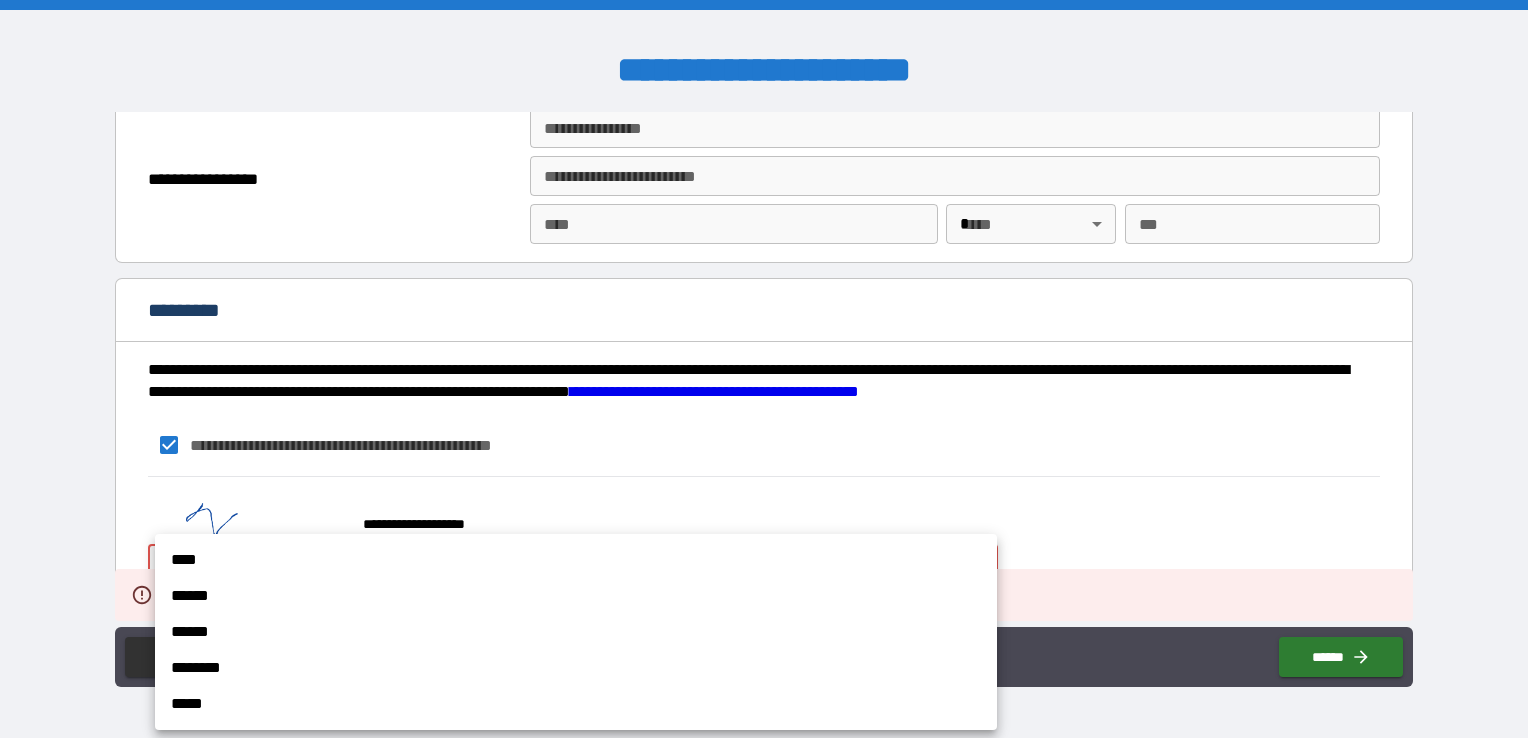 click on "[FIRST] [LAST] [STREET] [CITY], [STATE] [ZIP] [COUNTRY] [PHONE] [EMAIL]" at bounding box center [764, 369] 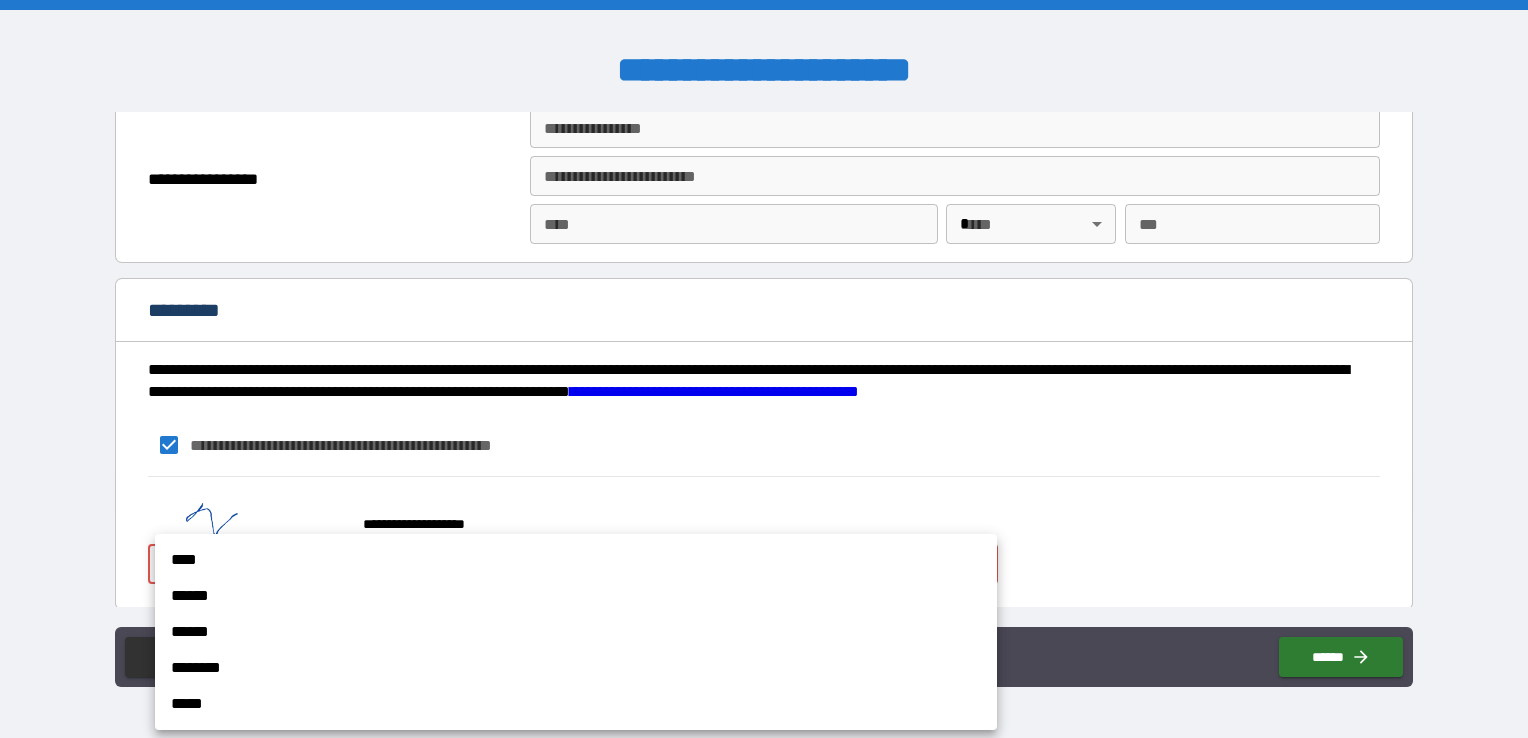 click on "****" at bounding box center (576, 560) 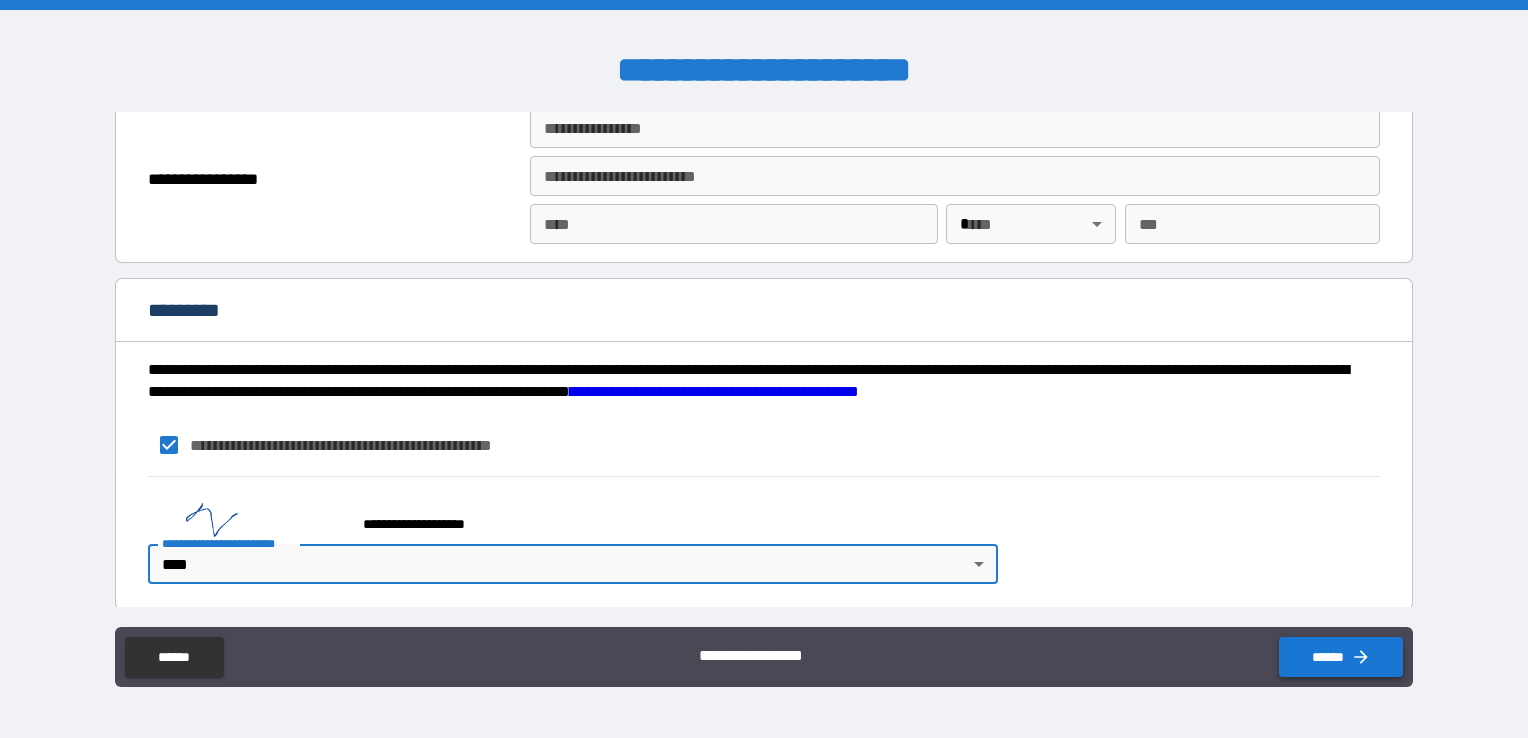 click on "******" at bounding box center [1341, 657] 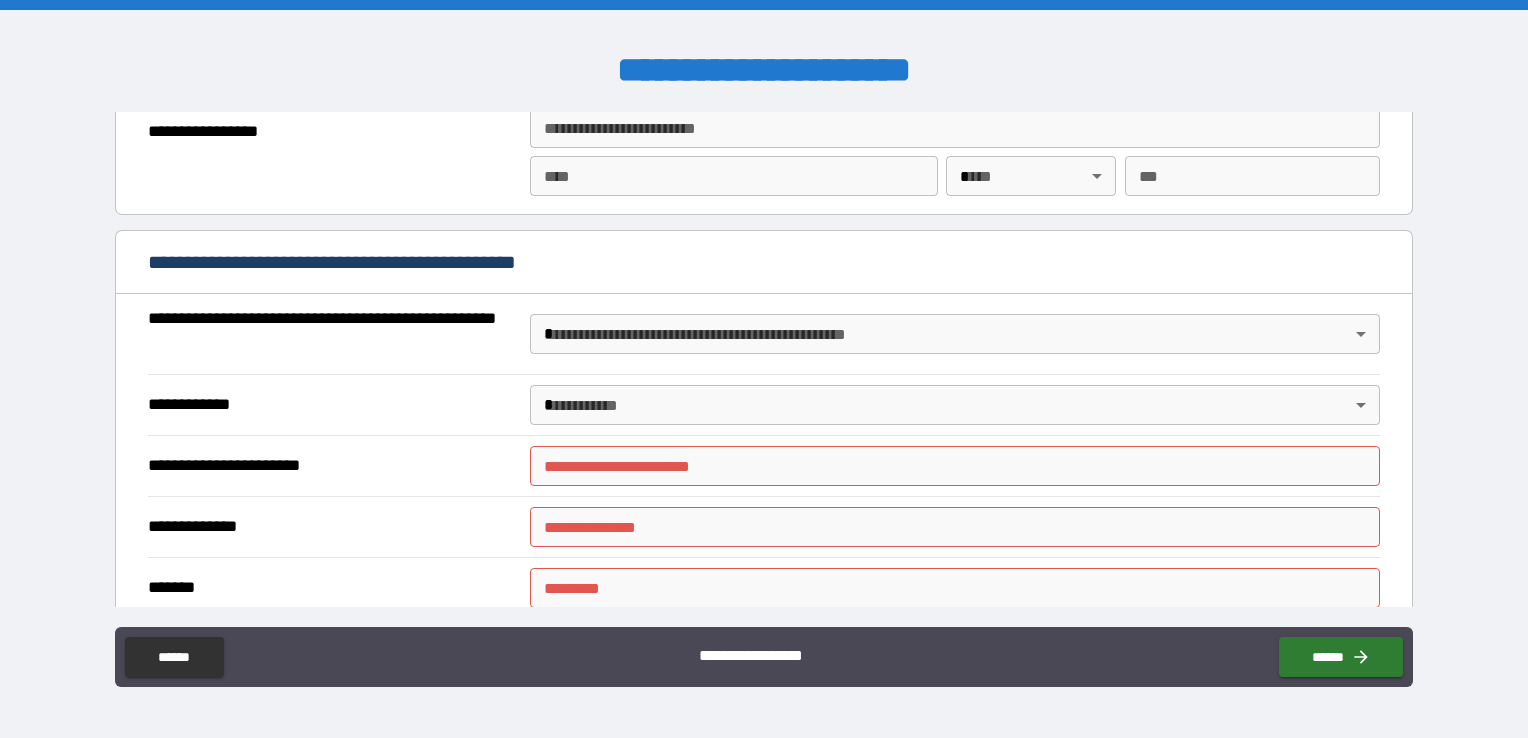 scroll, scrollTop: 1316, scrollLeft: 0, axis: vertical 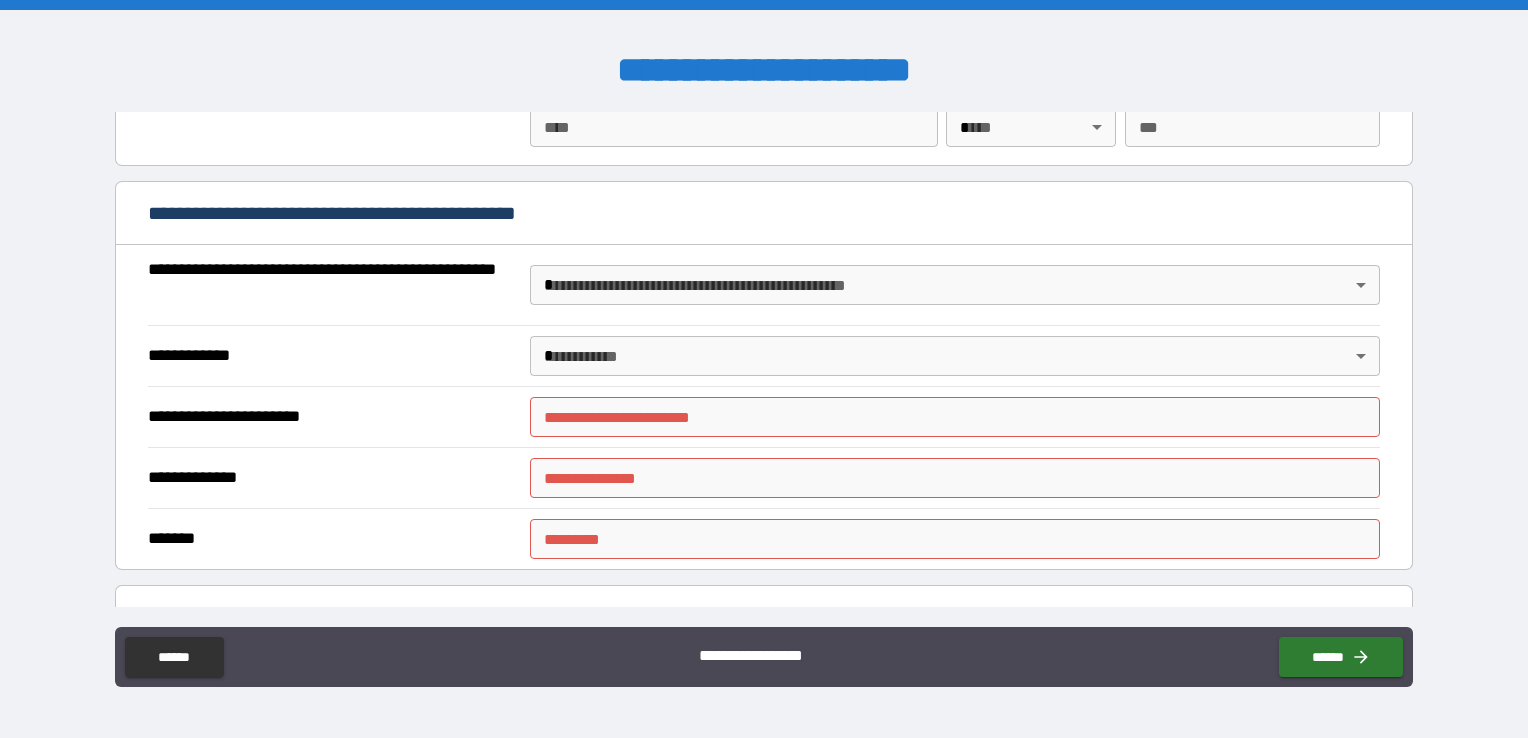click on "[FIRST] [LAST] [STREET] [CITY], [STATE] [ZIP] [COUNTRY] [PHONE] [EMAIL]" at bounding box center [764, 369] 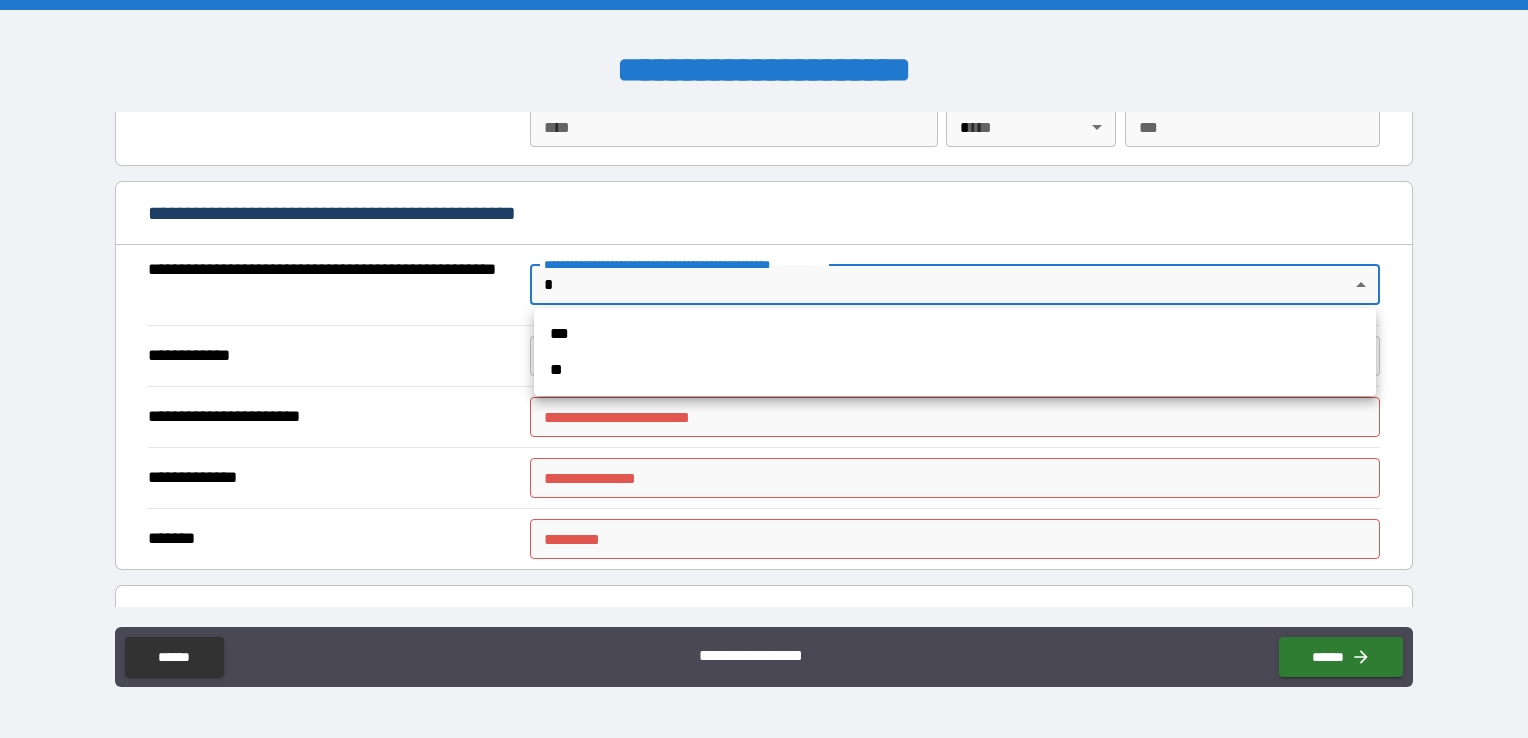click on "**" at bounding box center [955, 370] 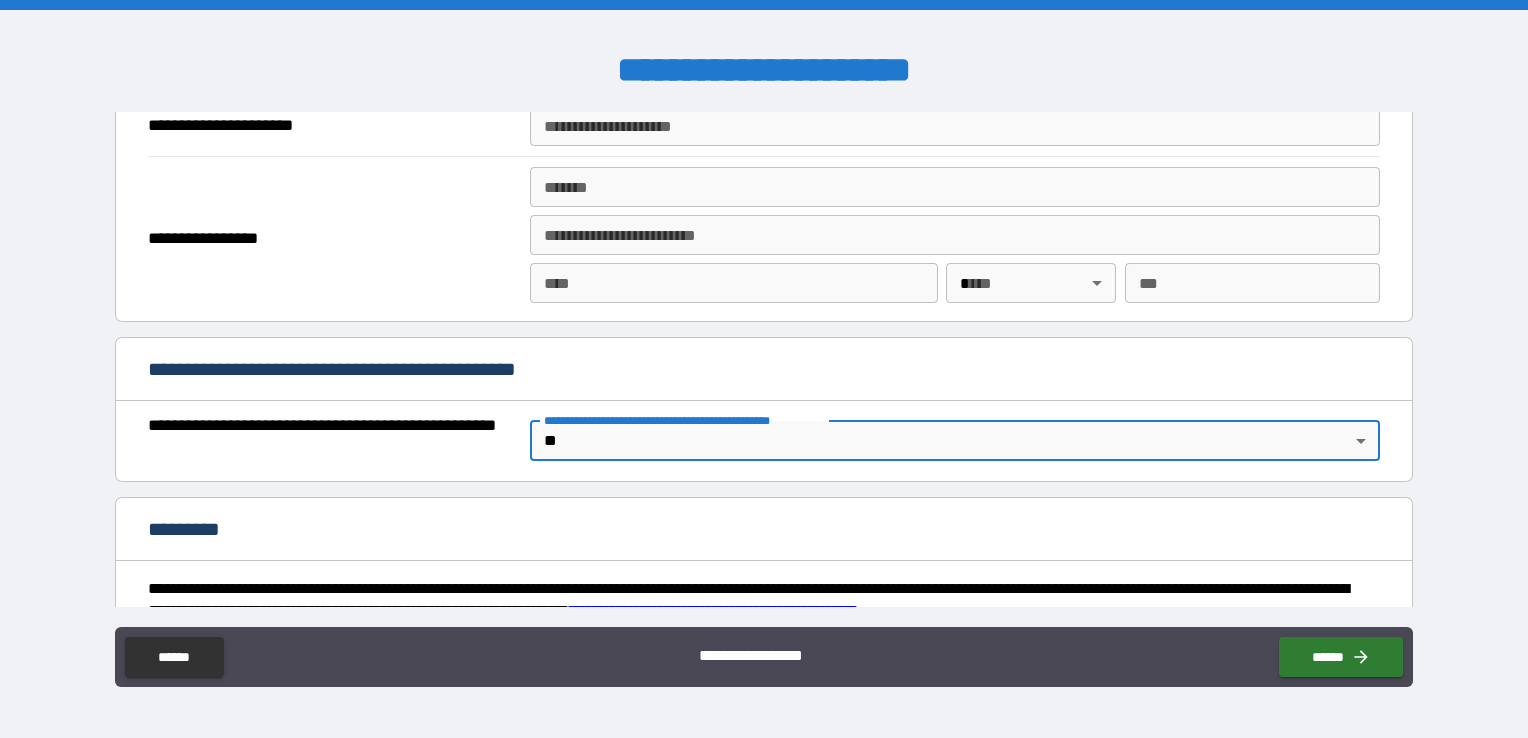 scroll, scrollTop: 1381, scrollLeft: 0, axis: vertical 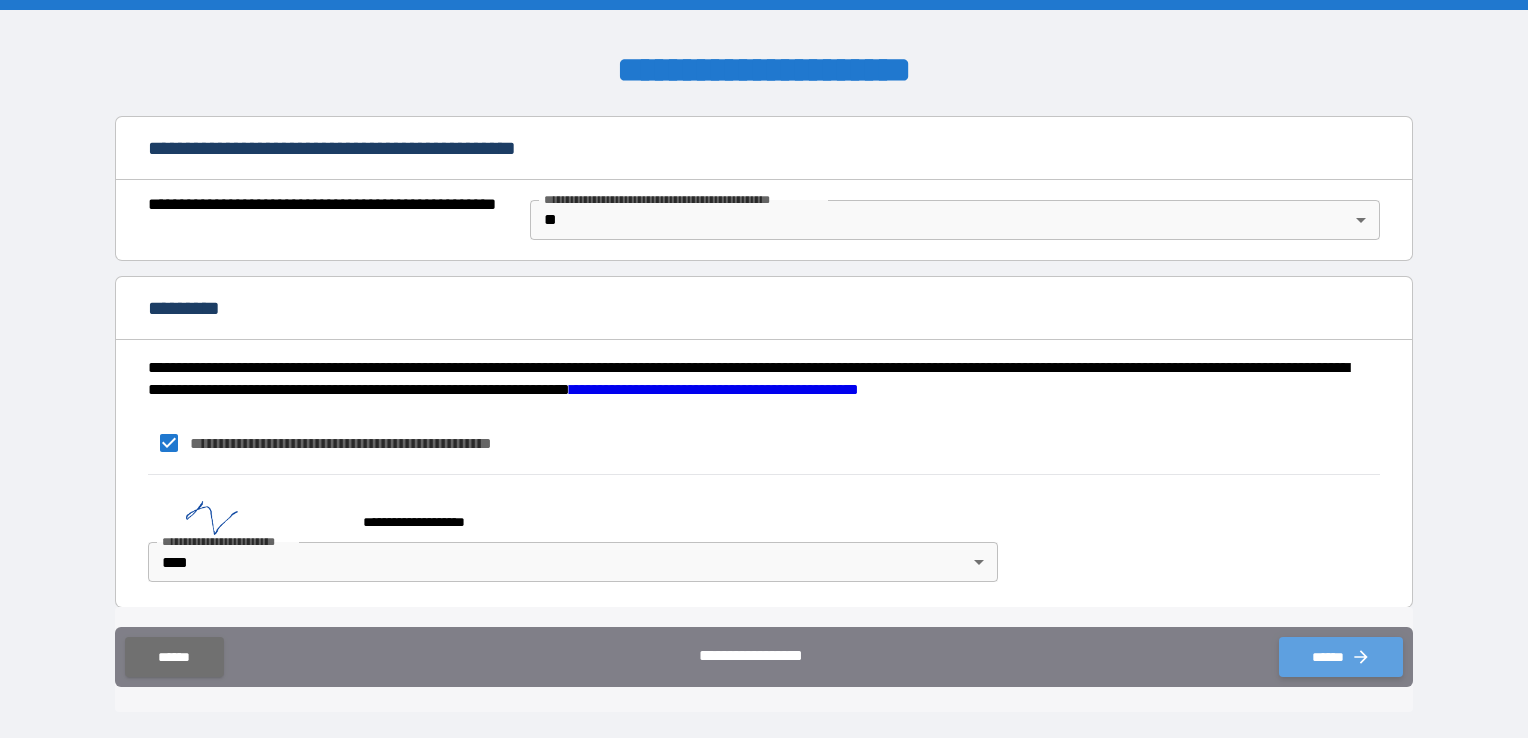 click on "******" at bounding box center (1341, 657) 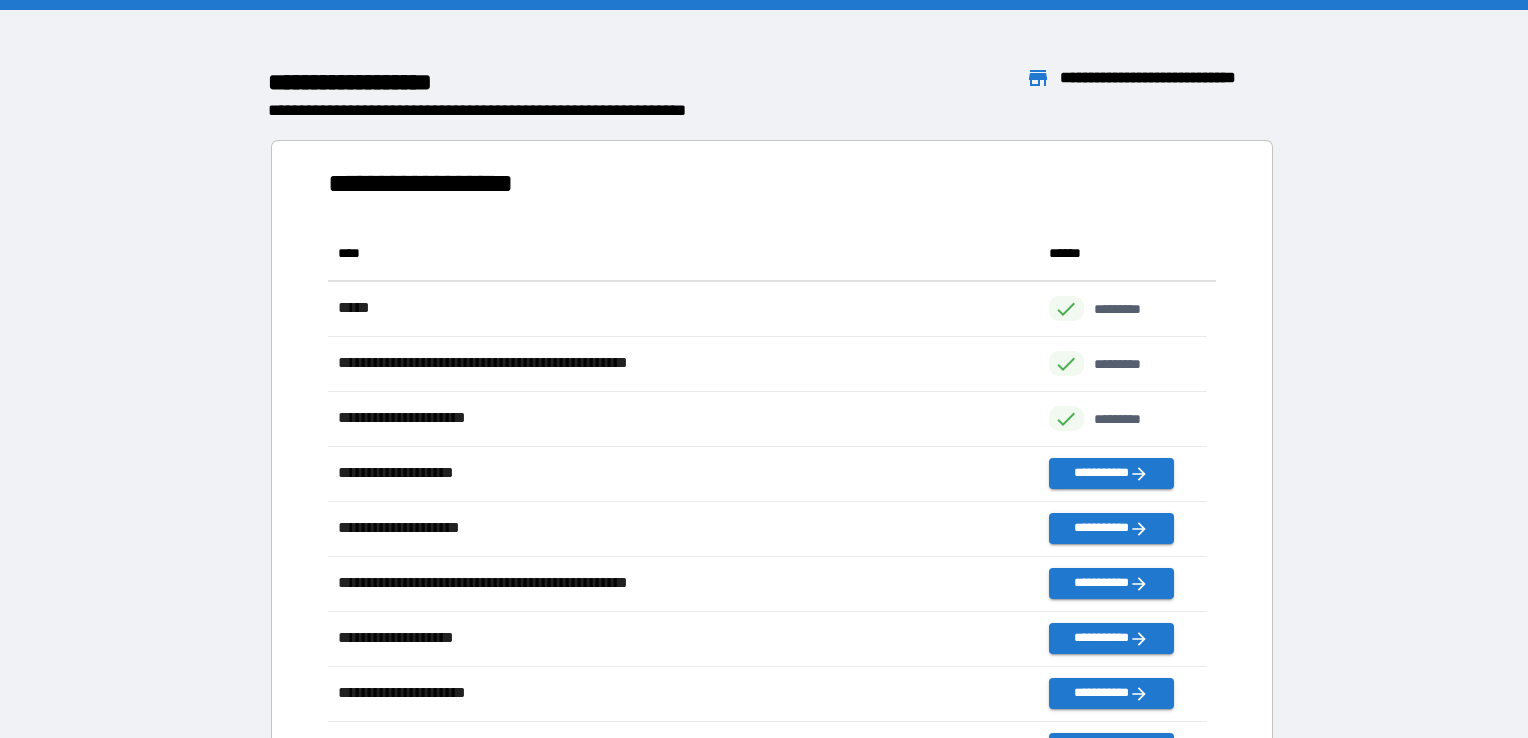 scroll, scrollTop: 590, scrollLeft: 863, axis: both 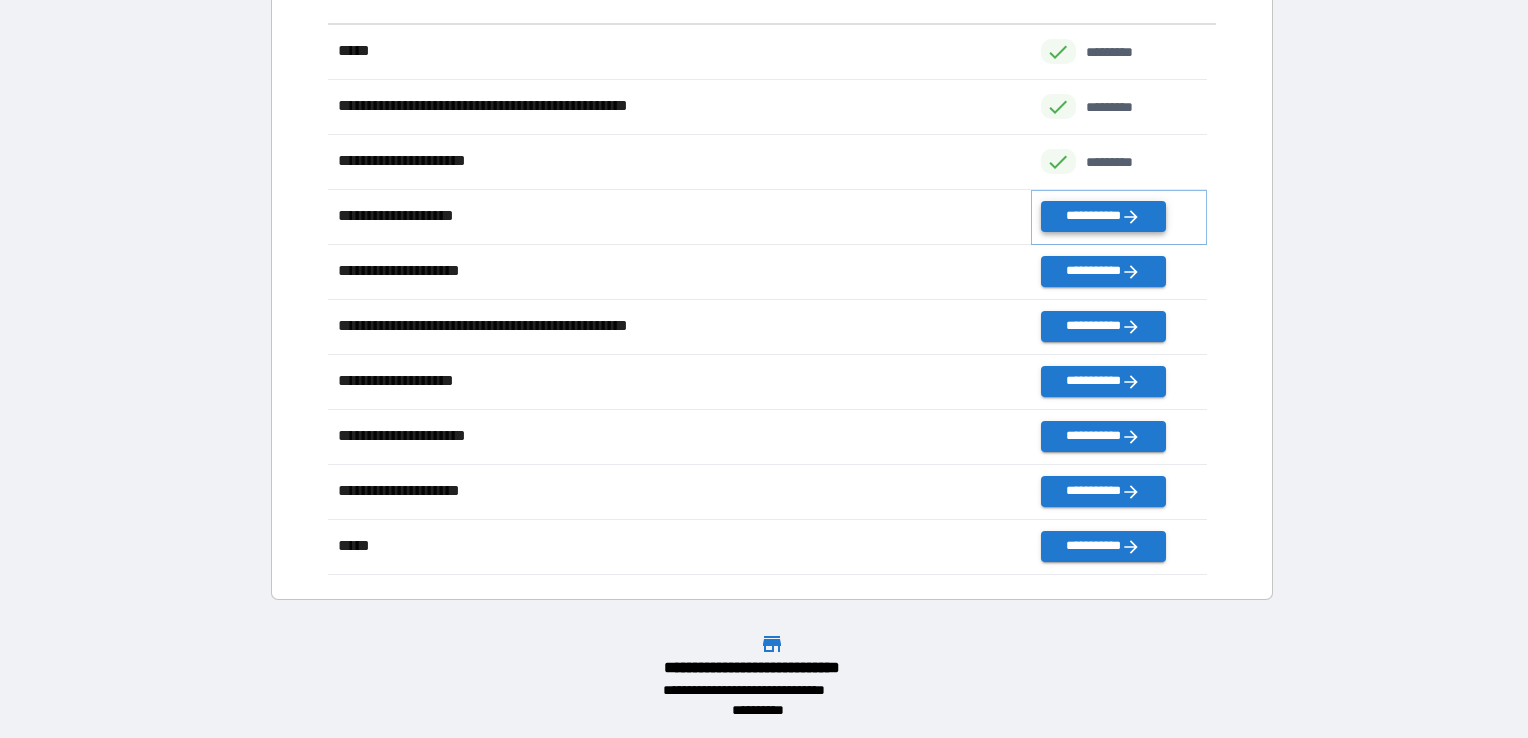 click on "**********" at bounding box center (1103, 216) 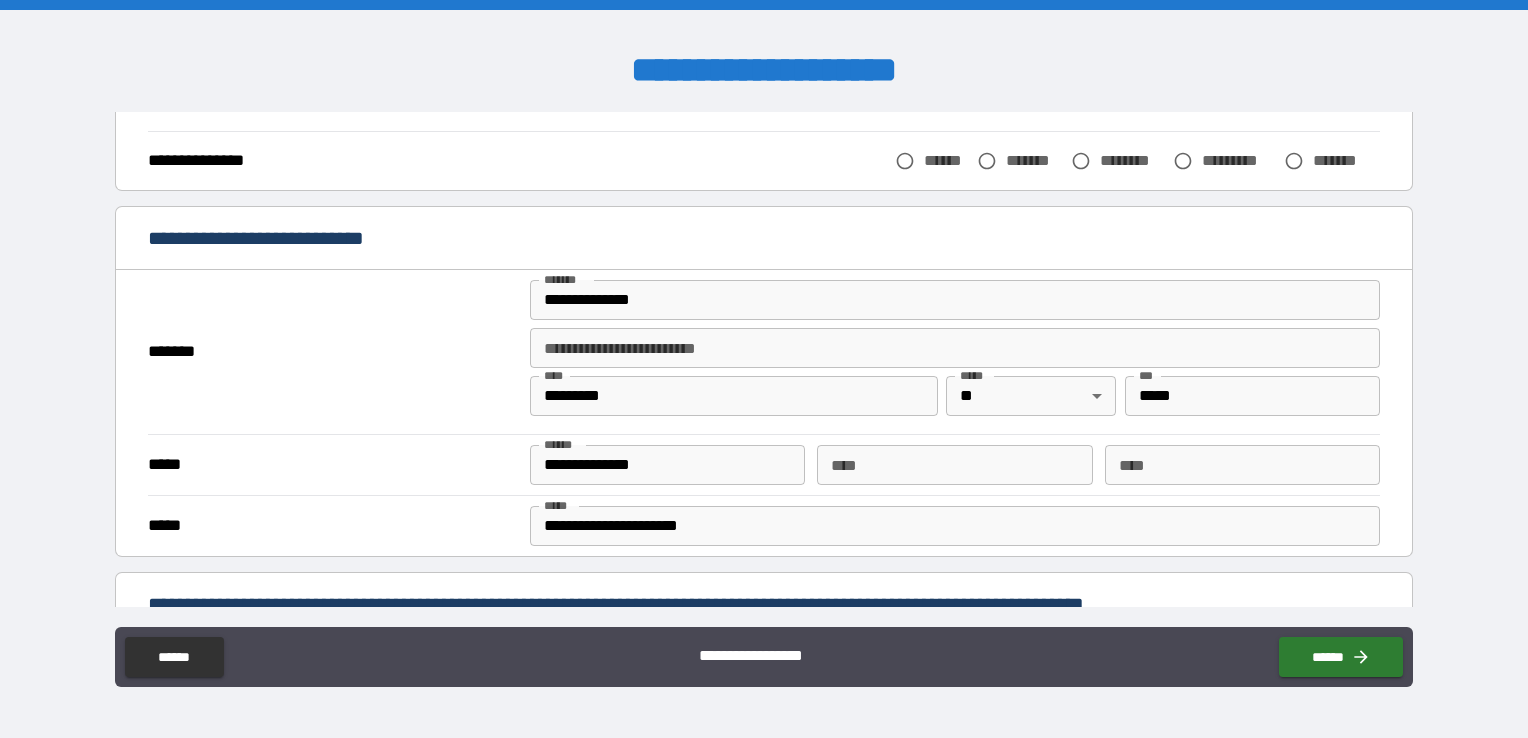 scroll, scrollTop: 300, scrollLeft: 0, axis: vertical 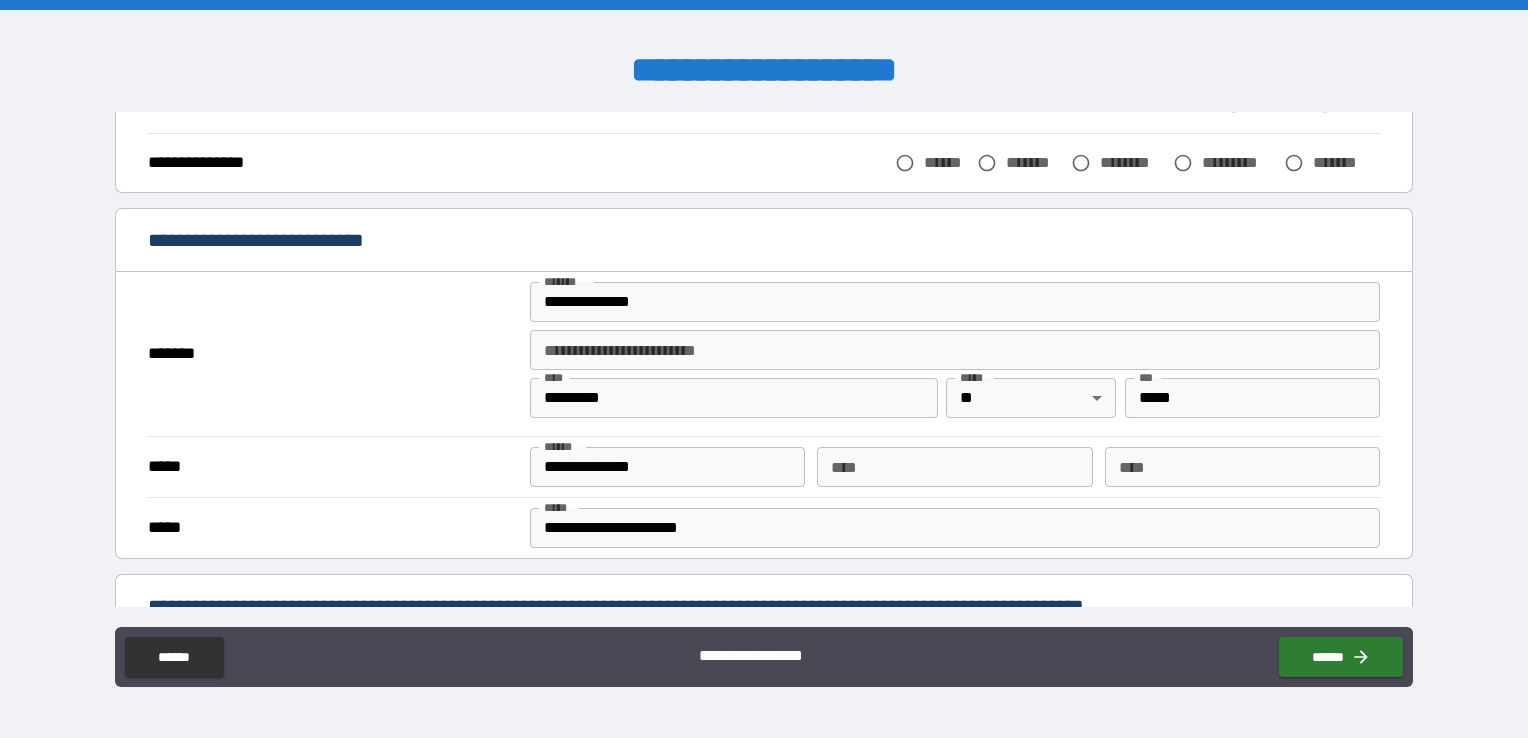 click on "**********" at bounding box center [955, 302] 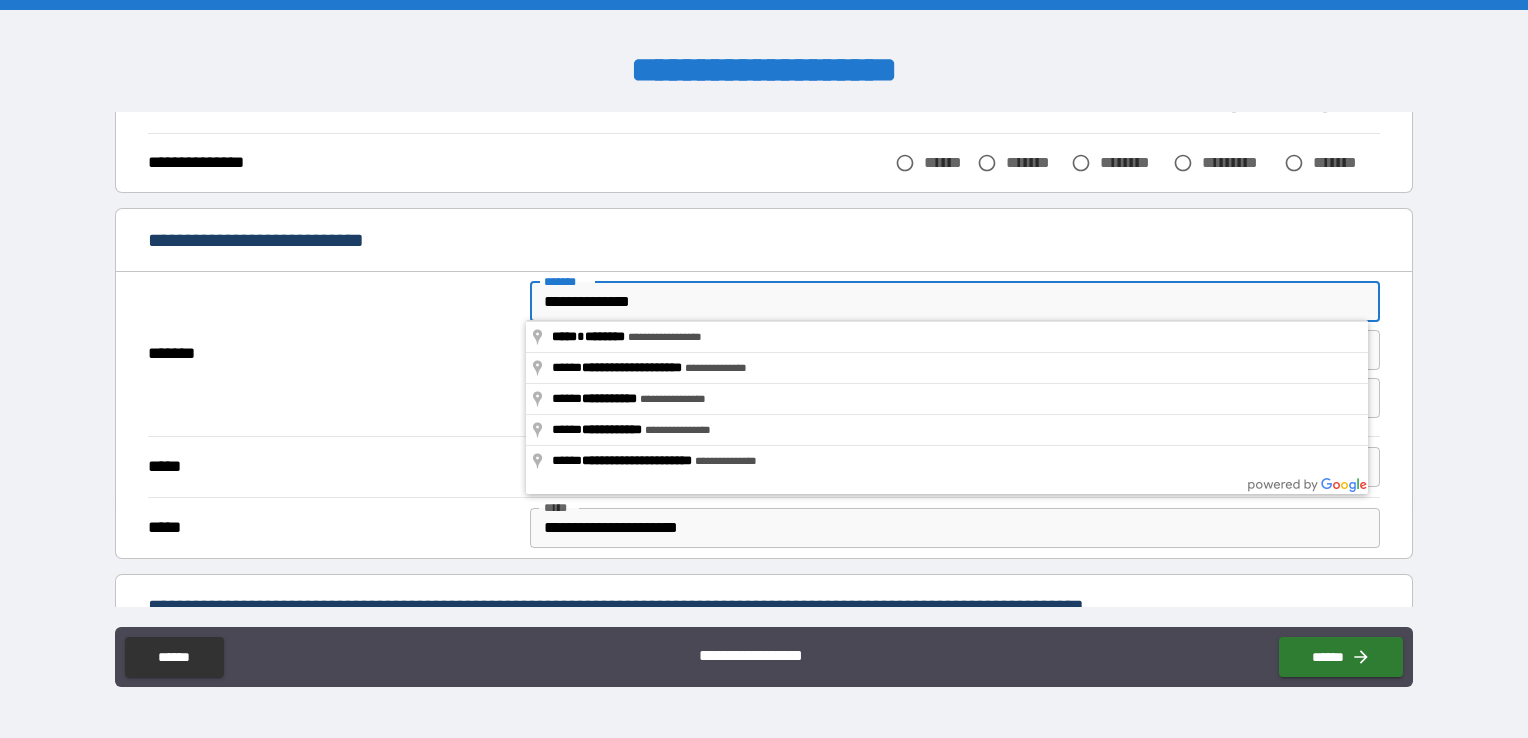 drag, startPoint x: 846, startPoint y: 301, endPoint x: 464, endPoint y: 310, distance: 382.10602 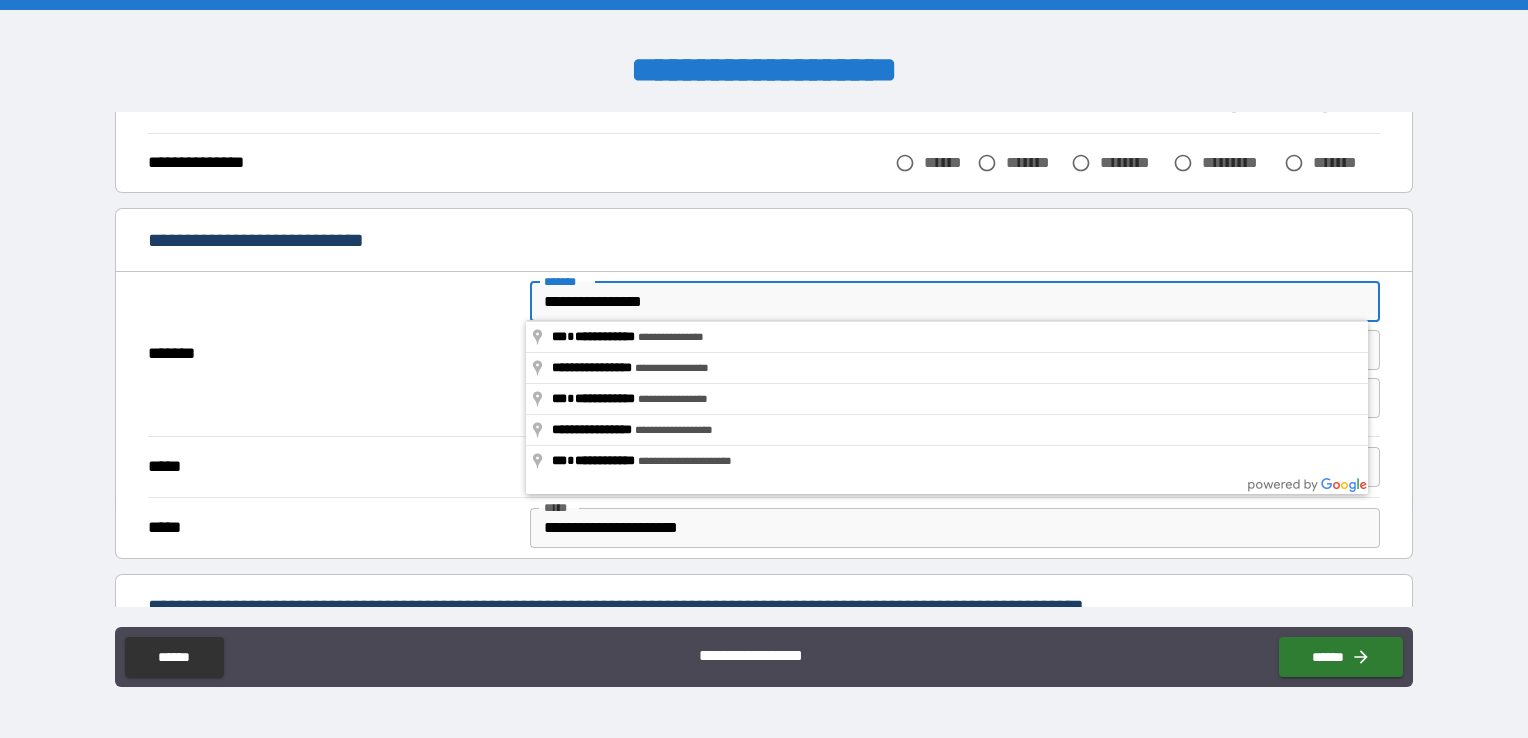 type on "**********" 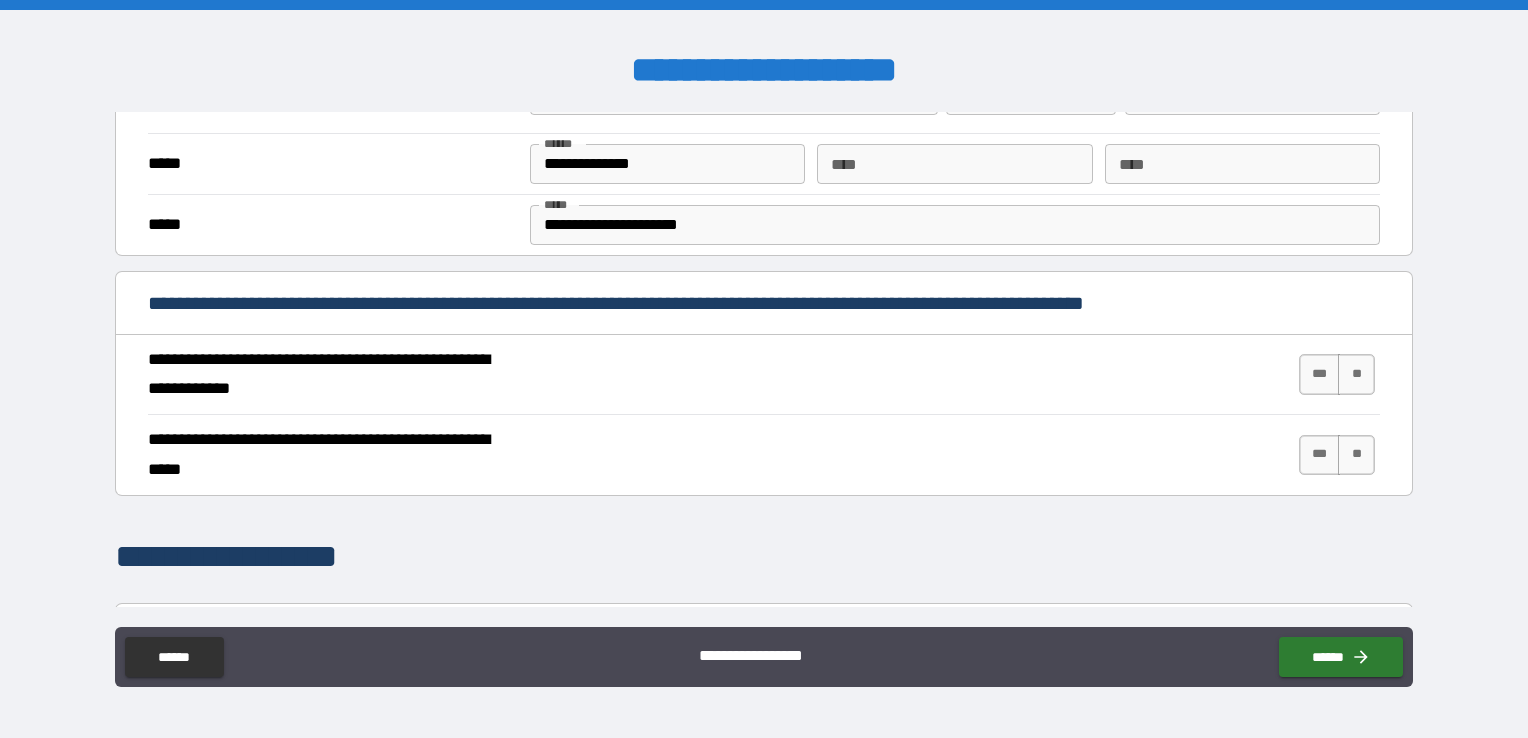 scroll, scrollTop: 600, scrollLeft: 0, axis: vertical 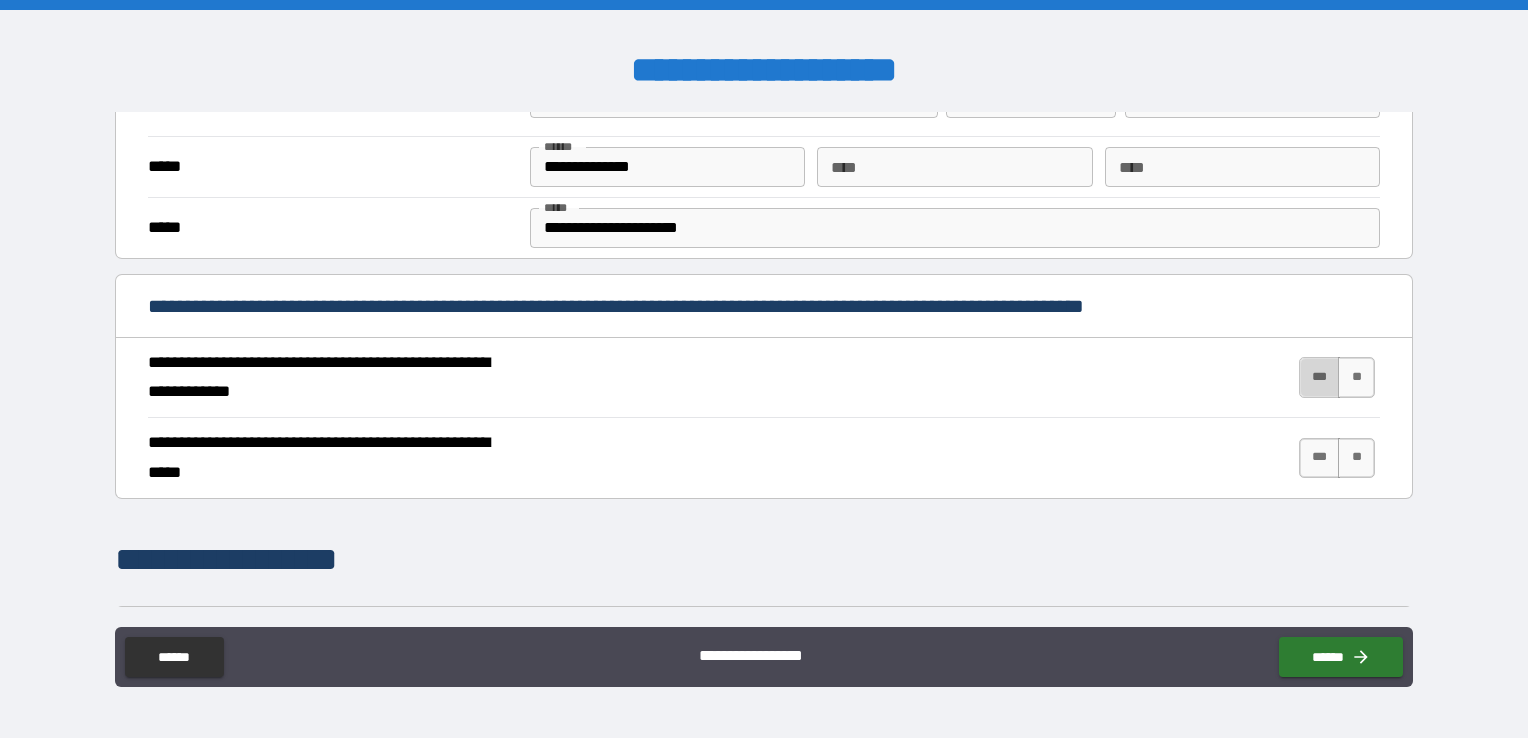 click on "***" at bounding box center (1320, 377) 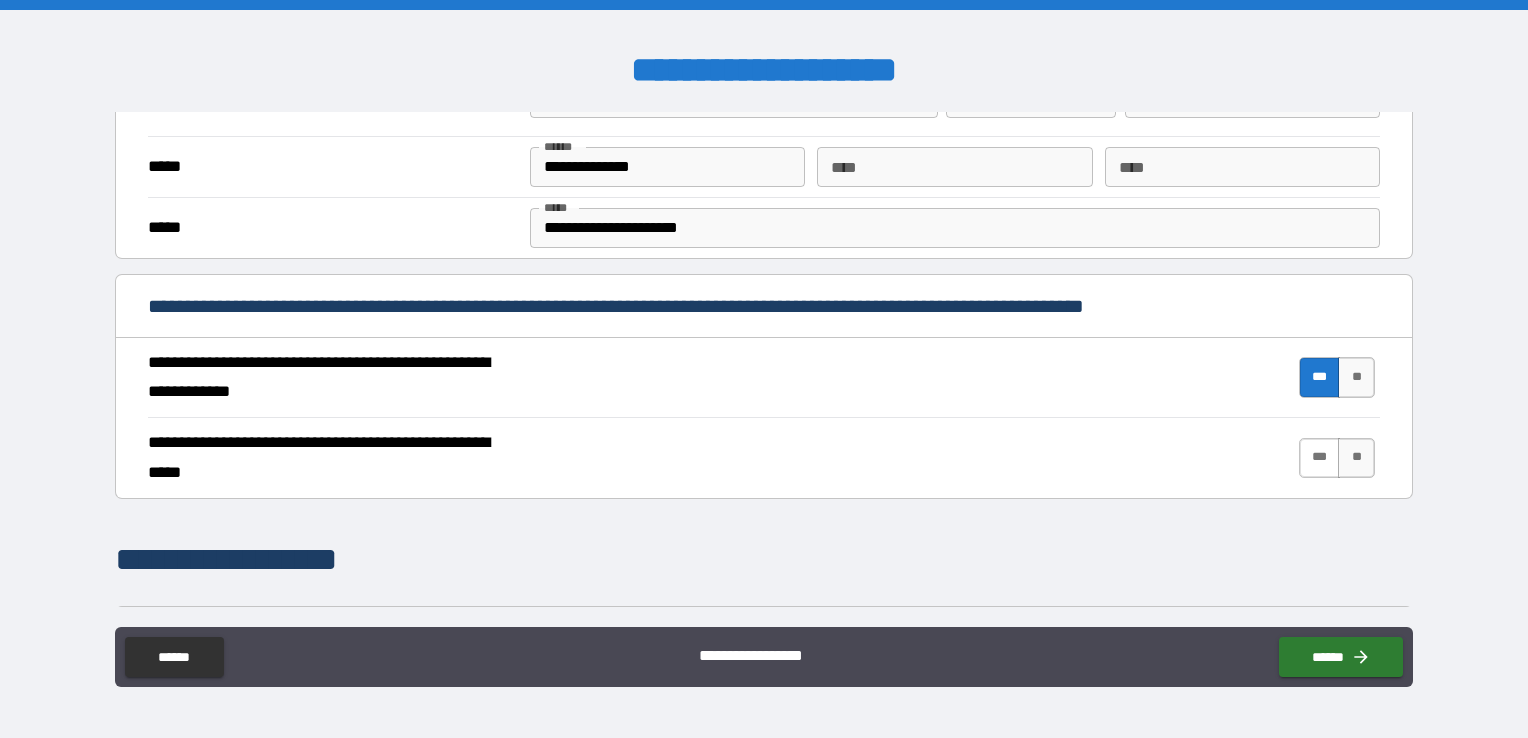 click on "***" at bounding box center (1320, 458) 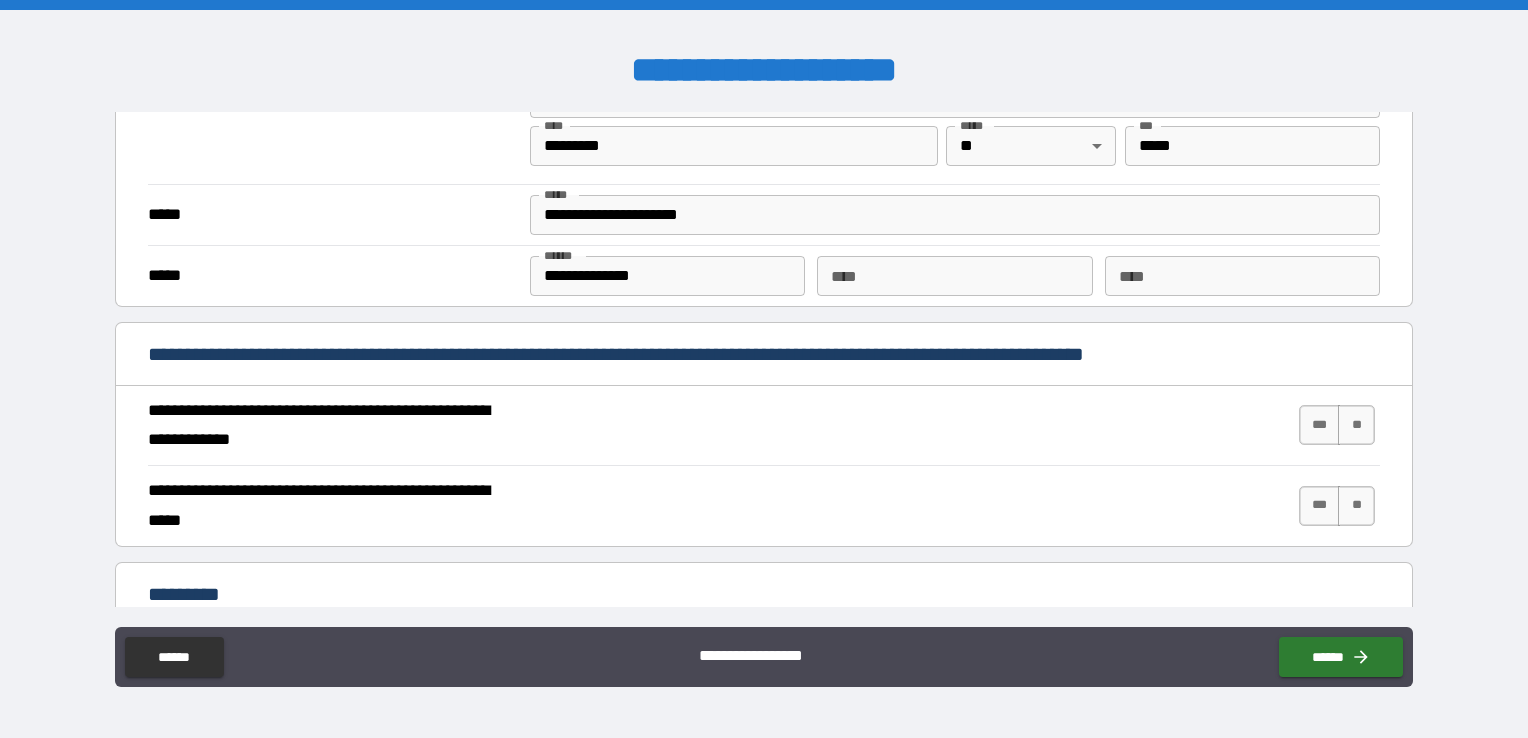 scroll, scrollTop: 1600, scrollLeft: 0, axis: vertical 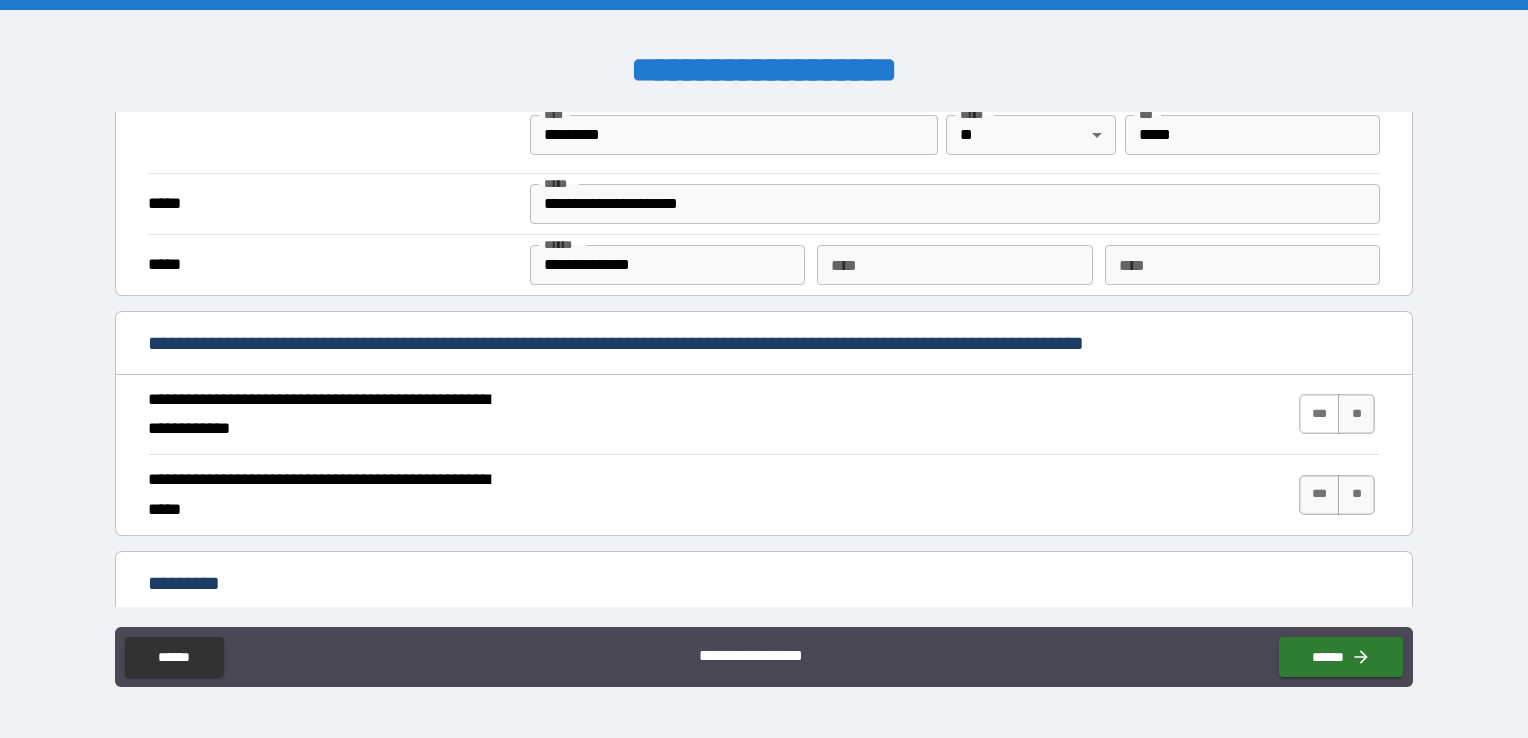 click on "***" at bounding box center (1320, 414) 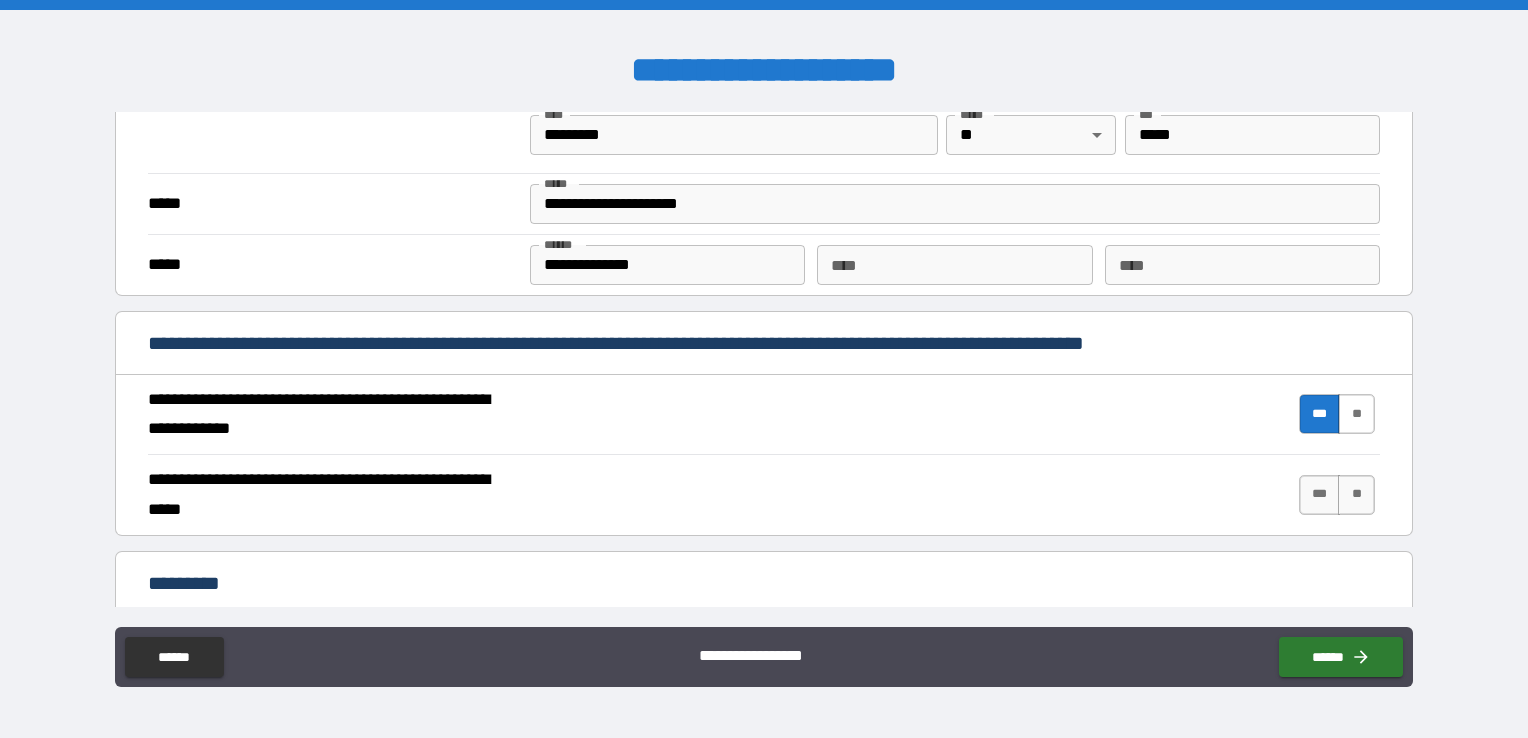 click on "**" at bounding box center [1356, 414] 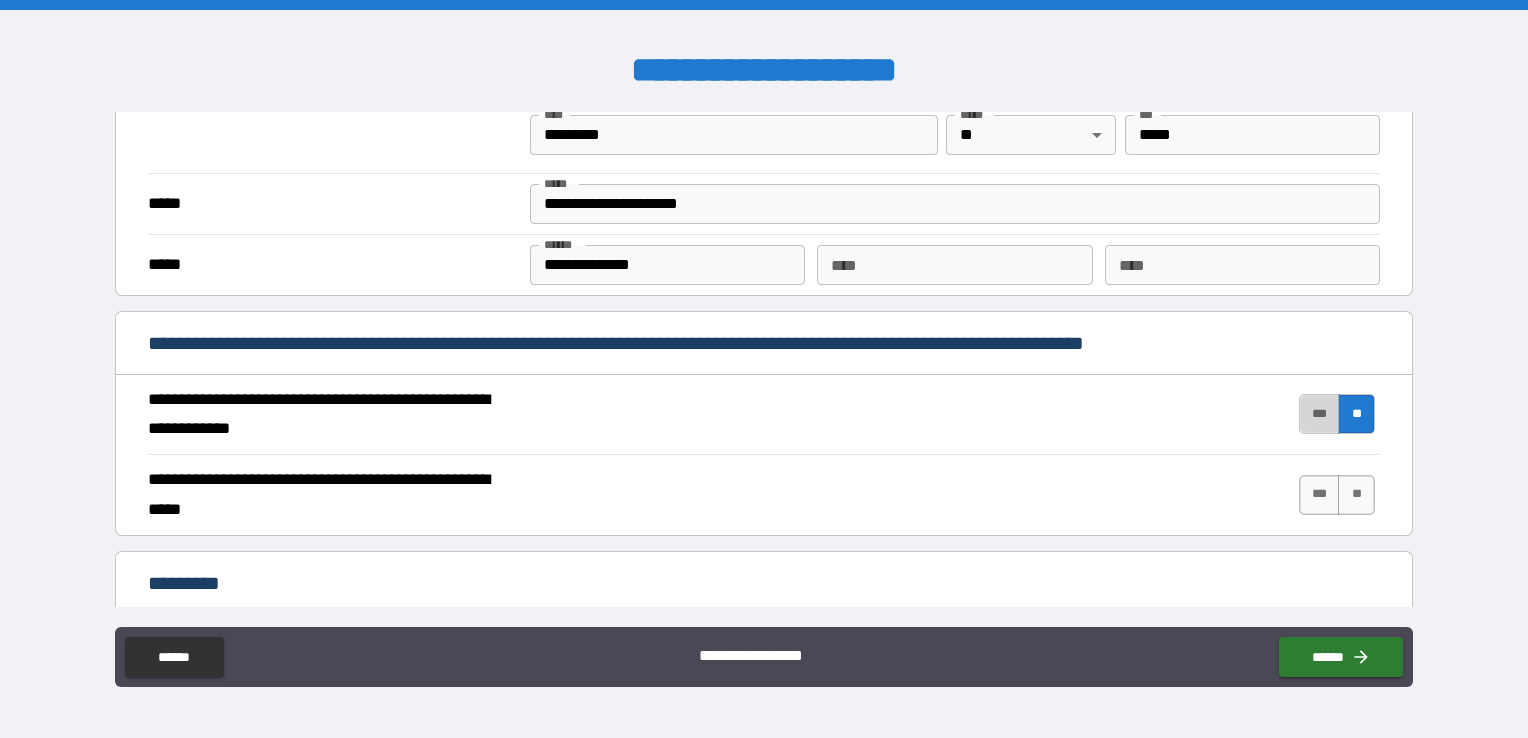 click on "***" at bounding box center (1320, 414) 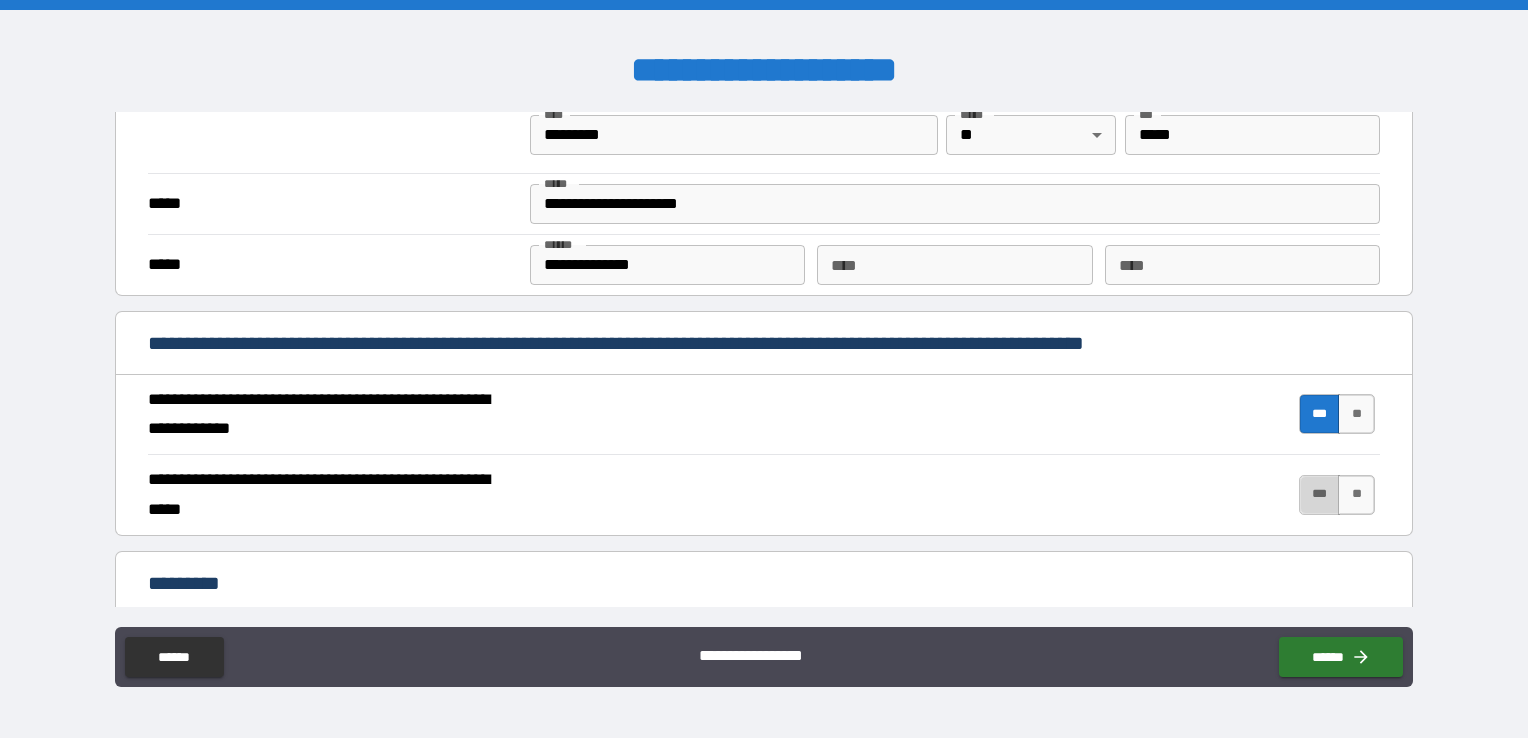 click on "***" at bounding box center [1320, 495] 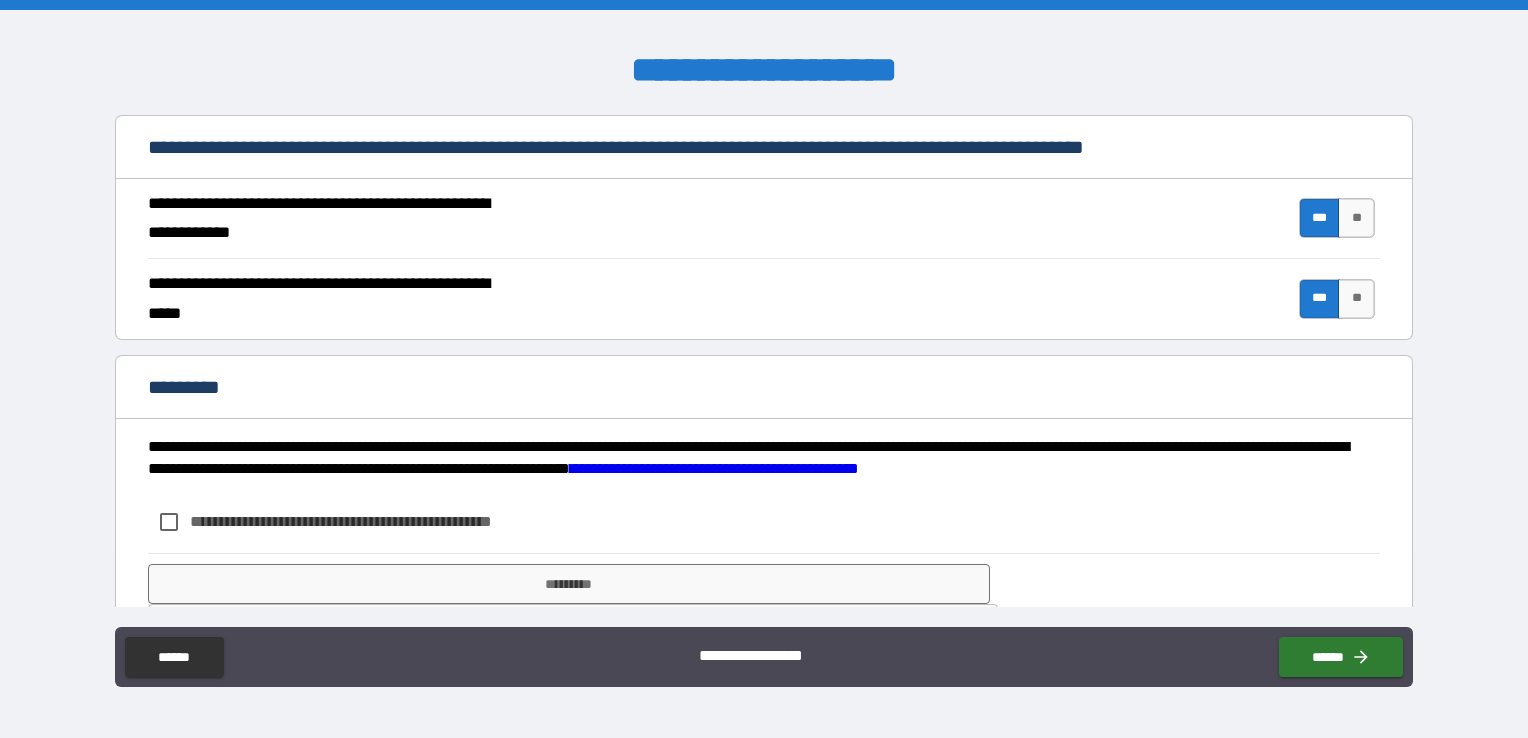 scroll, scrollTop: 1857, scrollLeft: 0, axis: vertical 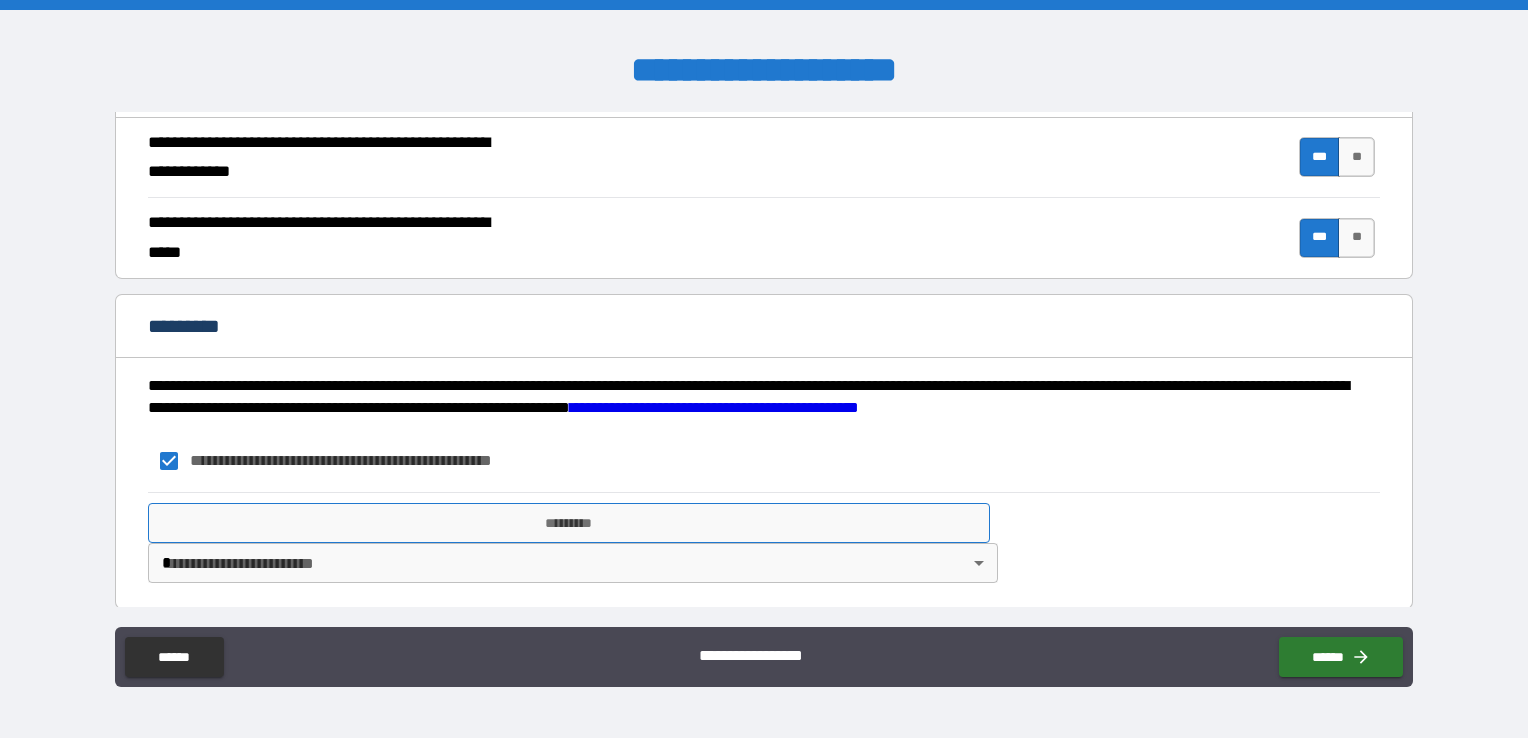 click on "*********" at bounding box center (569, 523) 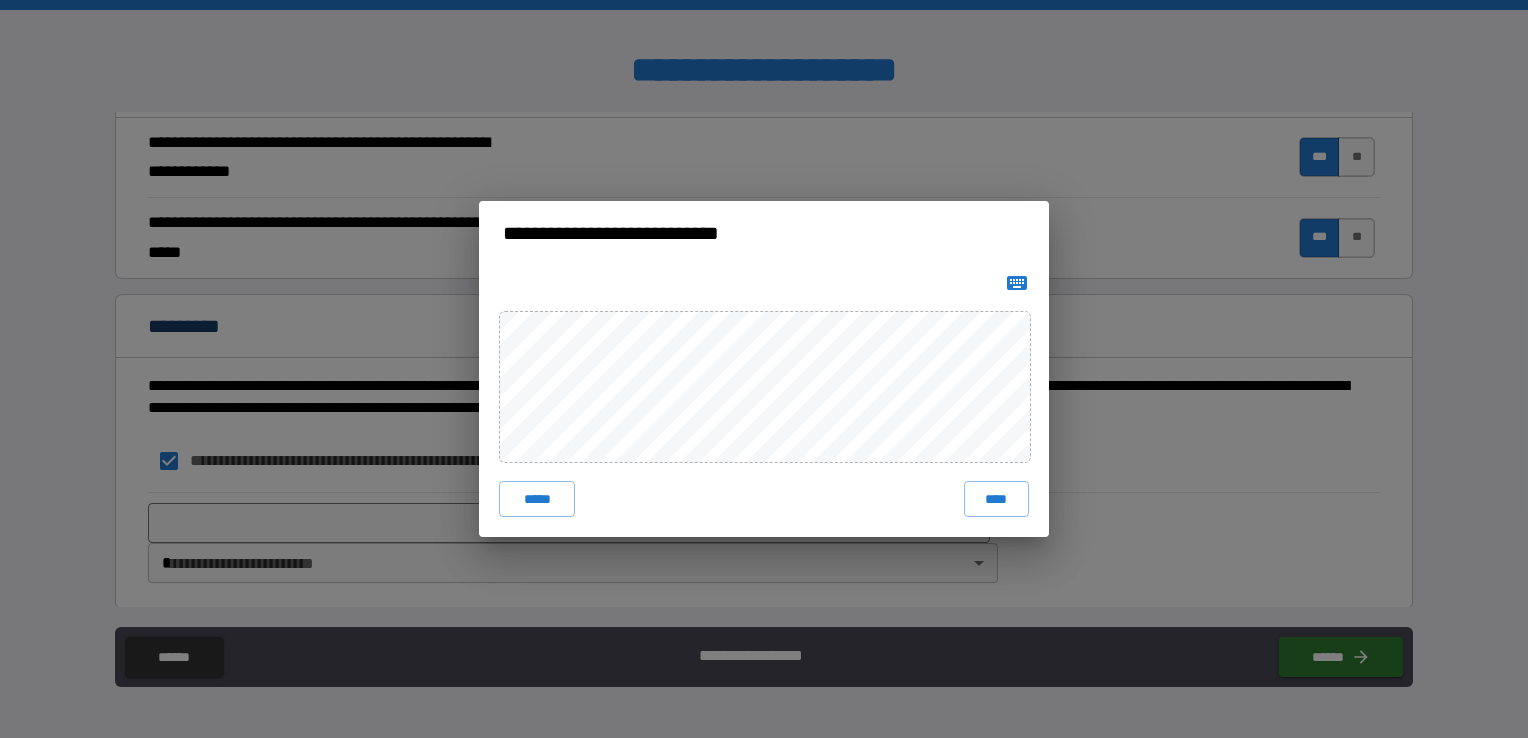 click on "****" at bounding box center (996, 499) 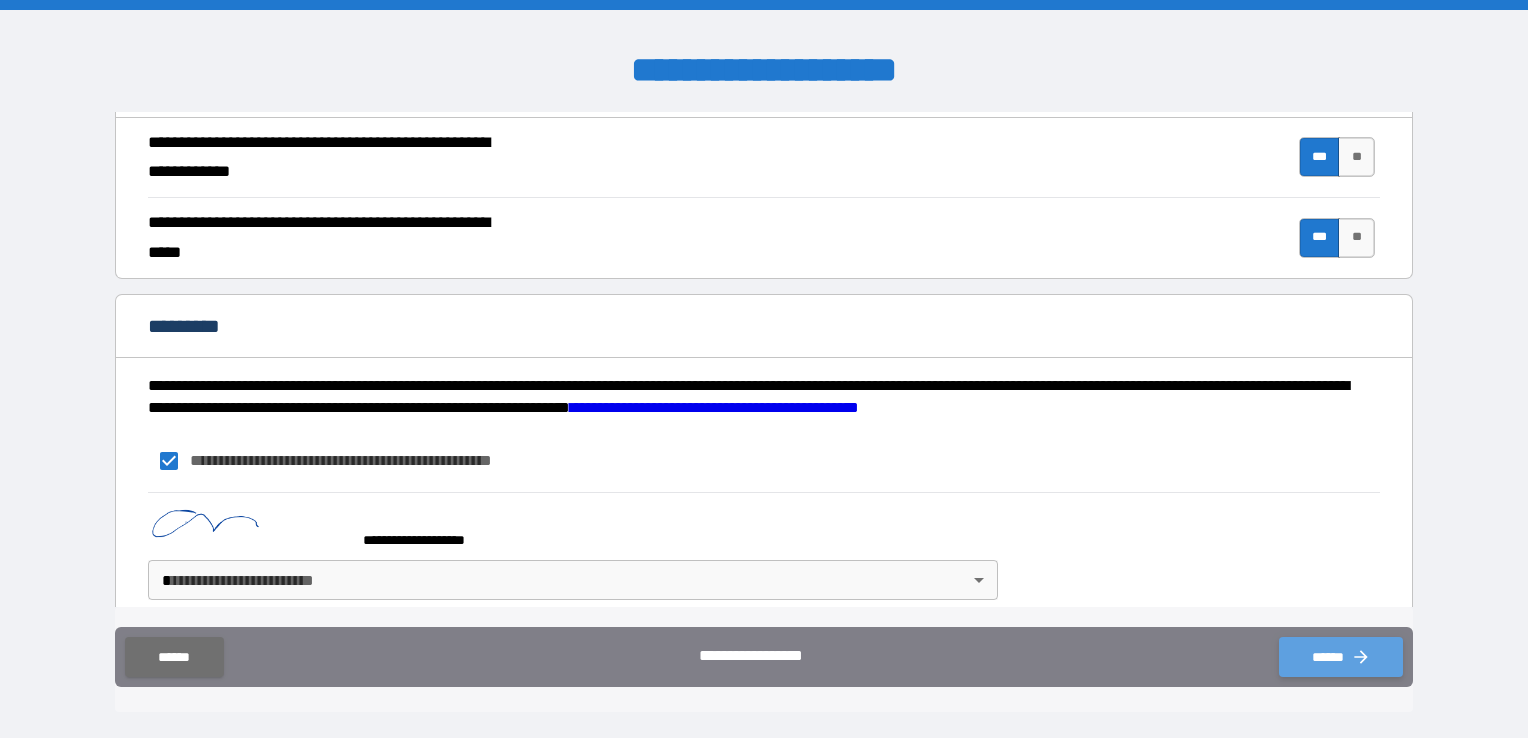 click on "******" at bounding box center [1341, 657] 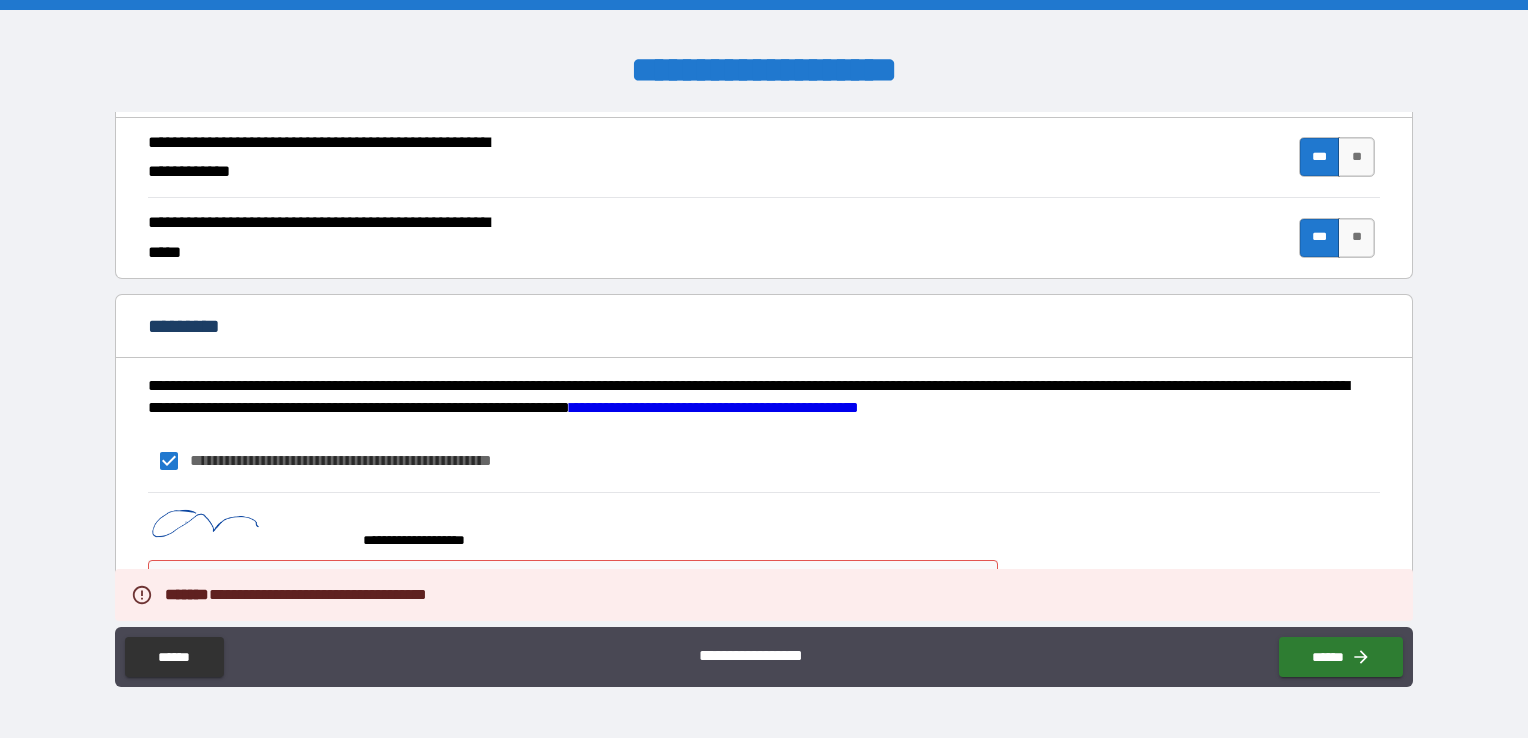 click on "**********" at bounding box center (764, 394) 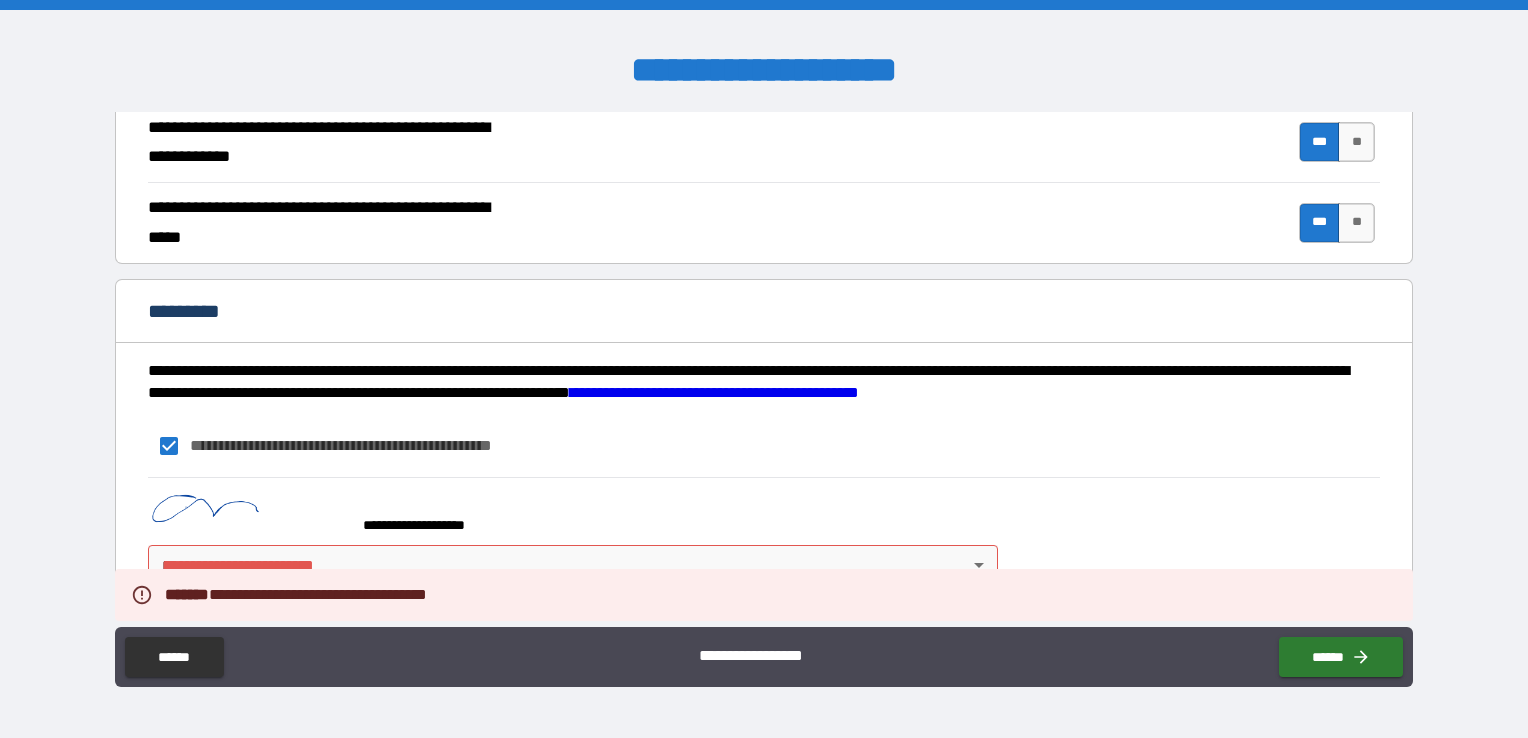 scroll, scrollTop: 1874, scrollLeft: 0, axis: vertical 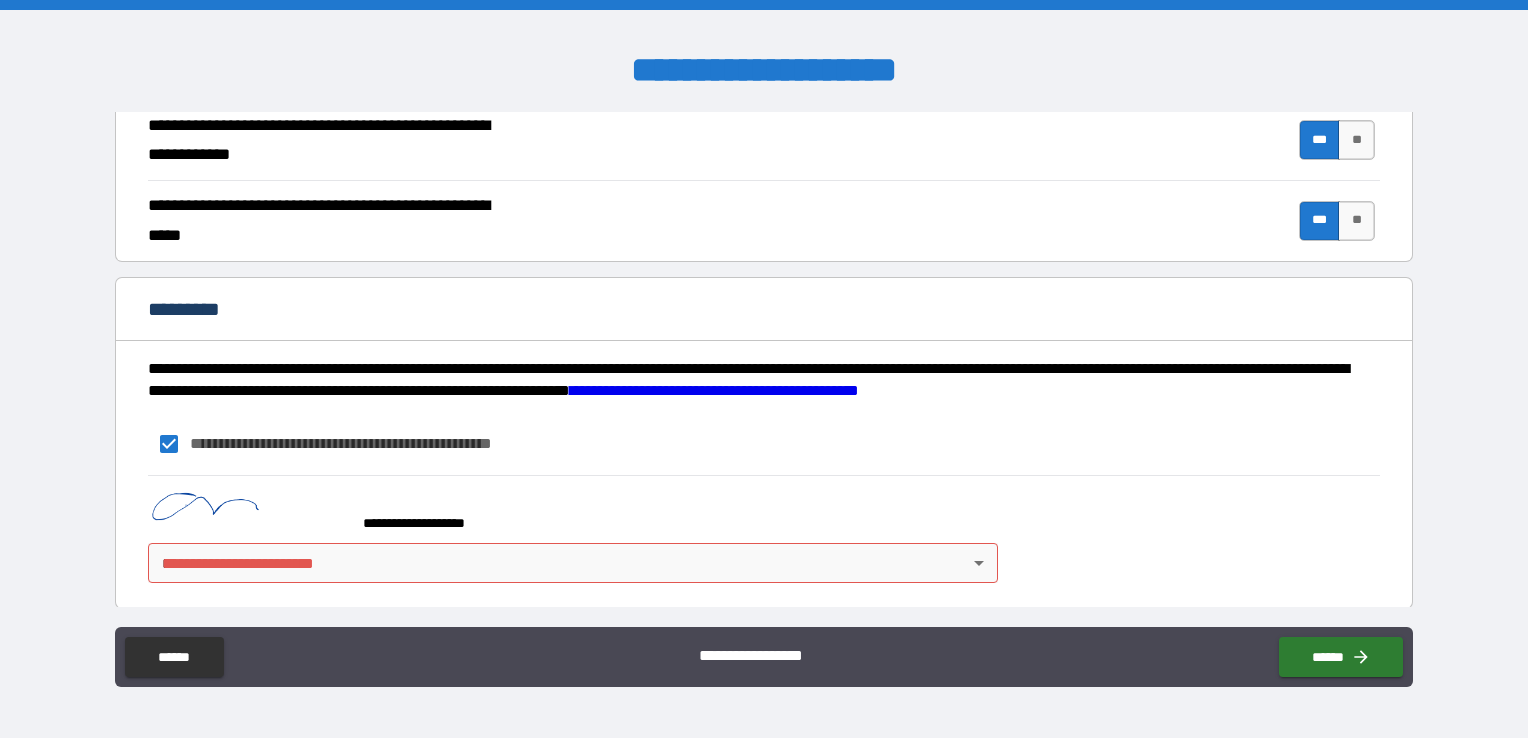 click on "[FIRST] [LAST] [STREET] [CITY], [STATE] [ZIP] [COUNTRY] [PHONE] [EMAIL]" at bounding box center (764, 369) 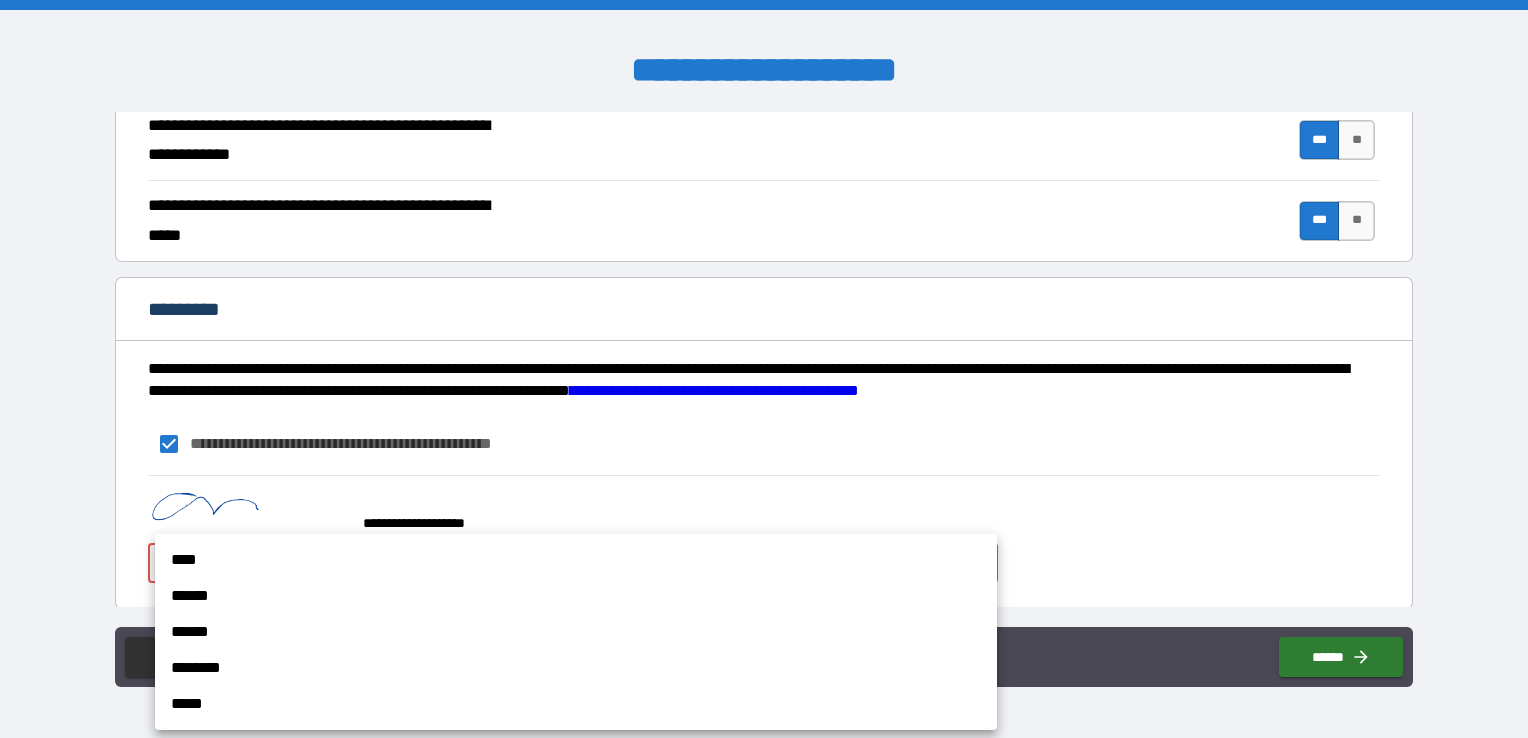 click on "****" at bounding box center [576, 560] 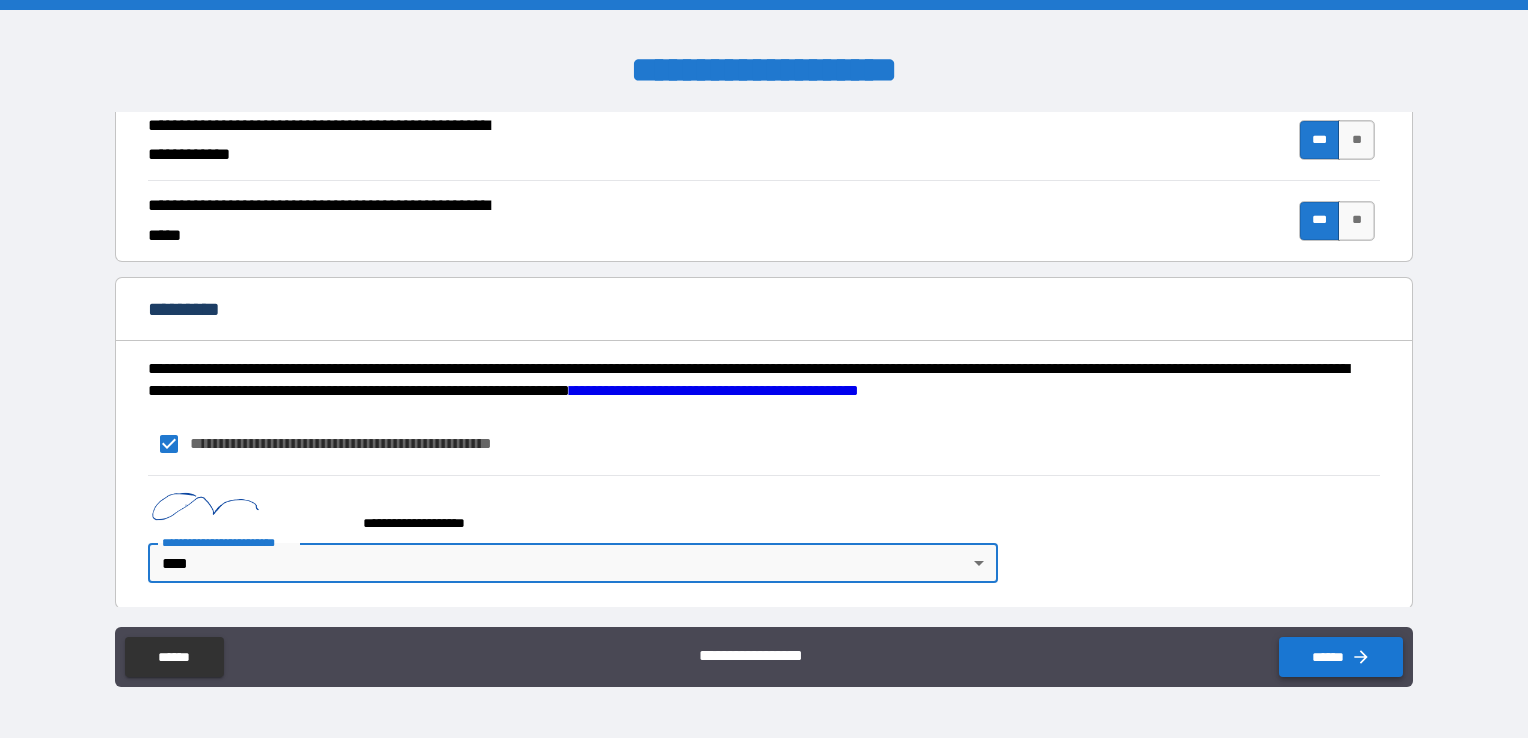 click on "******" at bounding box center [1341, 657] 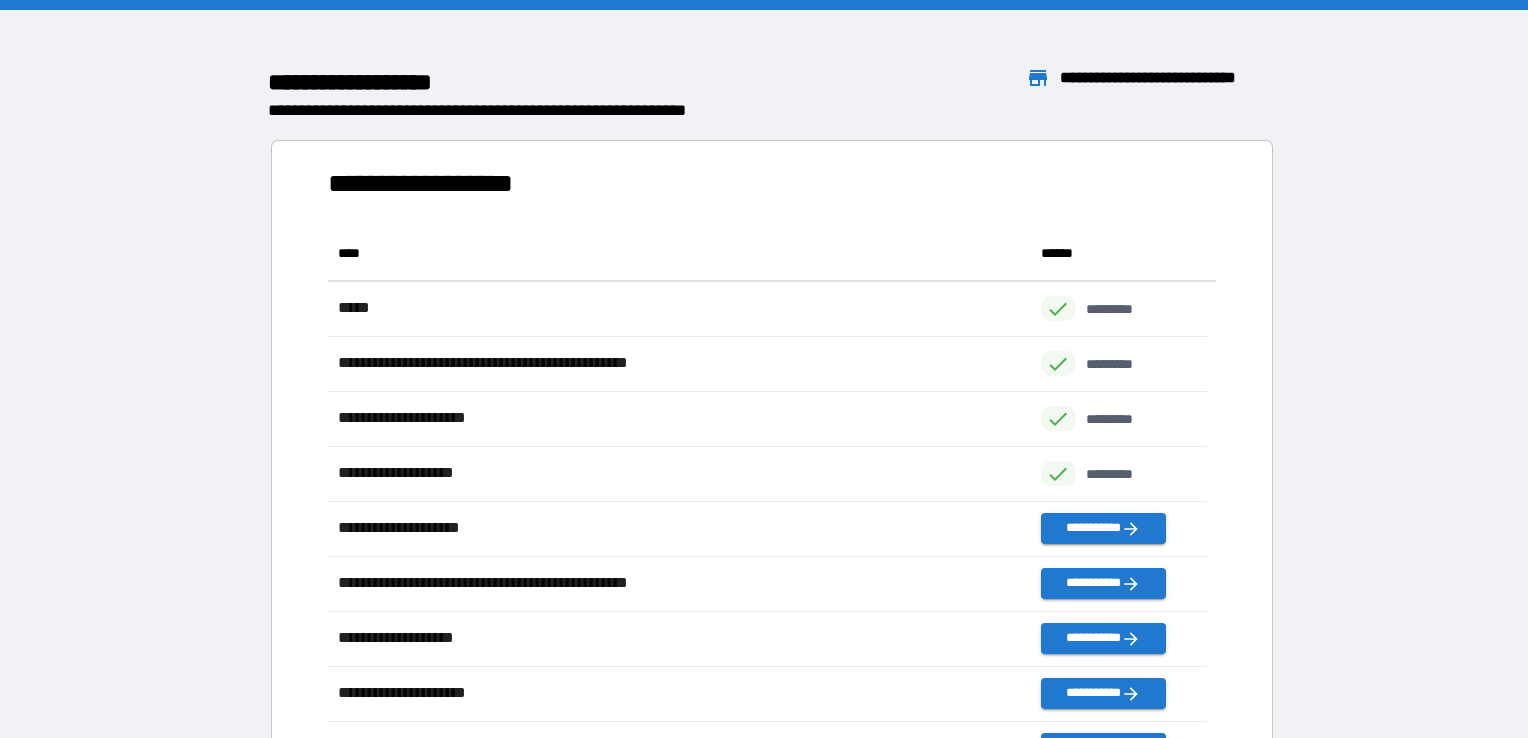 scroll, scrollTop: 16, scrollLeft: 16, axis: both 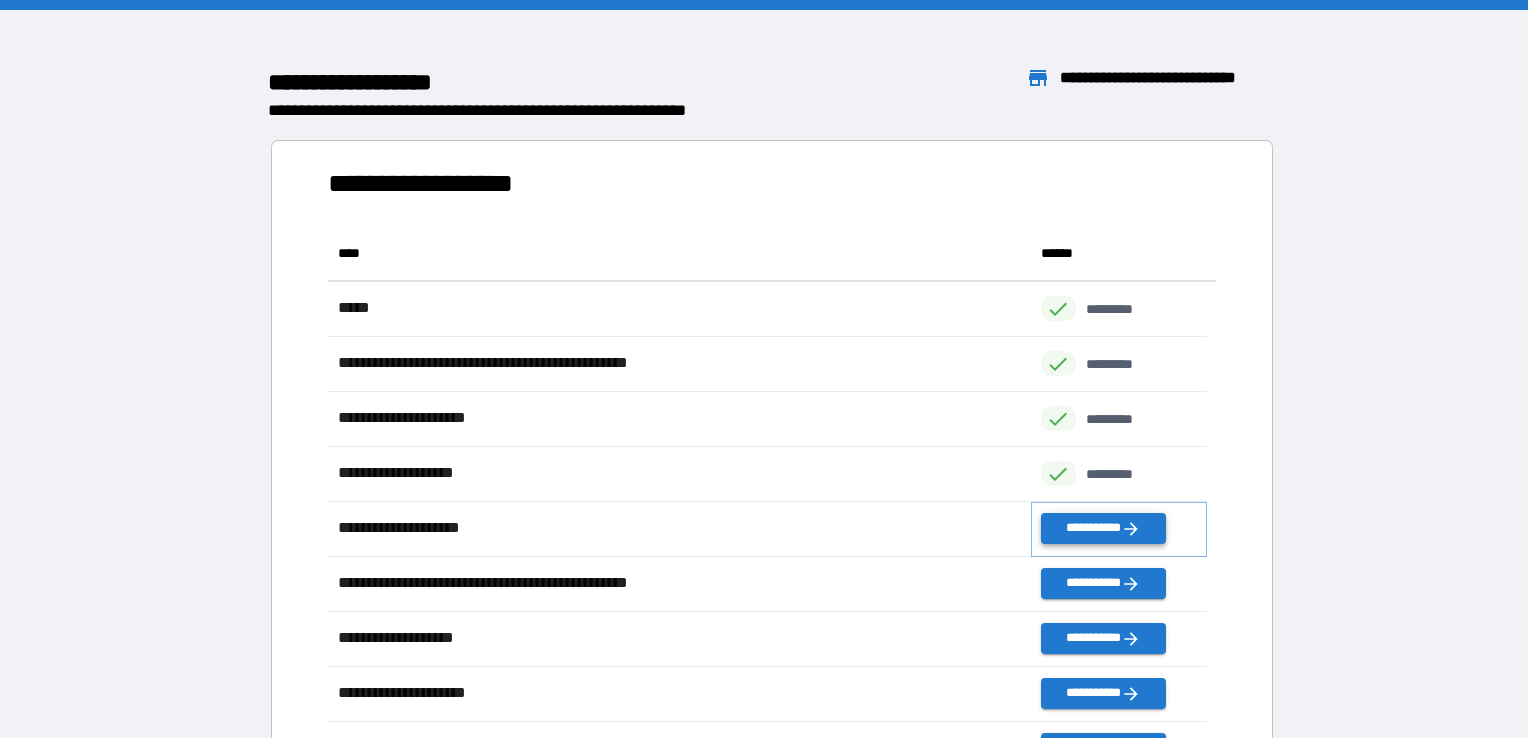 click on "**********" at bounding box center [1103, 528] 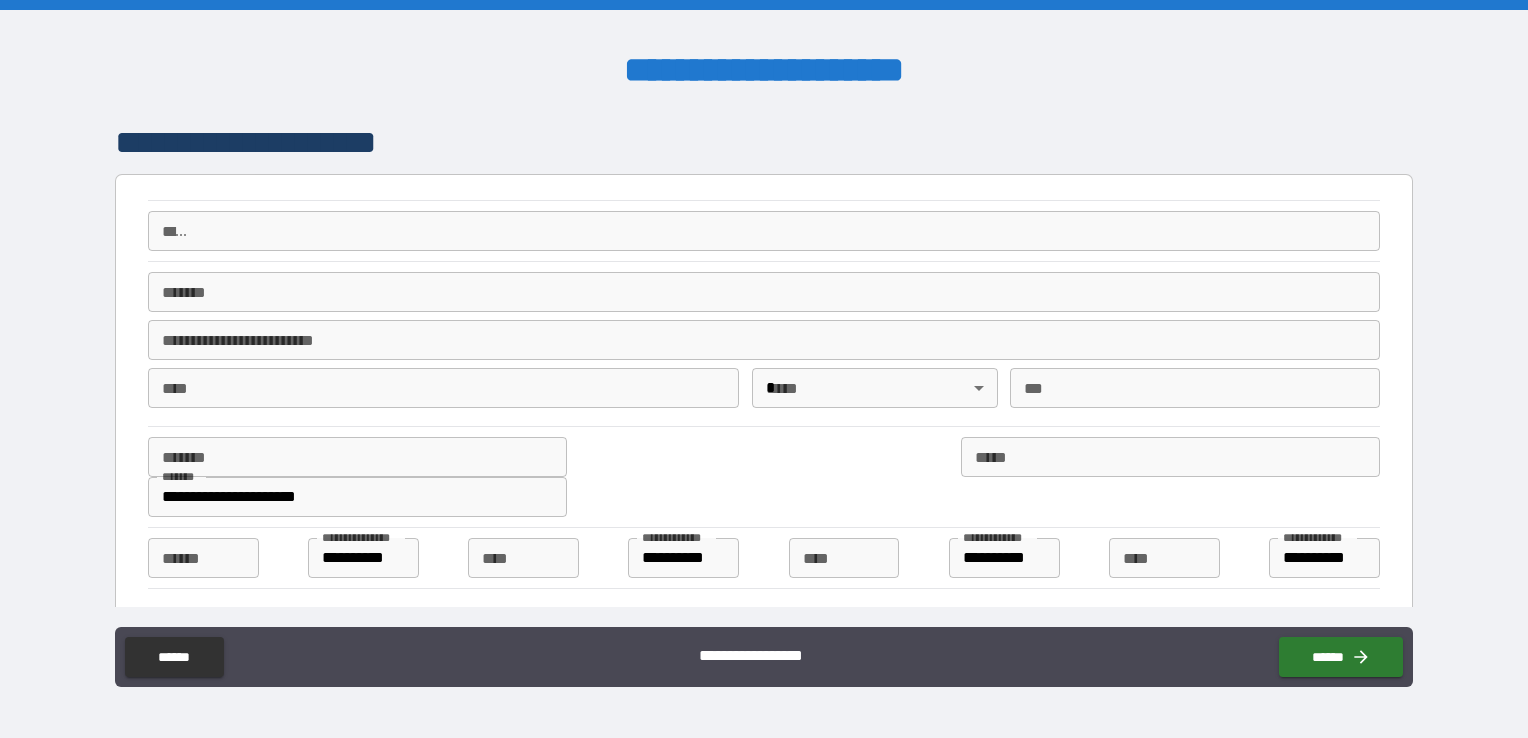 click on "[FIRST] [LAST] [STREET] [CITY], [STATE] [ZIP]" at bounding box center (764, 343) 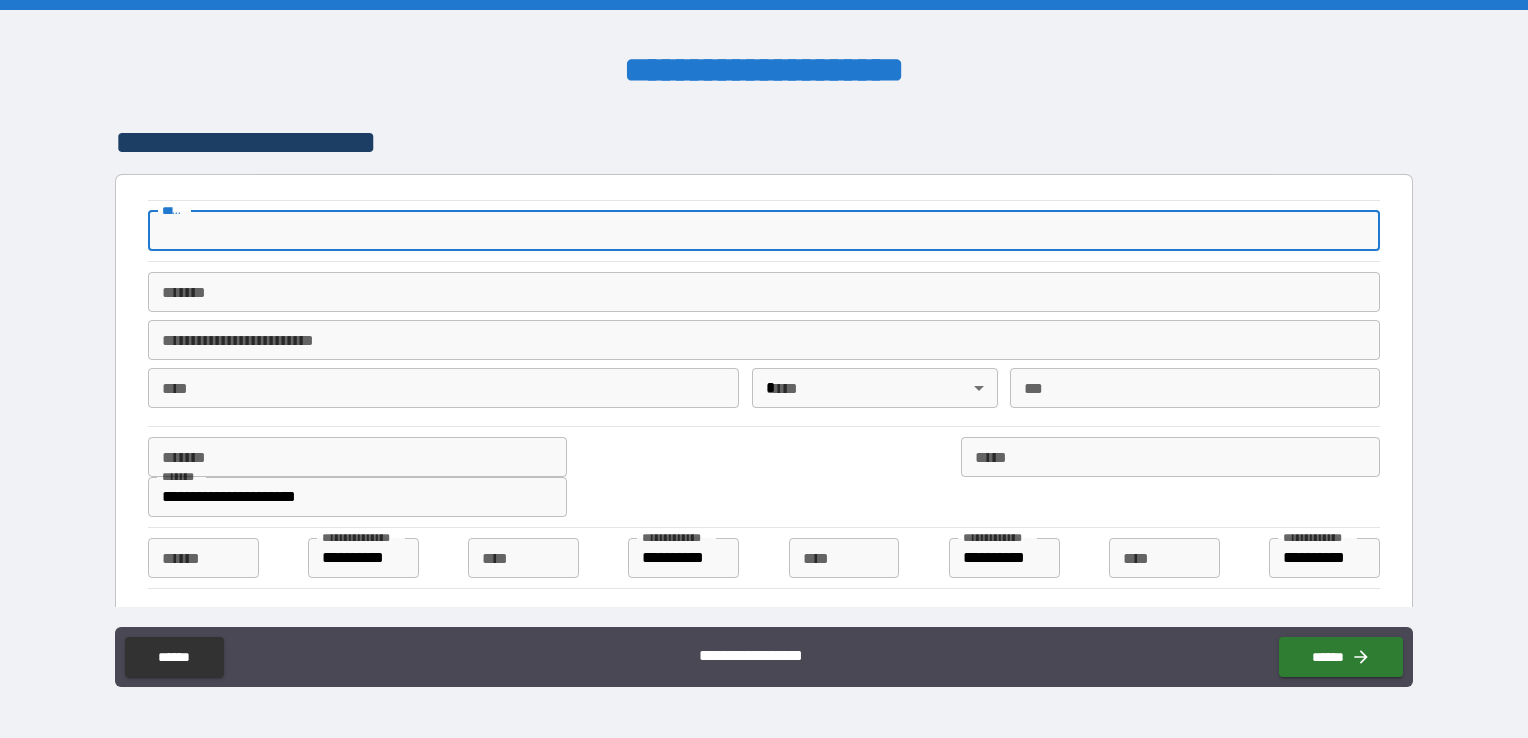 click on "***   *" at bounding box center (764, 231) 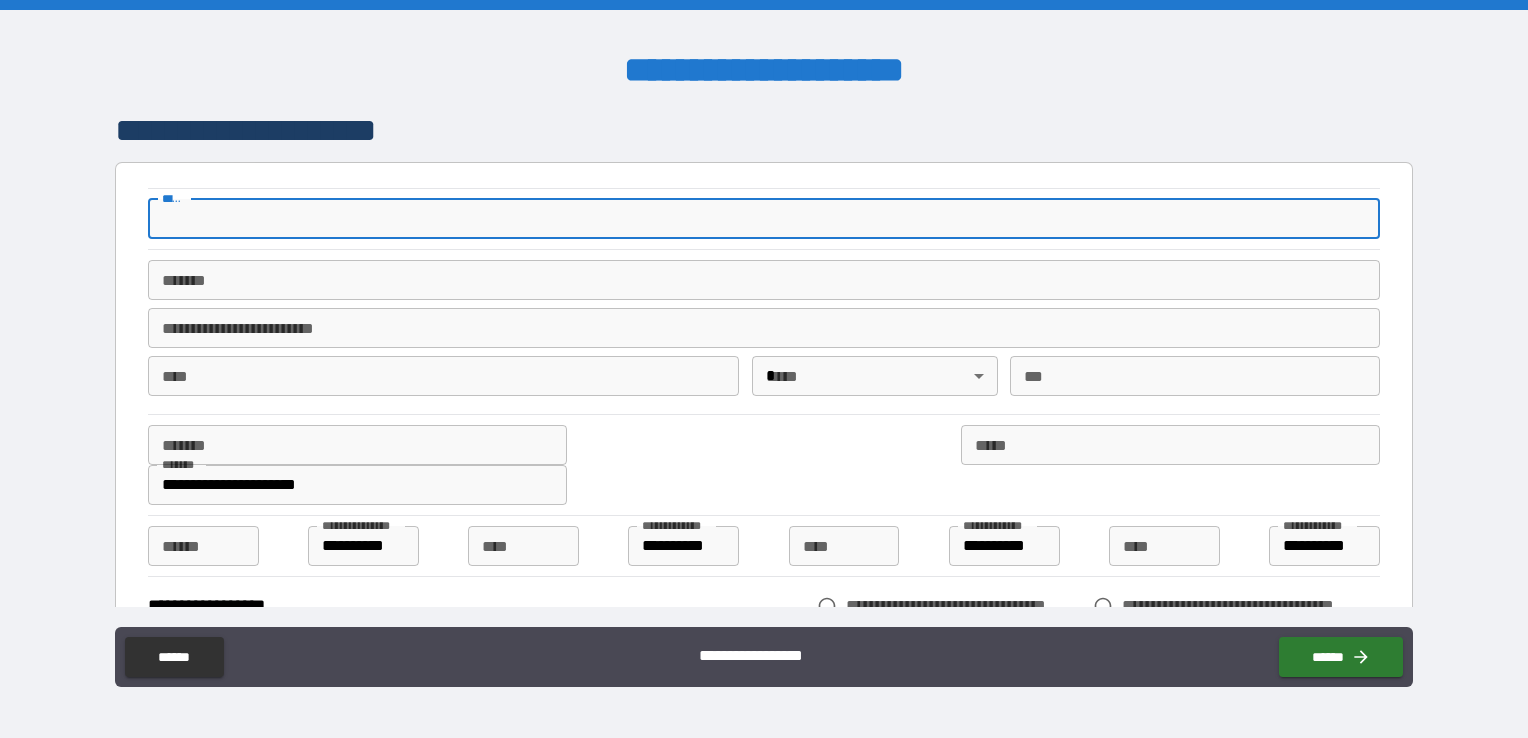 scroll, scrollTop: 0, scrollLeft: 0, axis: both 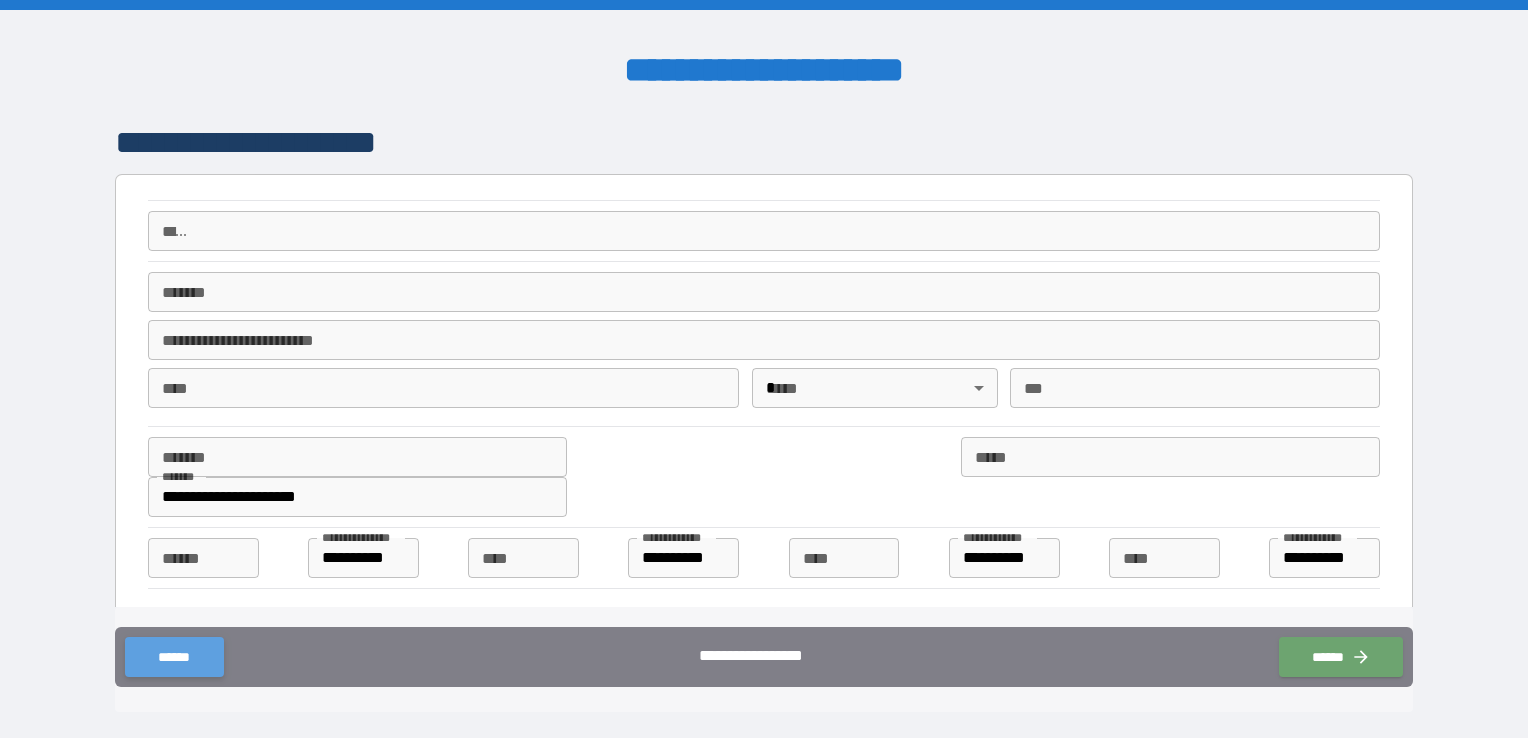 click on "******" at bounding box center (174, 657) 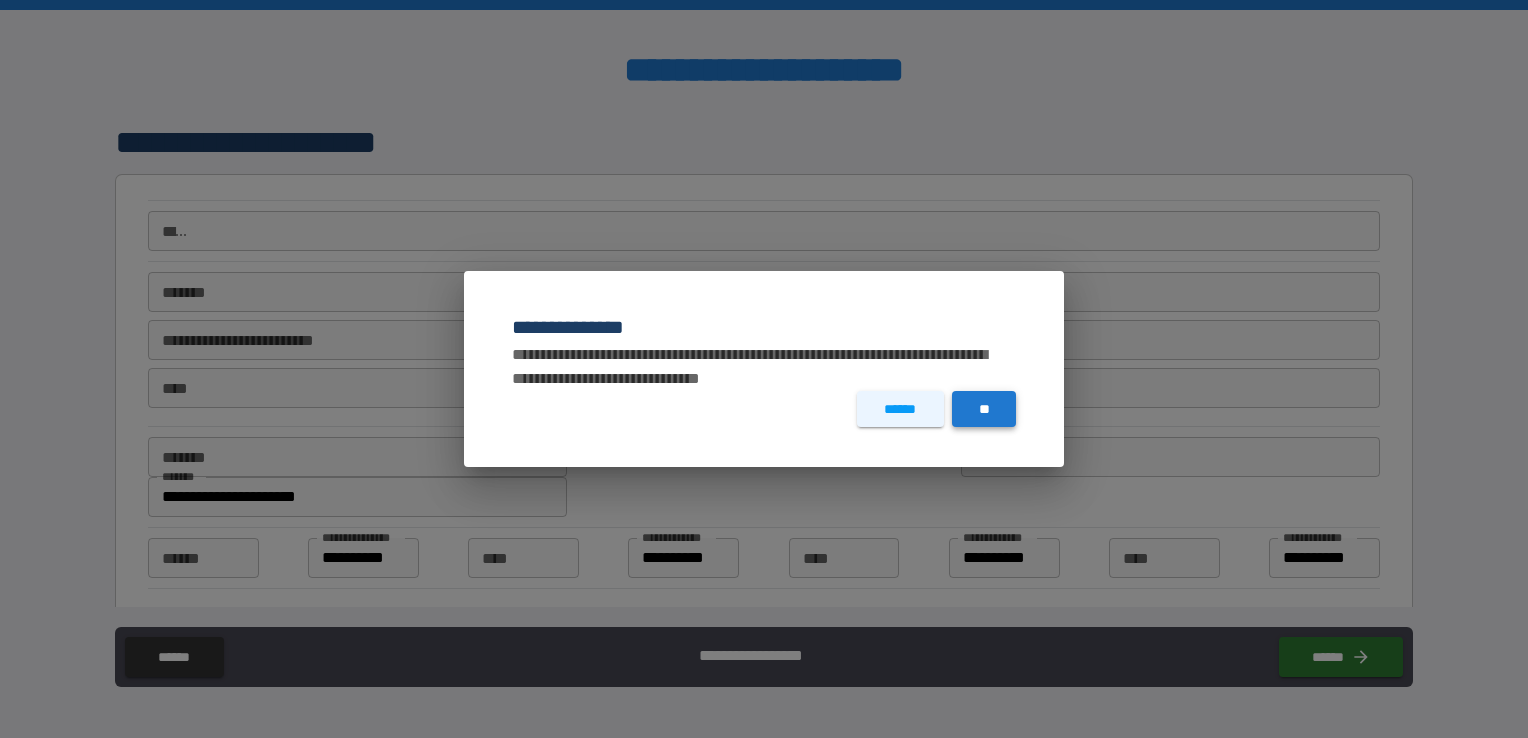 click on "**" at bounding box center [984, 409] 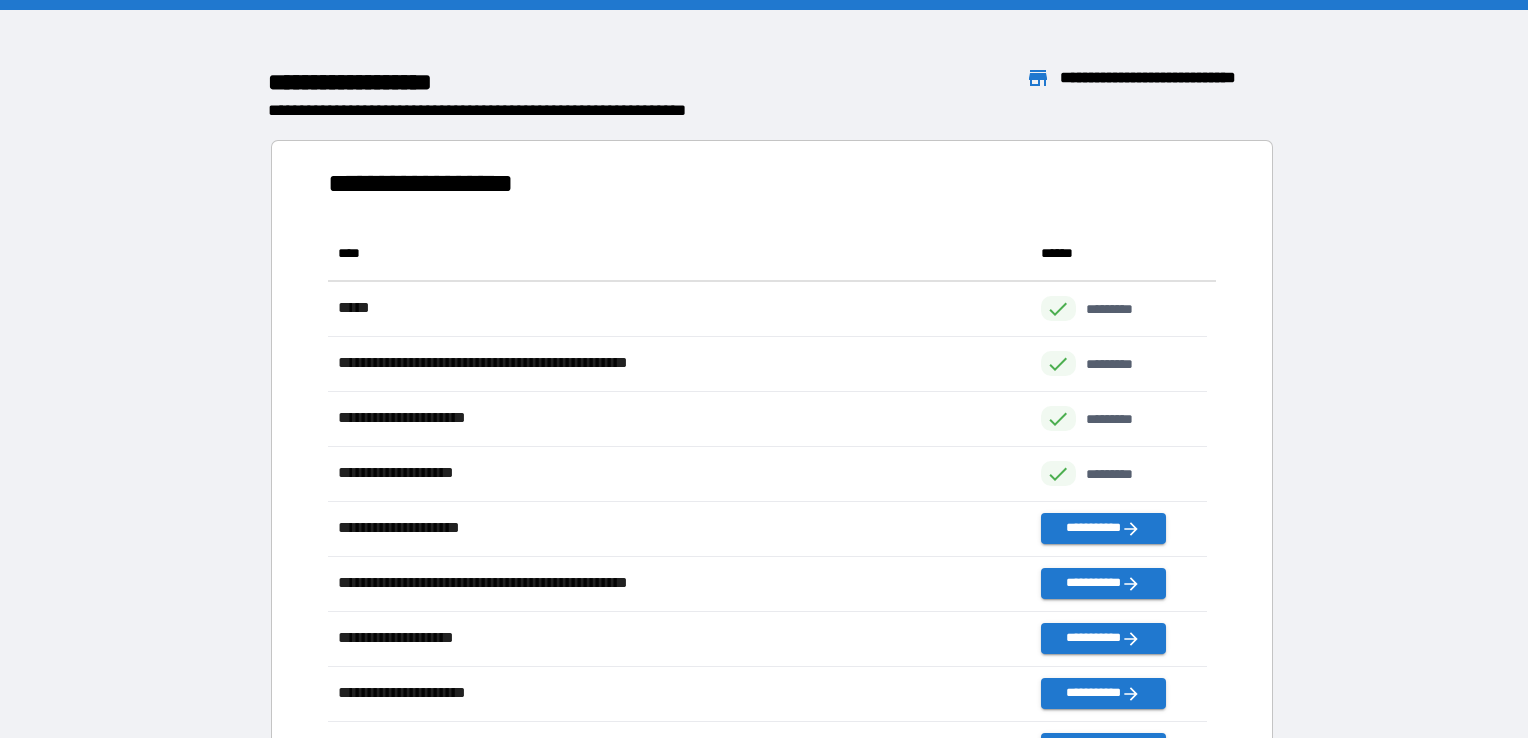 scroll, scrollTop: 16, scrollLeft: 16, axis: both 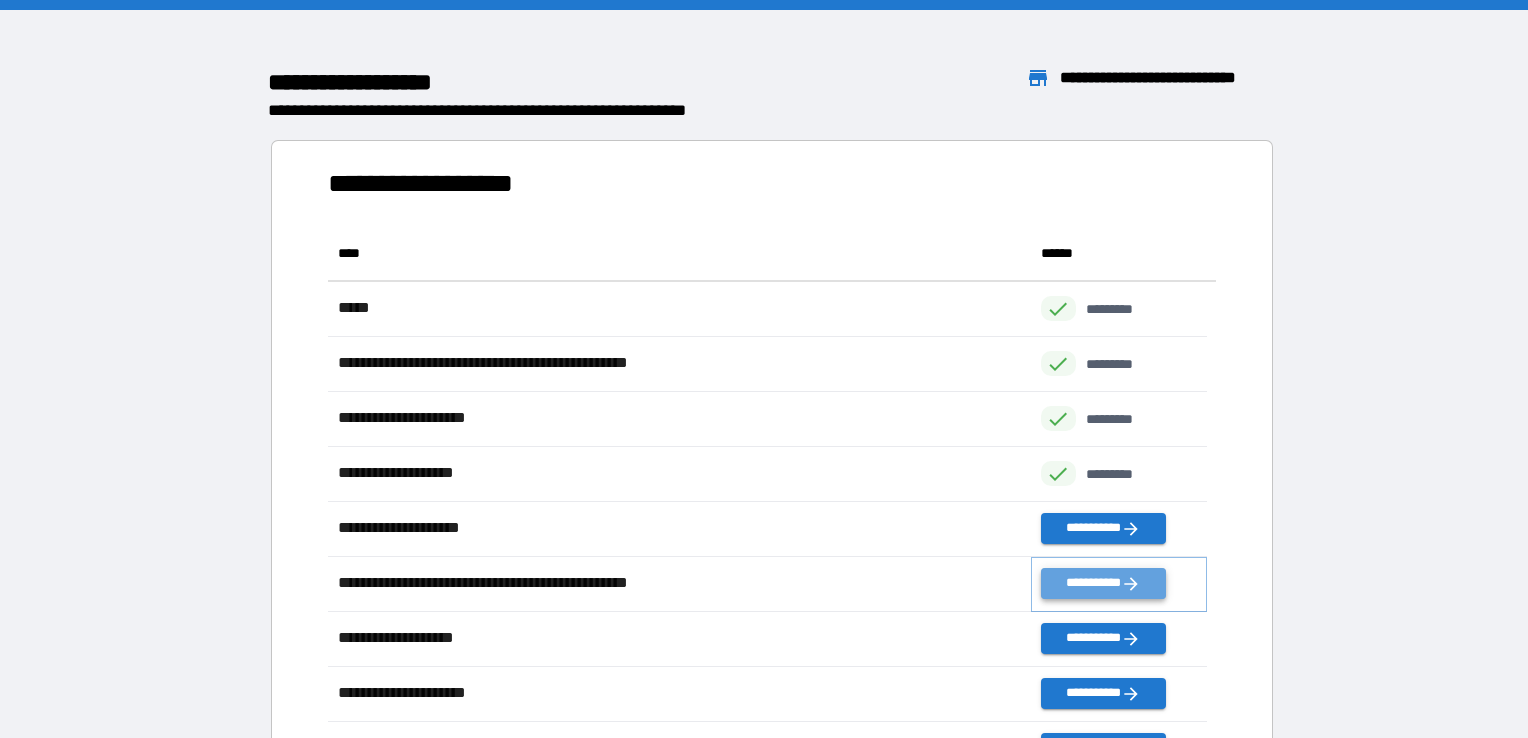 click on "**********" at bounding box center (1103, 583) 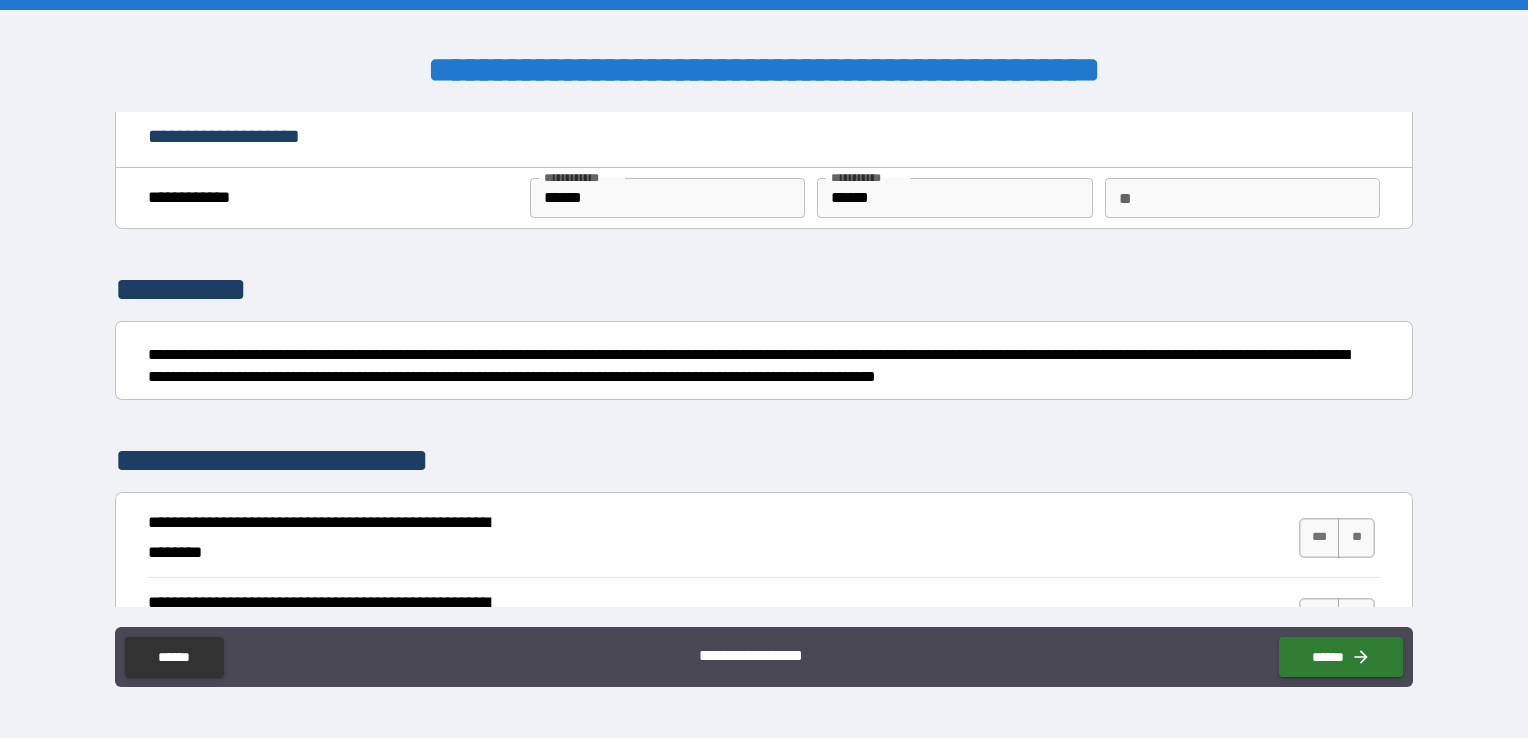 scroll, scrollTop: 0, scrollLeft: 0, axis: both 